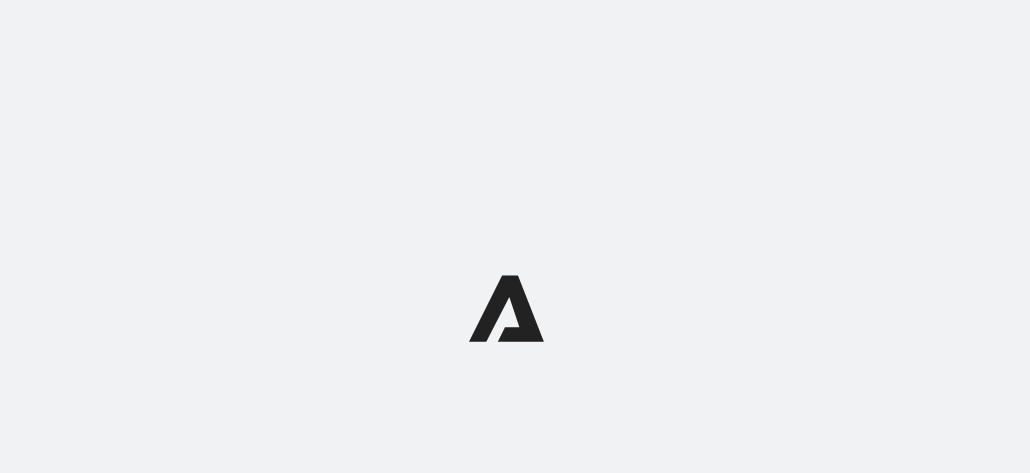 scroll, scrollTop: 0, scrollLeft: 0, axis: both 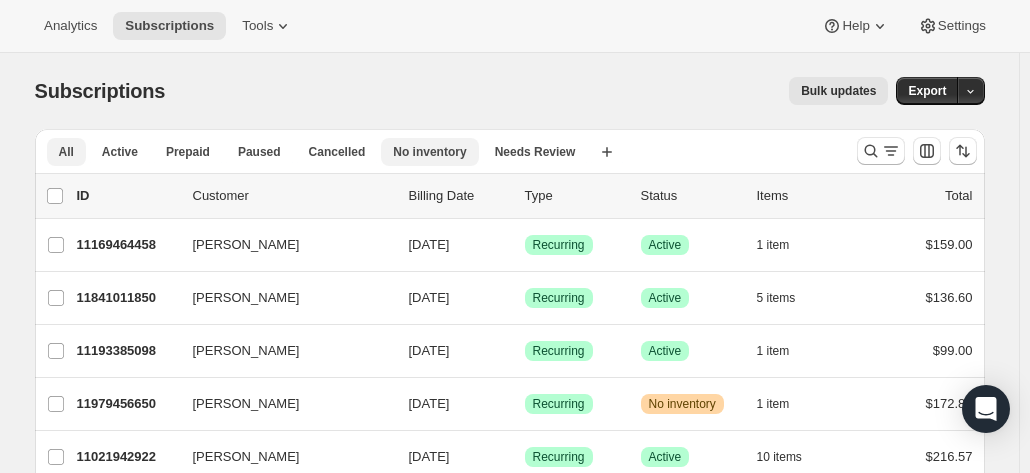 click on "No inventory" at bounding box center [429, 152] 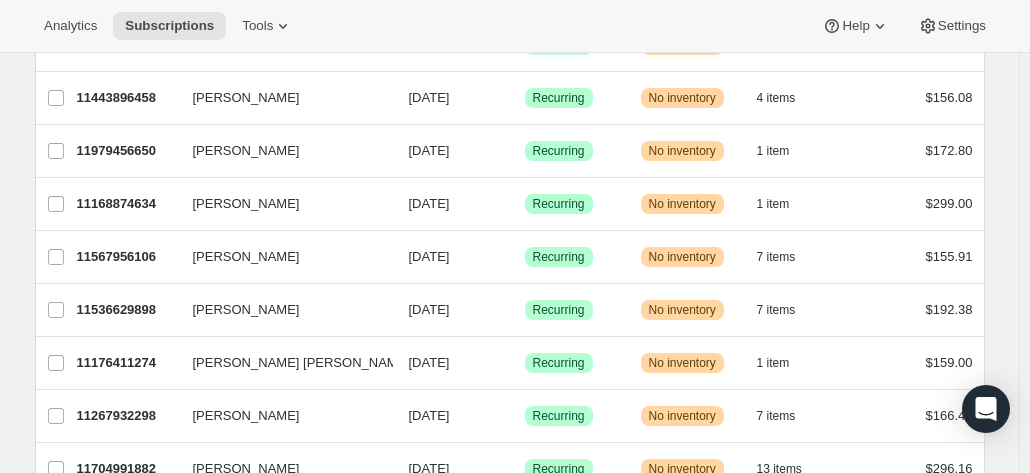 scroll, scrollTop: 300, scrollLeft: 0, axis: vertical 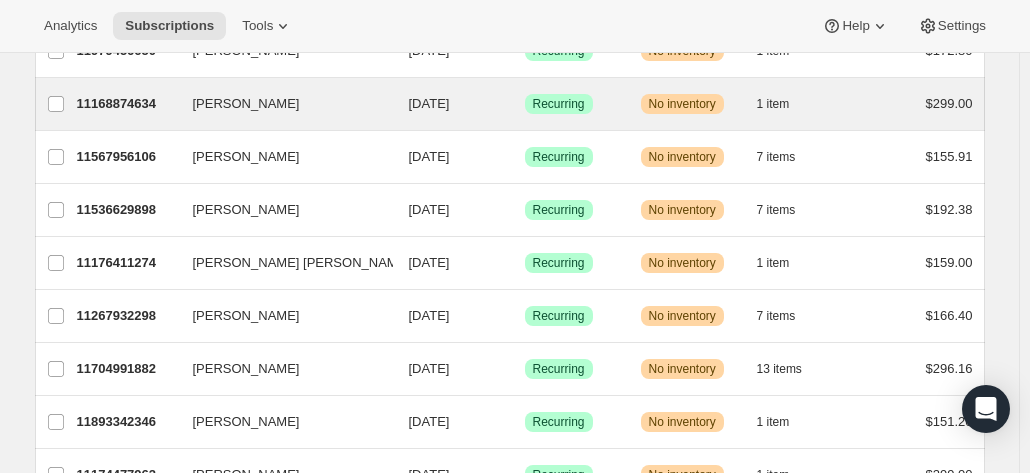 click on "[PERSON_NAME] 11168874634 [PERSON_NAME] [DATE] Success Recurring Warning No inventory 1   item $299.00" at bounding box center [510, 104] 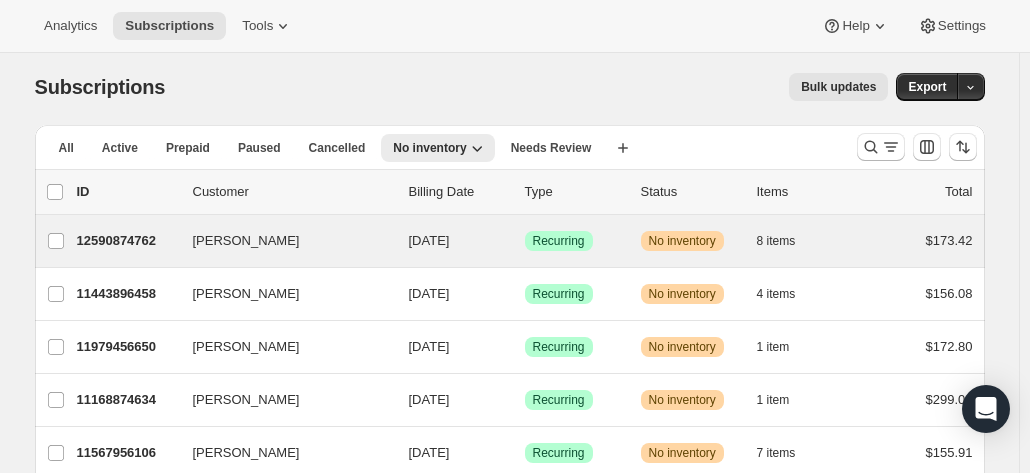 scroll, scrollTop: 0, scrollLeft: 0, axis: both 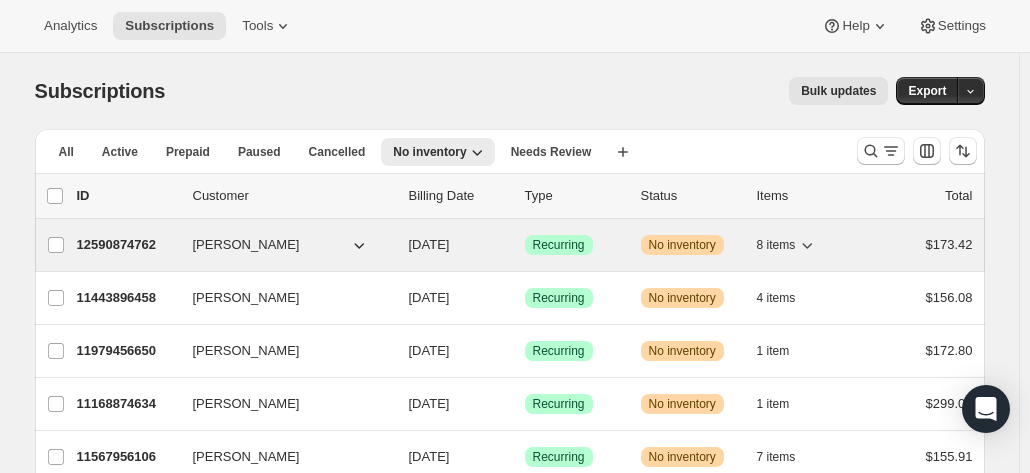 click on "12590874762 [PERSON_NAME] [DATE] Success Recurring Warning No inventory 8   items $173.42" at bounding box center (525, 245) 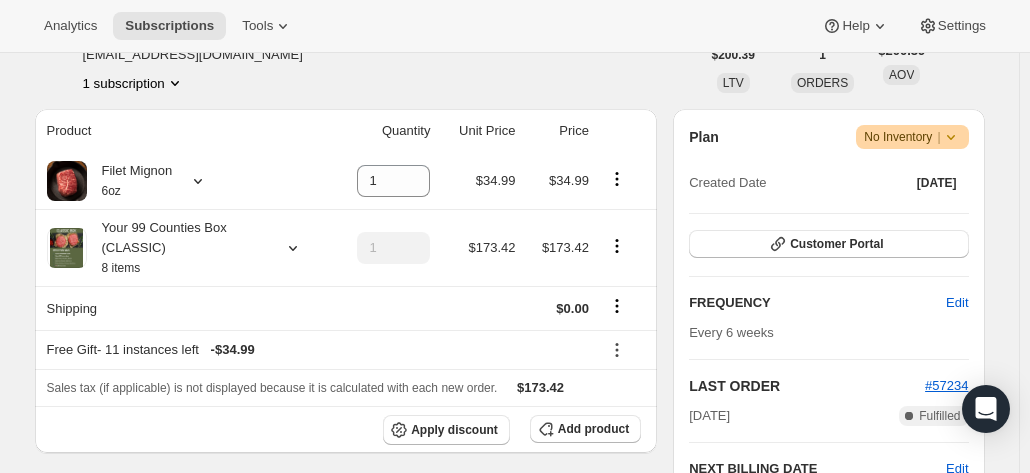 scroll, scrollTop: 400, scrollLeft: 0, axis: vertical 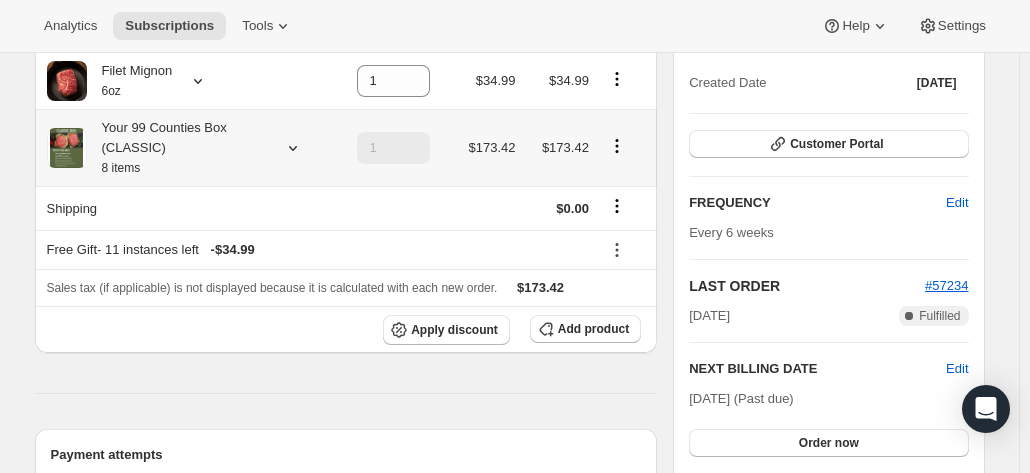click 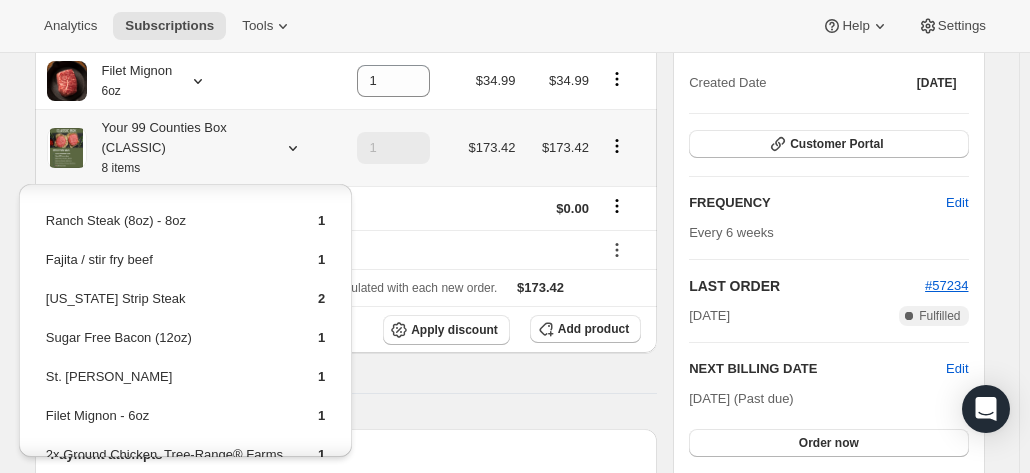 scroll, scrollTop: 88, scrollLeft: 0, axis: vertical 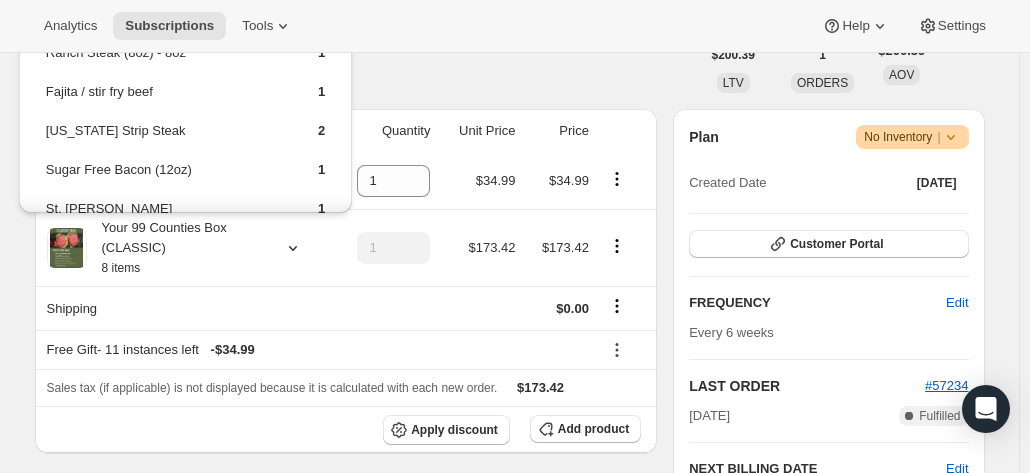 click on "[PERSON_NAME] [EMAIL_ADDRESS][DOMAIN_NAME] 1 subscription" at bounding box center [367, 55] 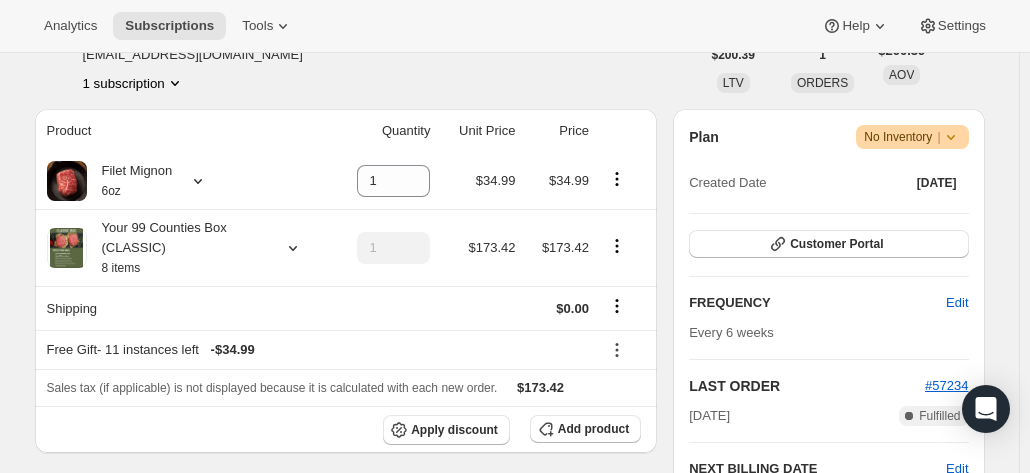 scroll, scrollTop: 0, scrollLeft: 0, axis: both 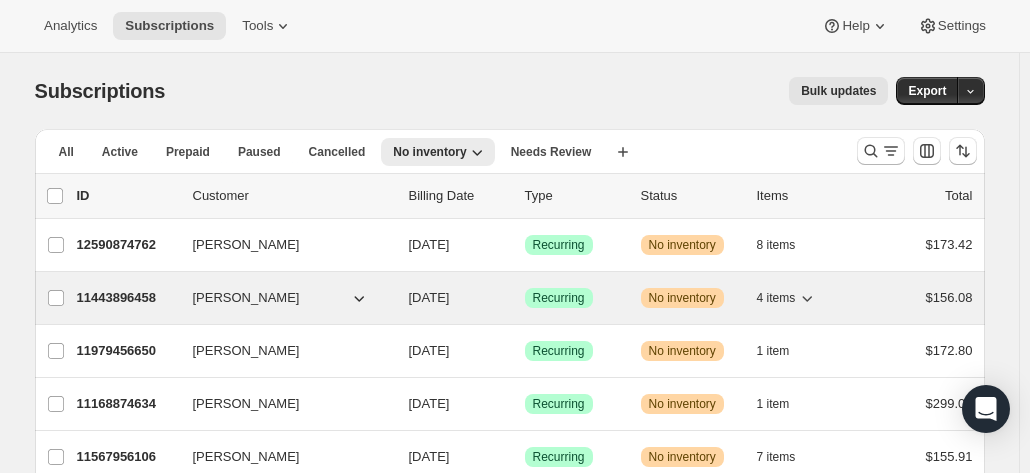 click on "11443896458" at bounding box center (127, 298) 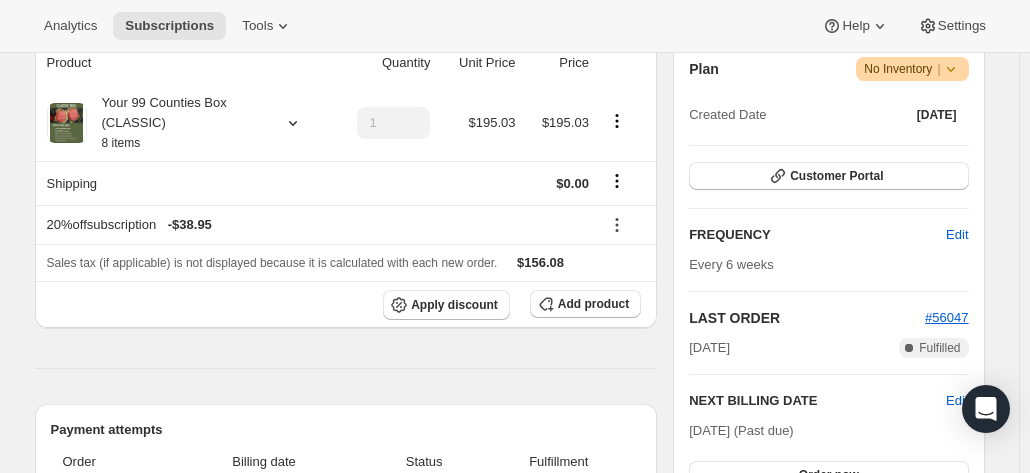 scroll, scrollTop: 400, scrollLeft: 0, axis: vertical 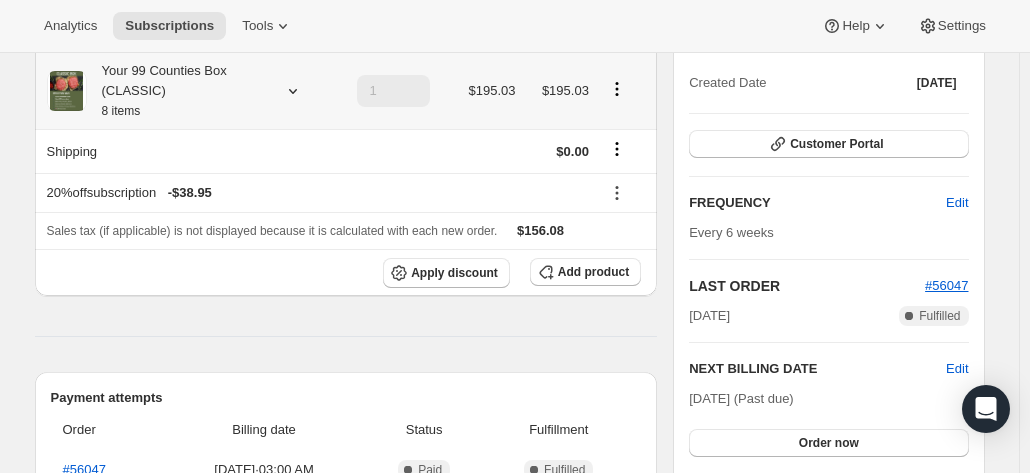 click 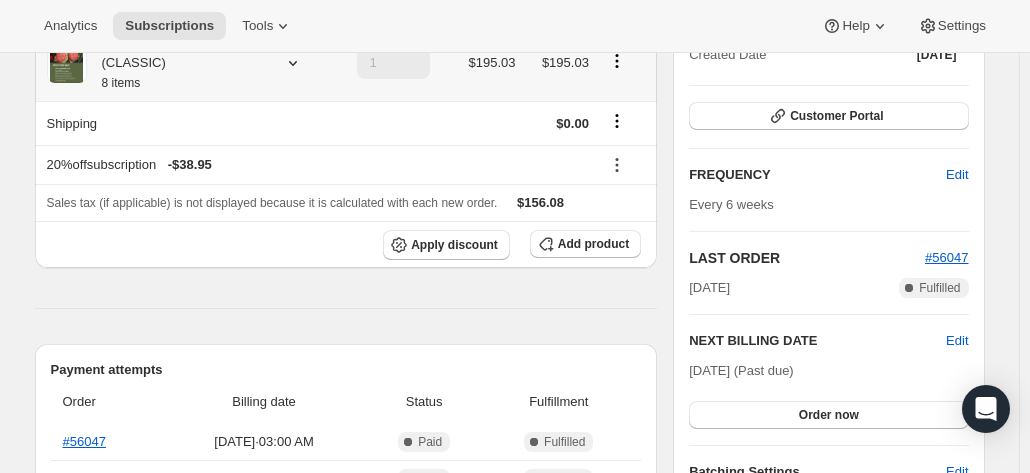 scroll, scrollTop: 400, scrollLeft: 0, axis: vertical 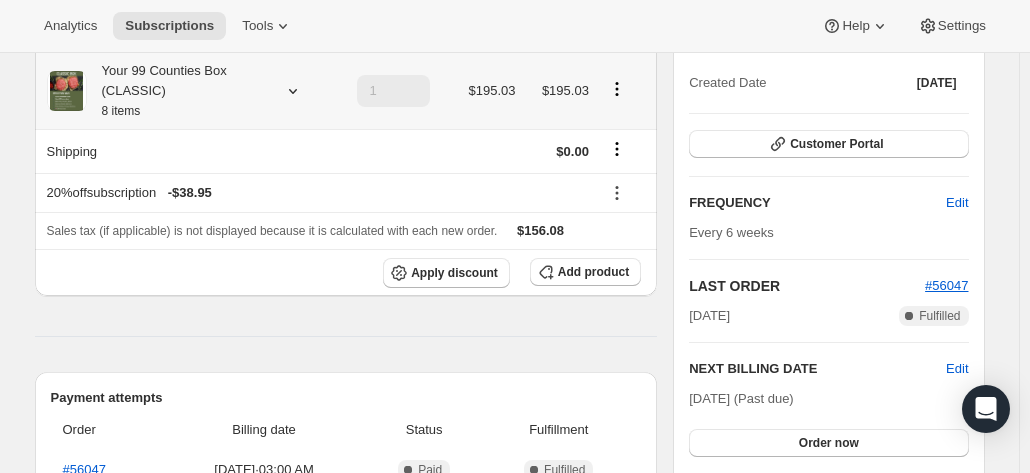 click 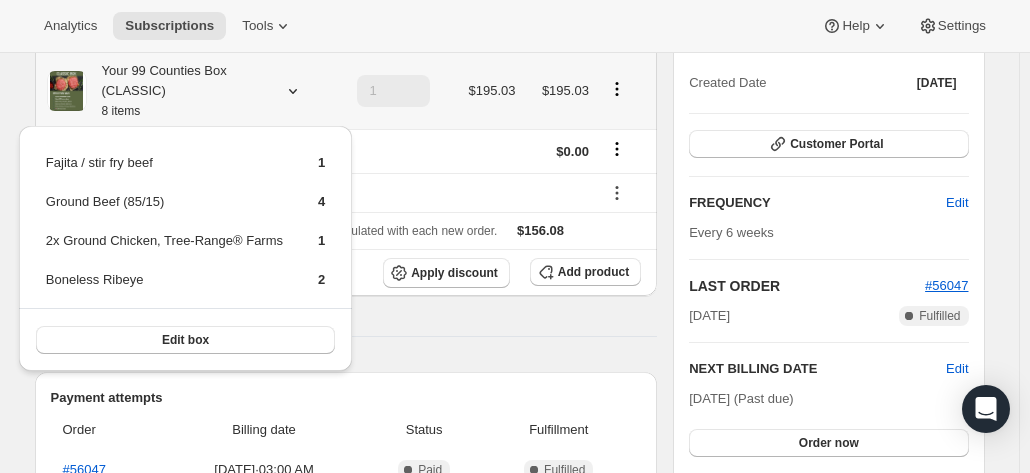 click on "Your 99 Counties Box (CLASSIC) 8 items" at bounding box center (177, 91) 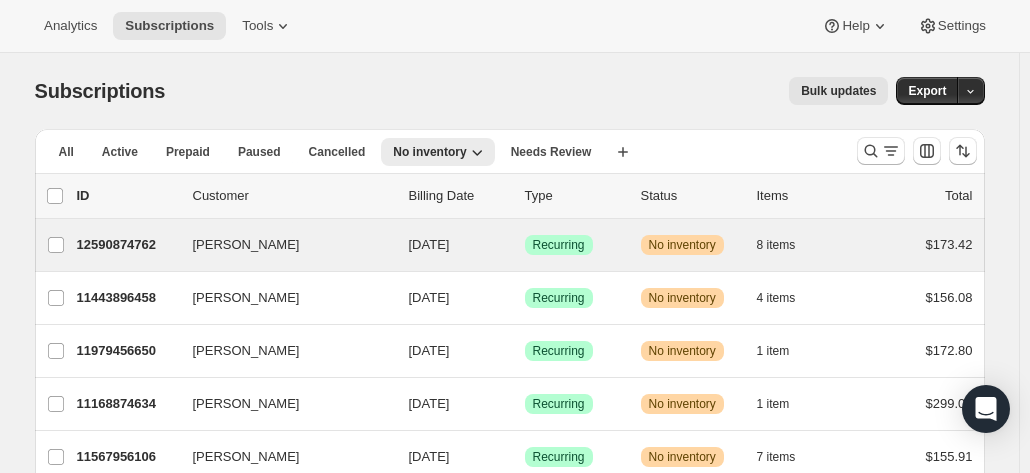 scroll, scrollTop: 100, scrollLeft: 0, axis: vertical 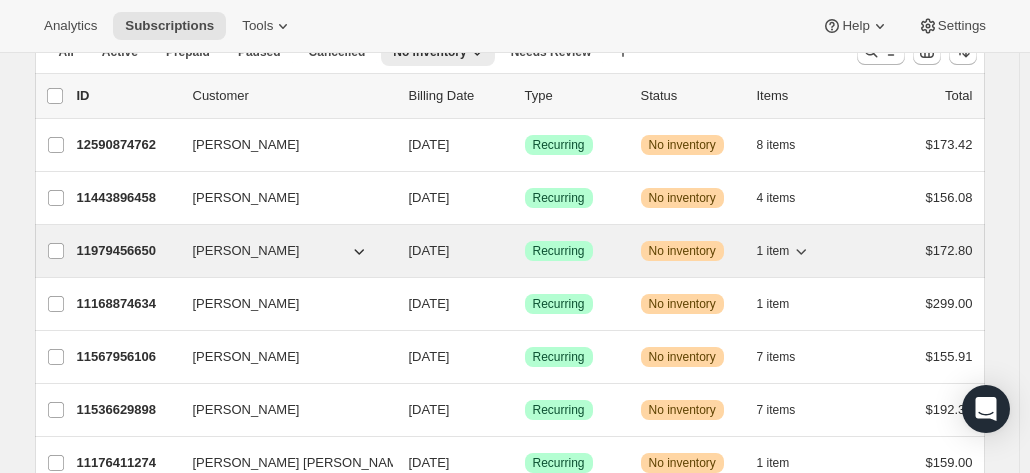 click on "11979456650" at bounding box center (127, 251) 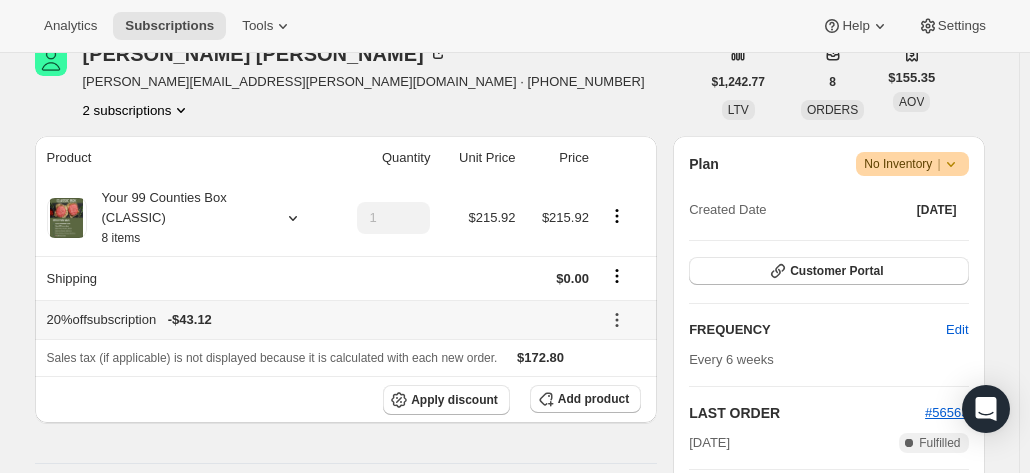 scroll, scrollTop: 300, scrollLeft: 0, axis: vertical 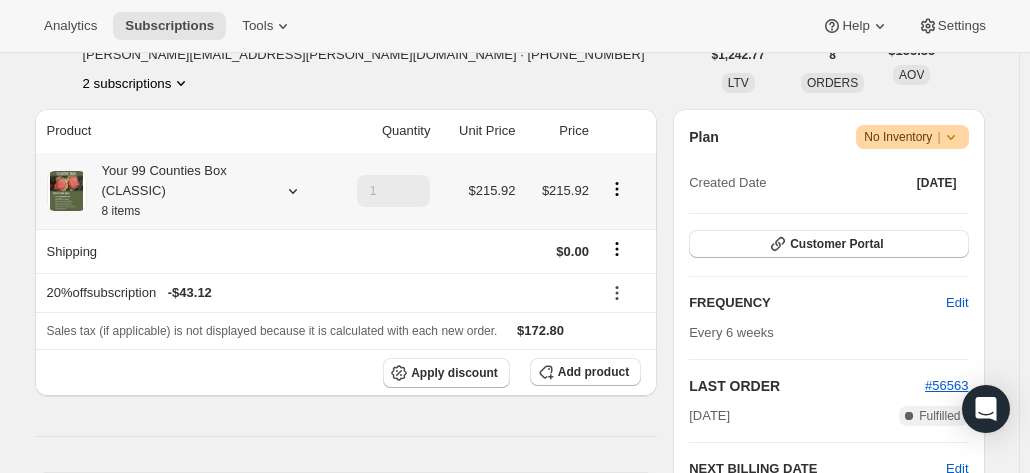 click 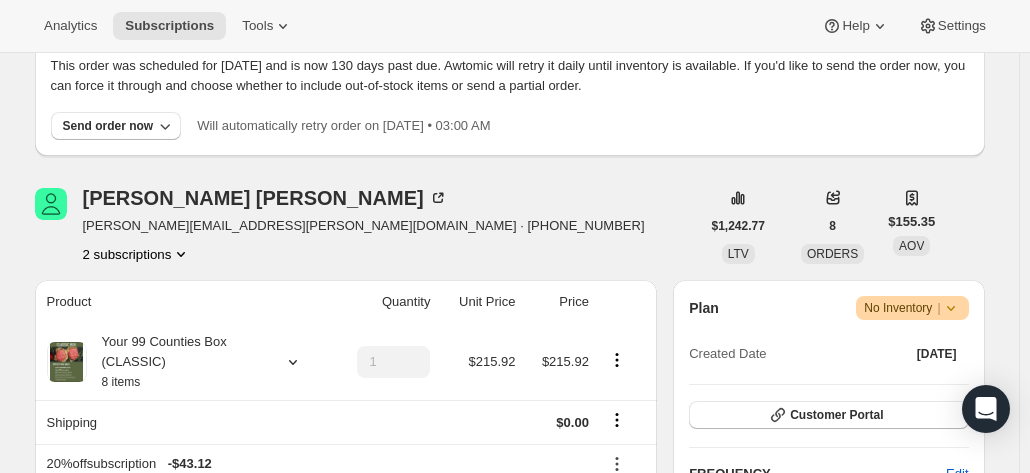 scroll, scrollTop: 100, scrollLeft: 0, axis: vertical 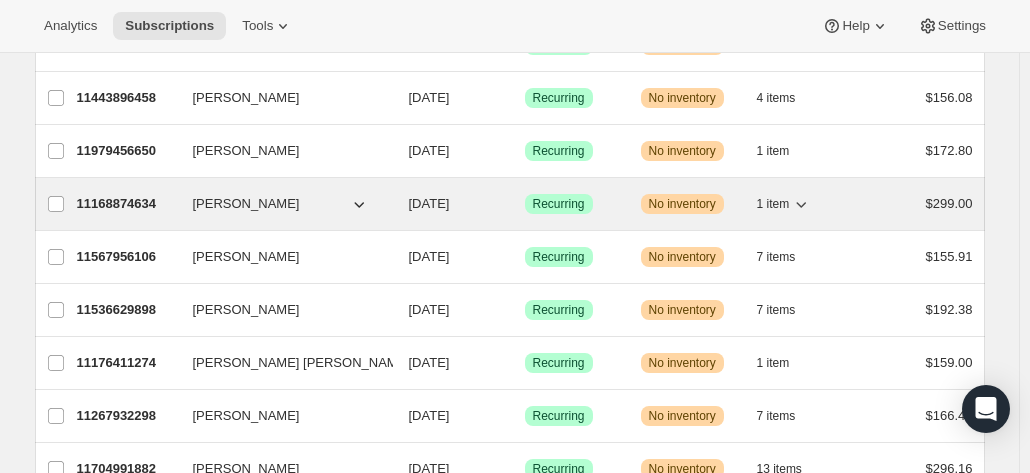 click on "11168874634" at bounding box center (127, 204) 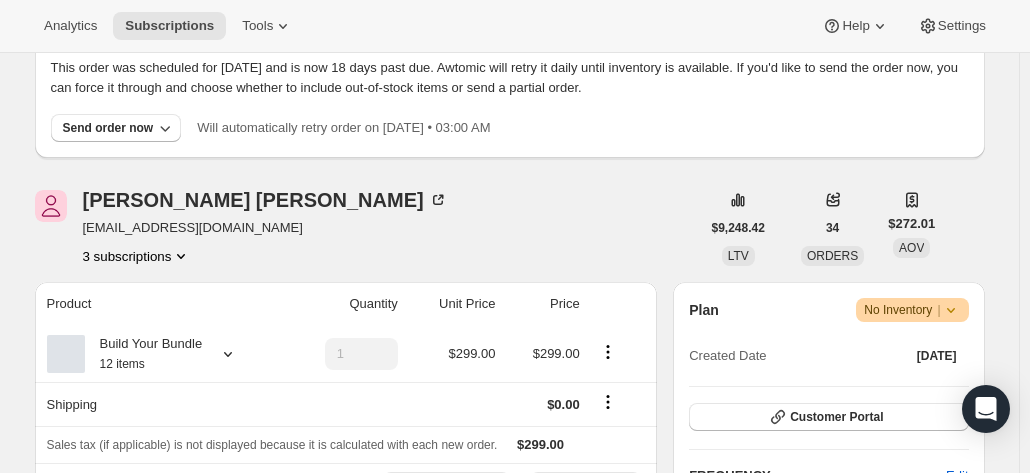scroll, scrollTop: 200, scrollLeft: 0, axis: vertical 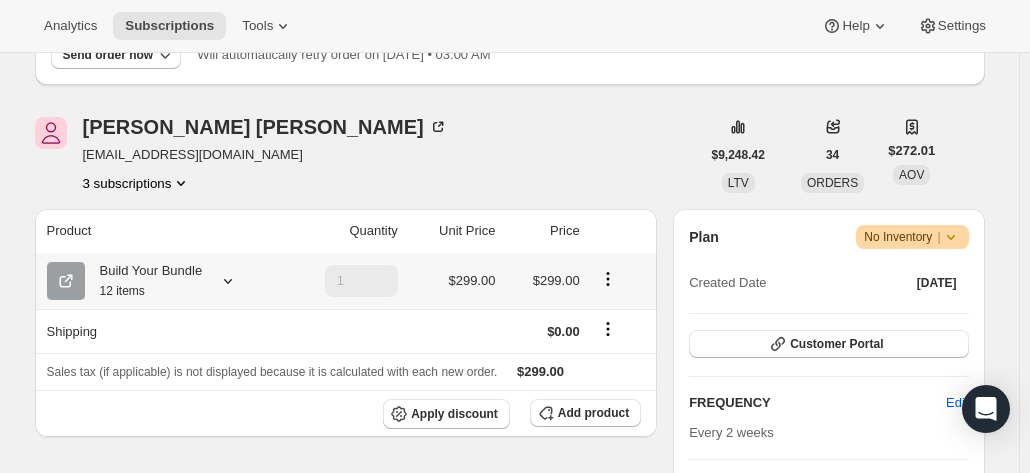click 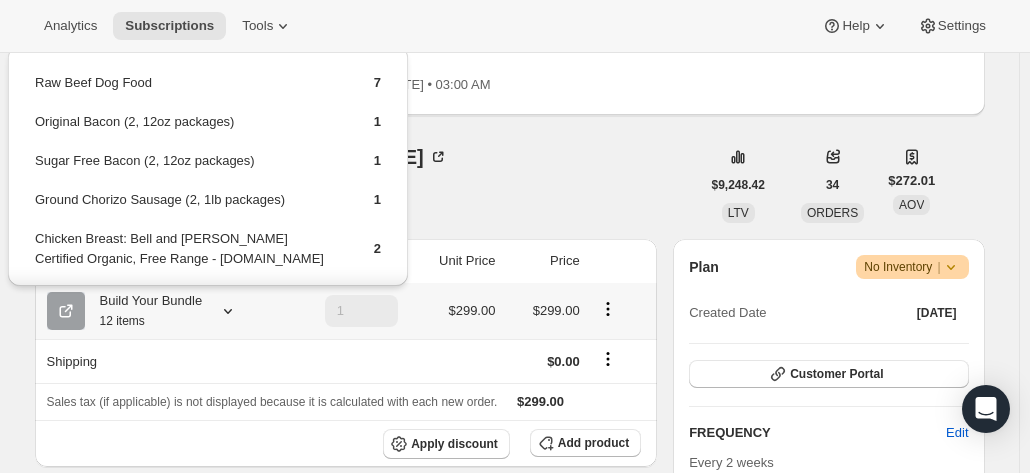 scroll, scrollTop: 200, scrollLeft: 0, axis: vertical 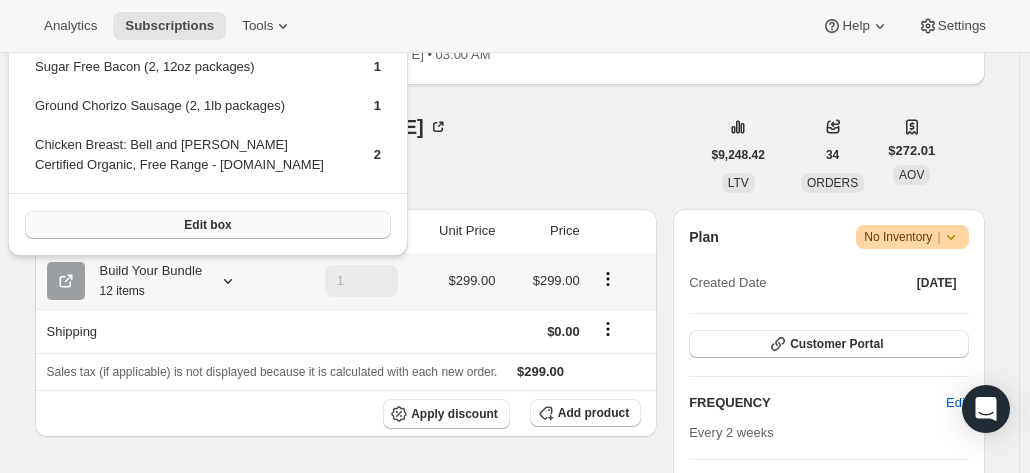 click on "Edit box" at bounding box center (207, 225) 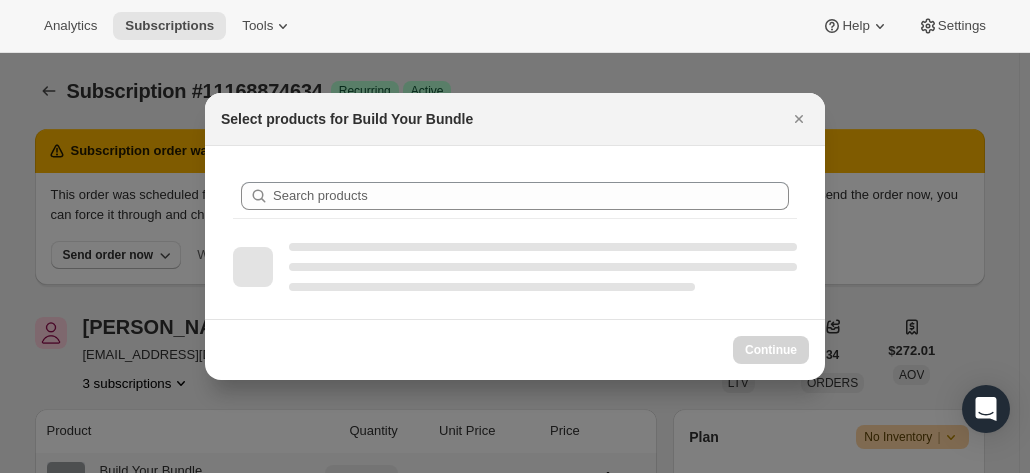 scroll, scrollTop: 0, scrollLeft: 0, axis: both 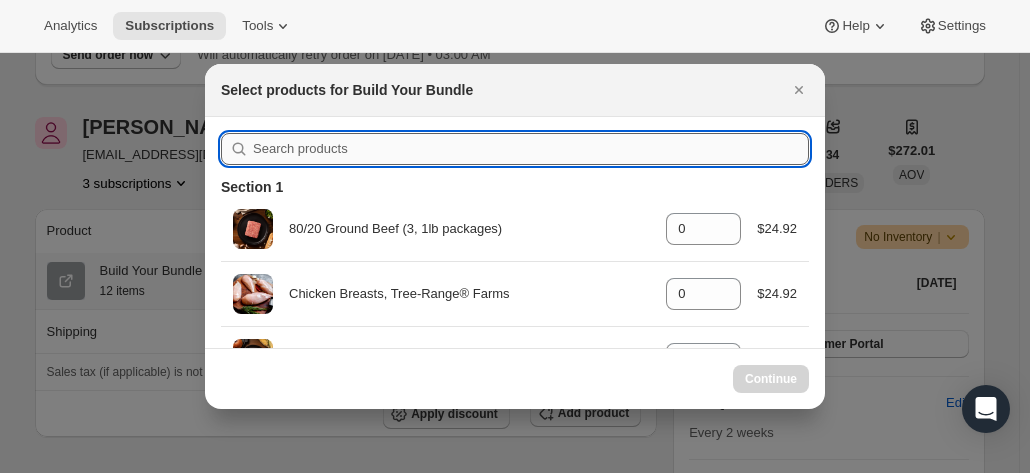 click at bounding box center (531, 149) 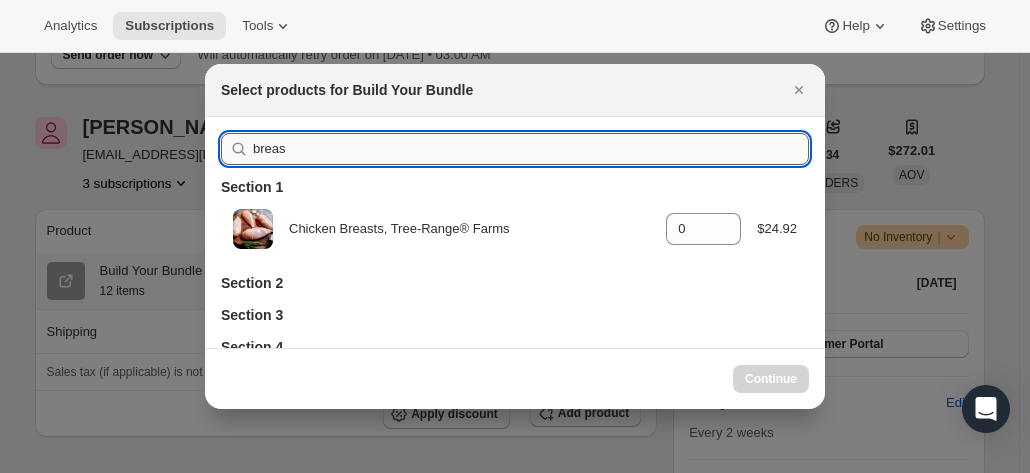 type on "breast" 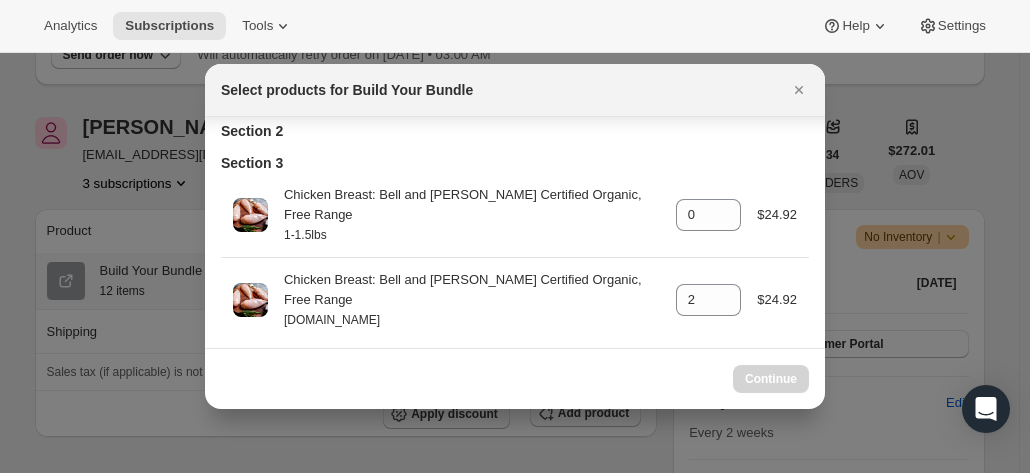 scroll, scrollTop: 154, scrollLeft: 0, axis: vertical 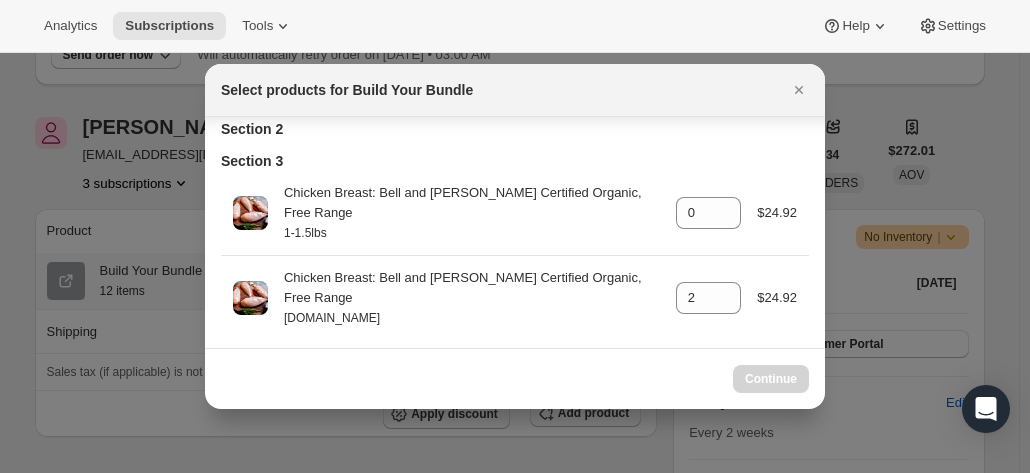 select on "gid://shopify/ProductVariant/45616736206986" 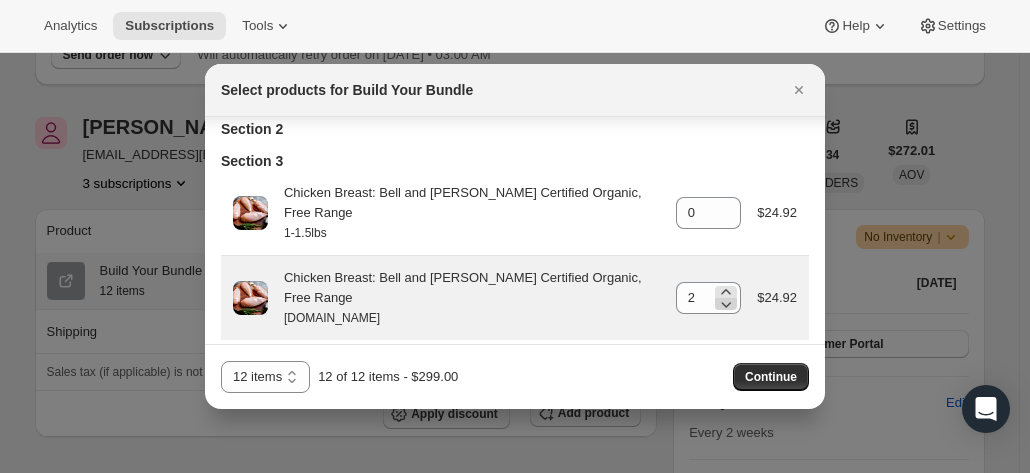 type on "breast" 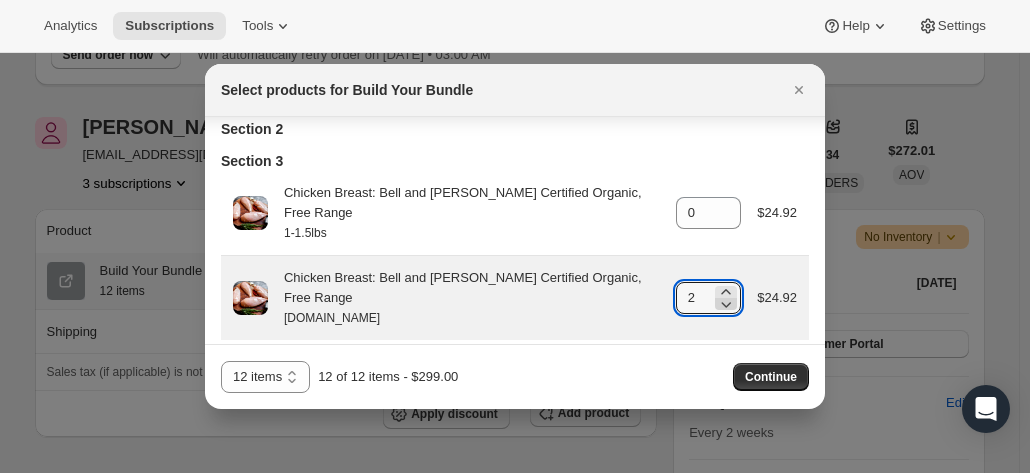 click 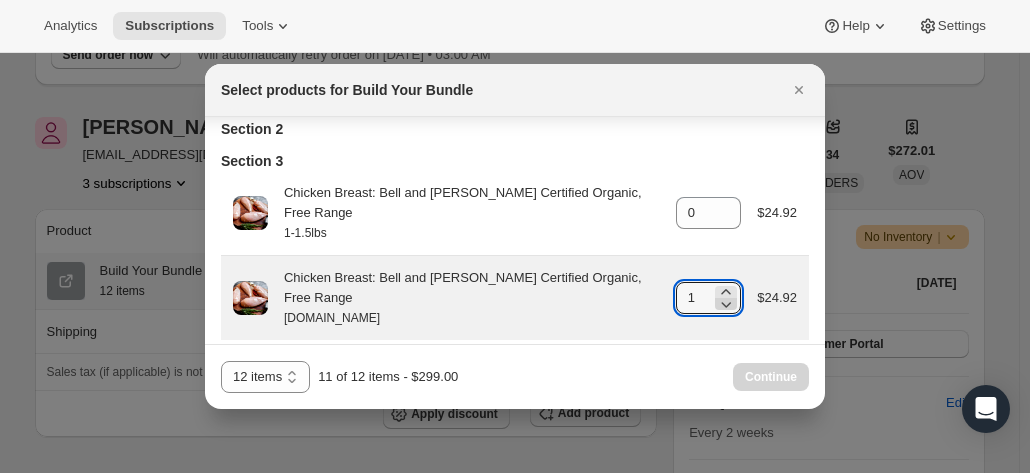 click 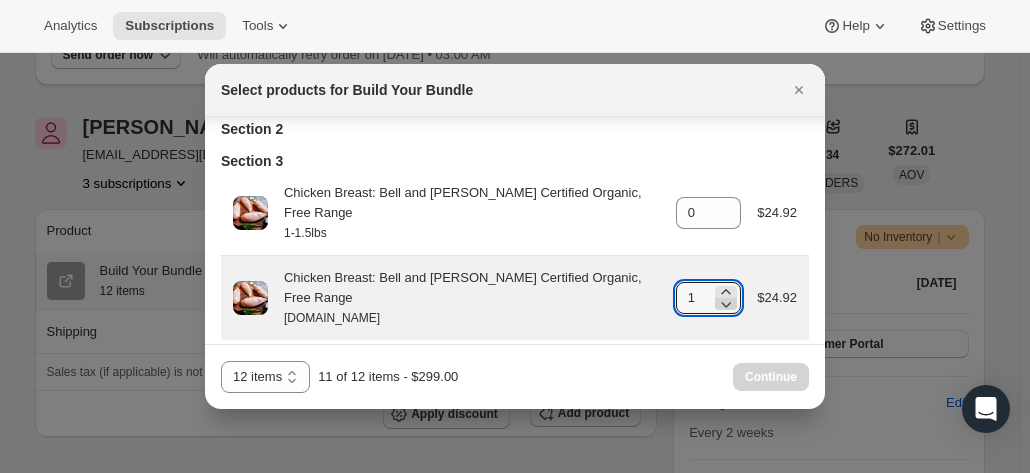 type on "0" 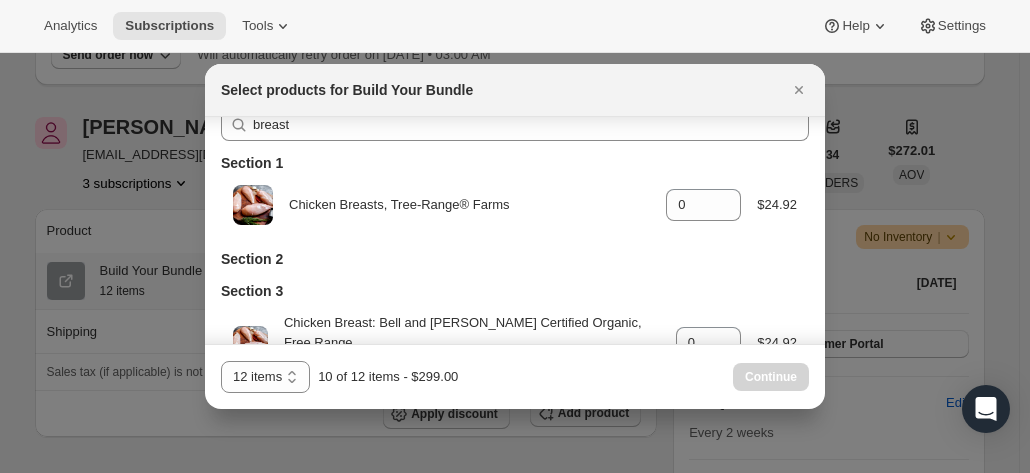 scroll, scrollTop: 0, scrollLeft: 0, axis: both 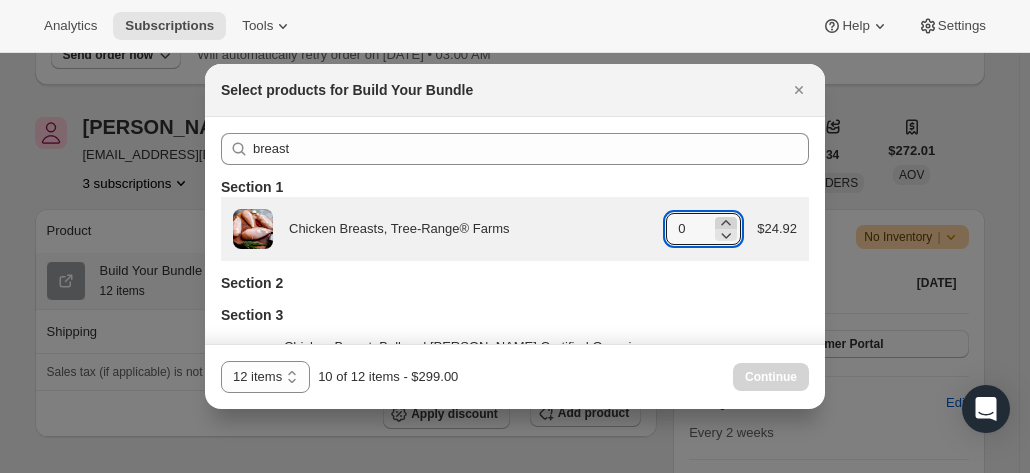 click 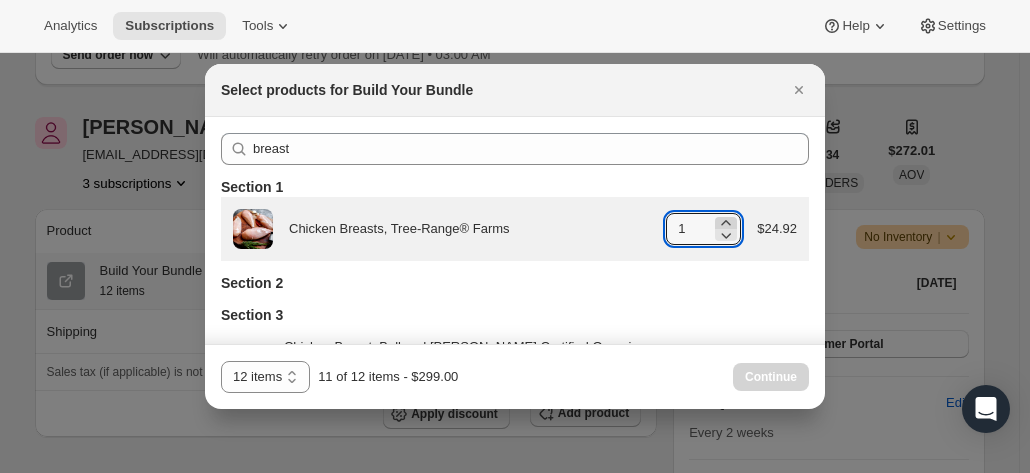 click 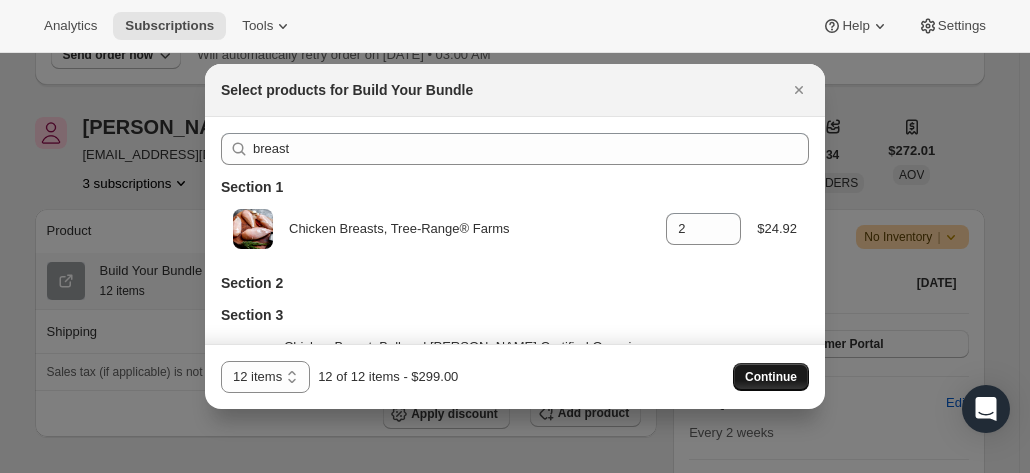 click on "Continue" at bounding box center (771, 377) 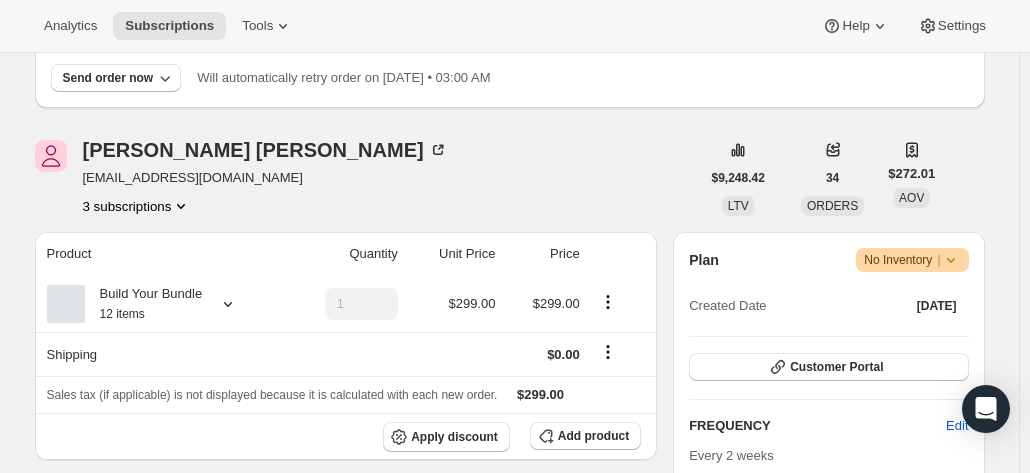 scroll, scrollTop: 300, scrollLeft: 0, axis: vertical 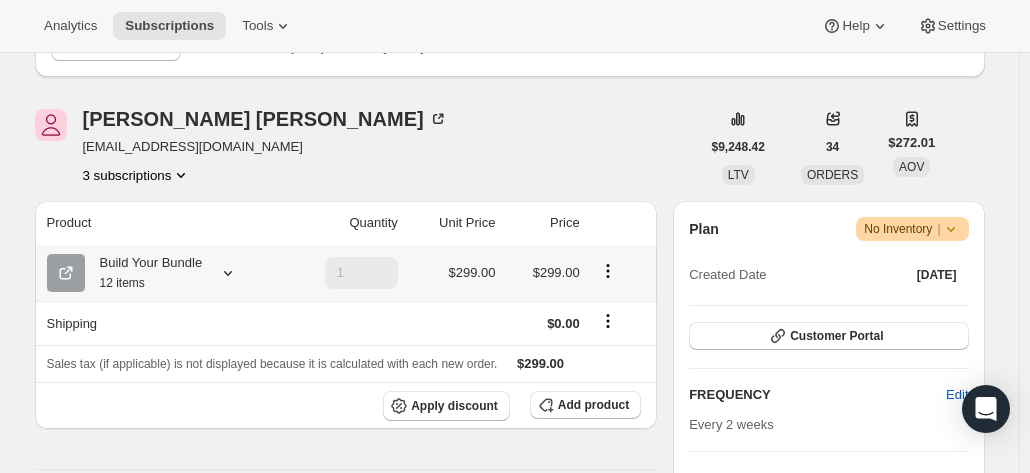 click 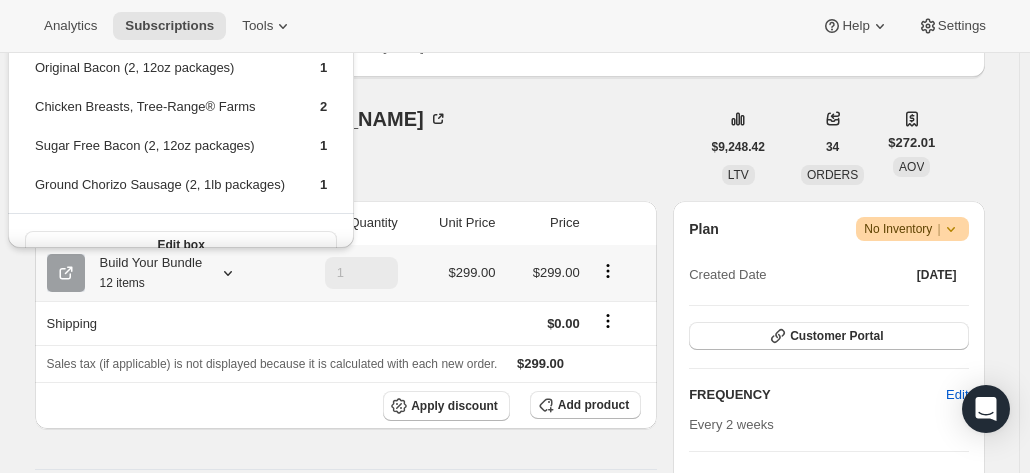 scroll, scrollTop: 0, scrollLeft: 0, axis: both 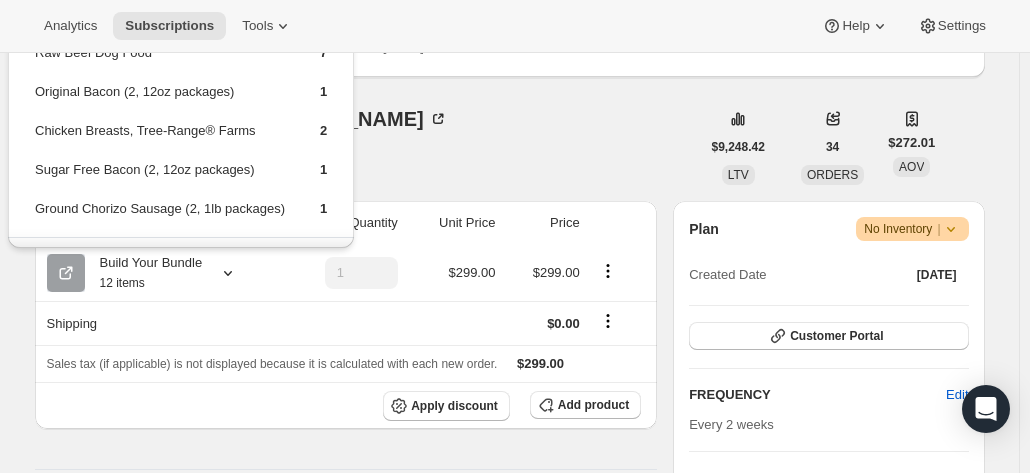click on "[PERSON_NAME] [EMAIL_ADDRESS][DOMAIN_NAME] 3 subscriptions" at bounding box center [367, 147] 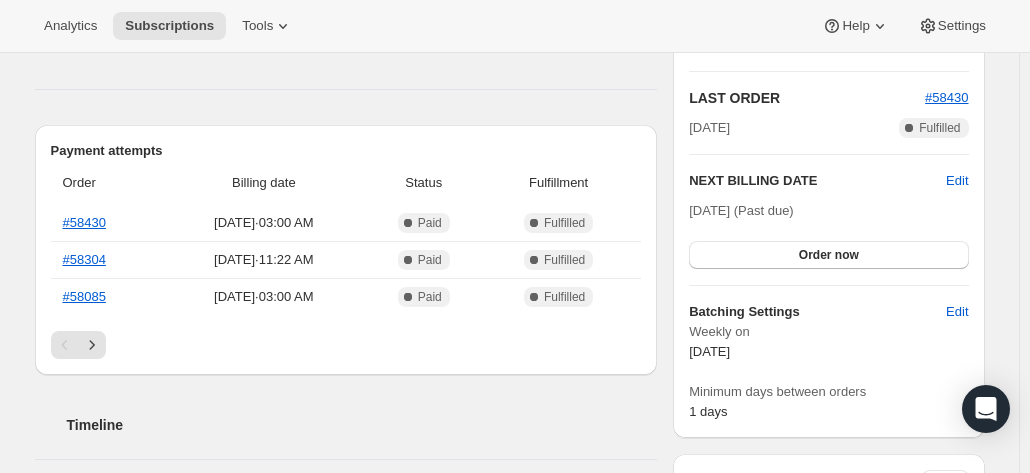 scroll, scrollTop: 700, scrollLeft: 0, axis: vertical 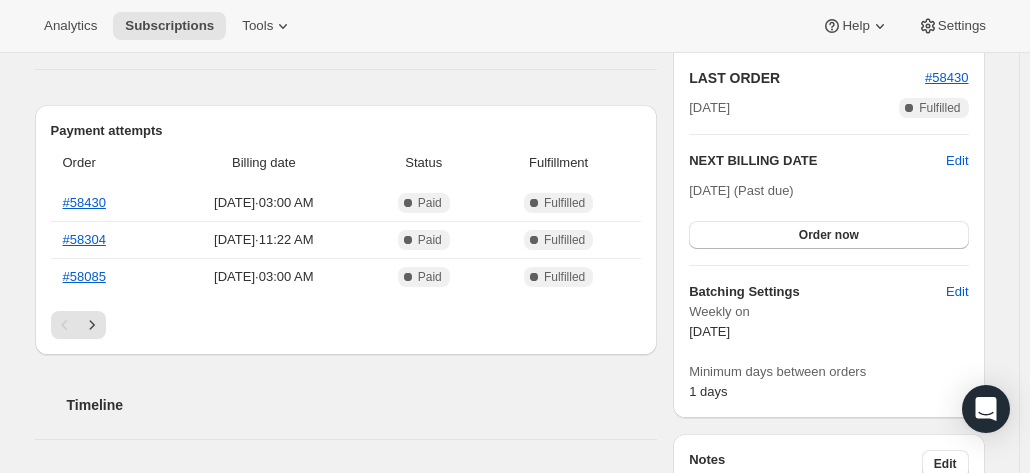 drag, startPoint x: 841, startPoint y: 231, endPoint x: 840, endPoint y: 325, distance: 94.00532 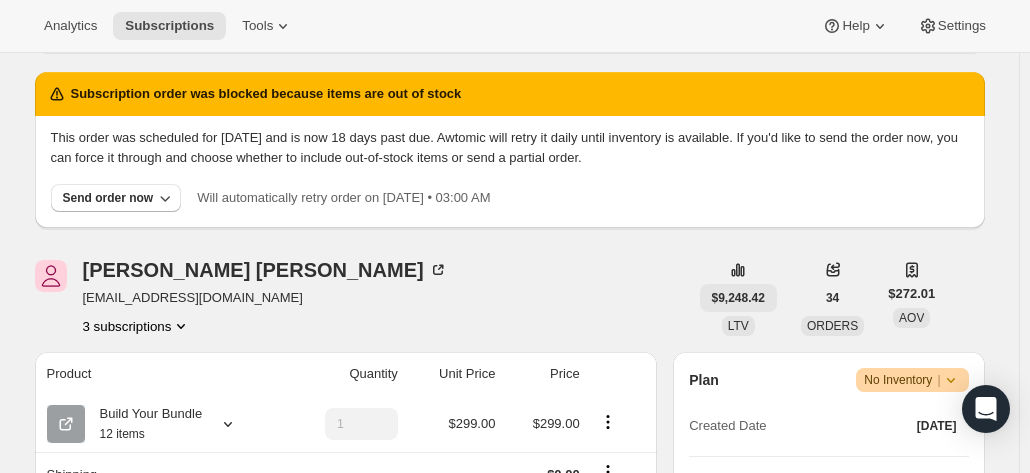 scroll, scrollTop: 0, scrollLeft: 0, axis: both 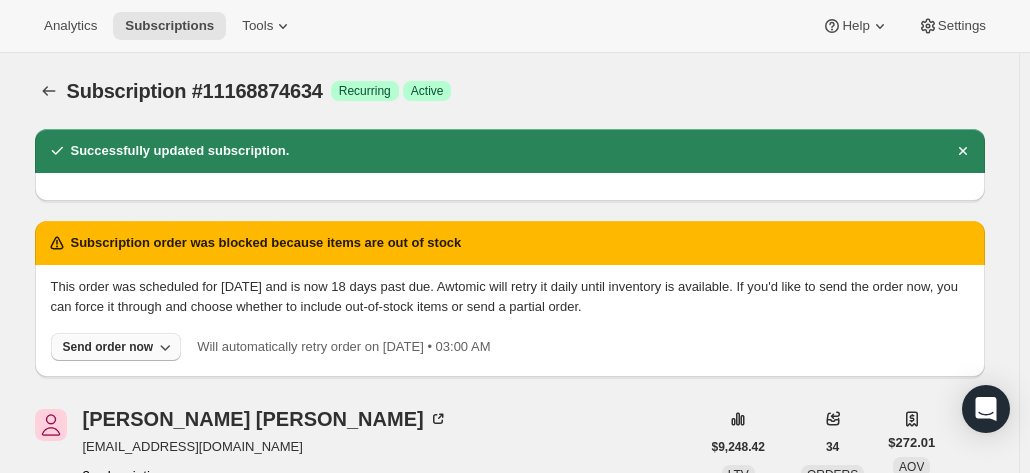 click on "Send order now" at bounding box center (108, 347) 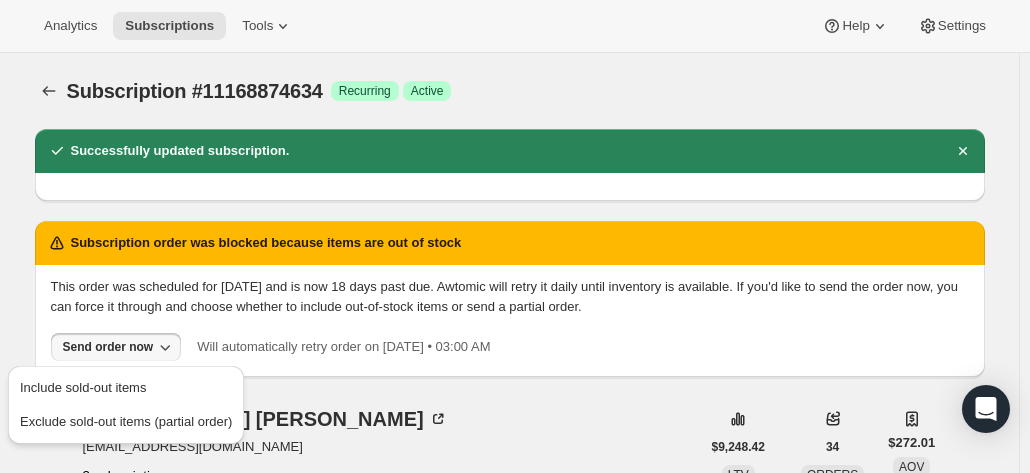 click on "[PERSON_NAME] [EMAIL_ADDRESS][DOMAIN_NAME] 3 subscriptions" at bounding box center (367, 447) 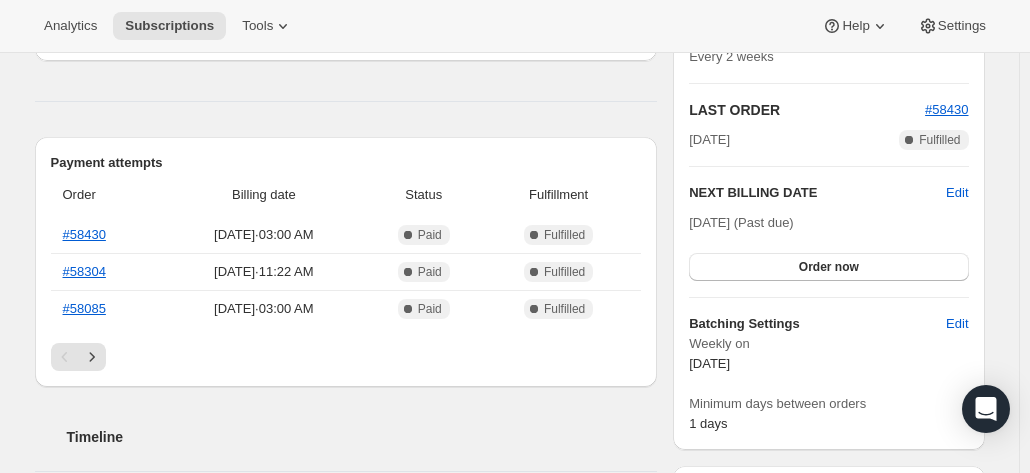 scroll, scrollTop: 700, scrollLeft: 0, axis: vertical 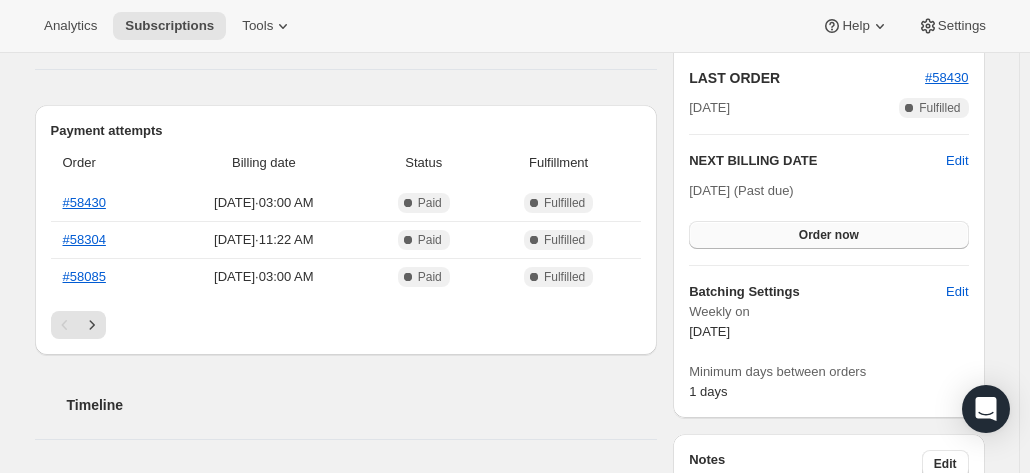 click on "Order now" at bounding box center [829, 235] 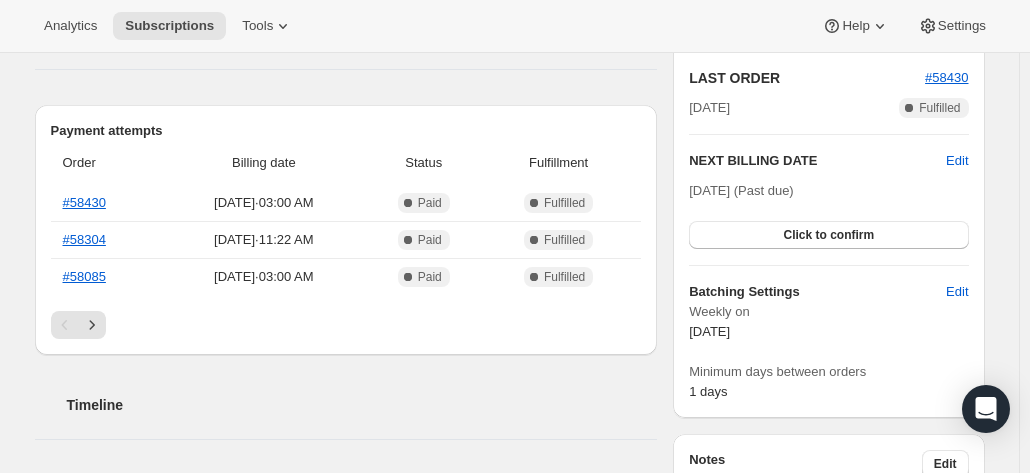 click on "Click to confirm" at bounding box center [828, 235] 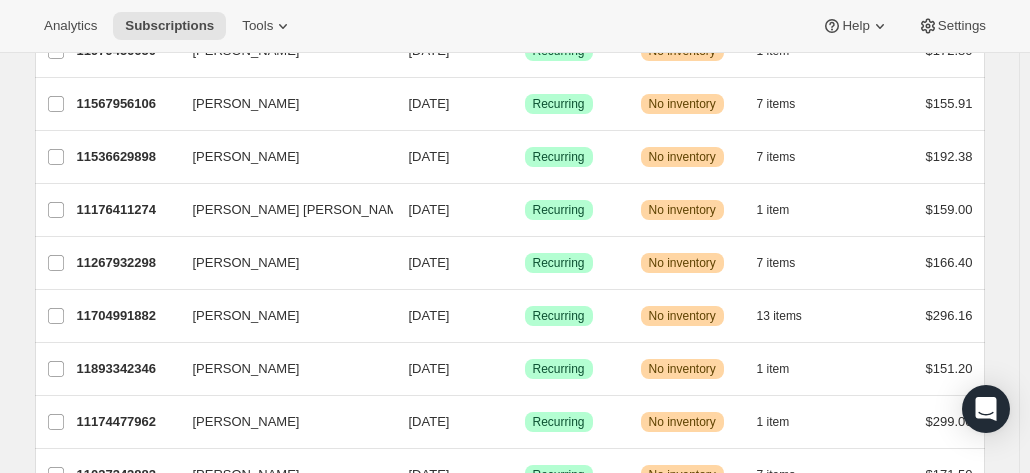 scroll, scrollTop: 100, scrollLeft: 0, axis: vertical 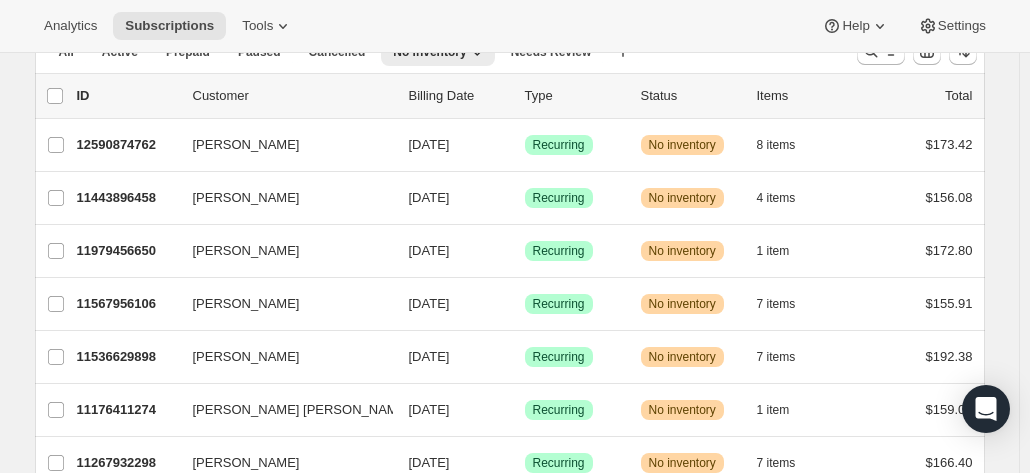 drag, startPoint x: 120, startPoint y: 297, endPoint x: 10, endPoint y: 275, distance: 112.17843 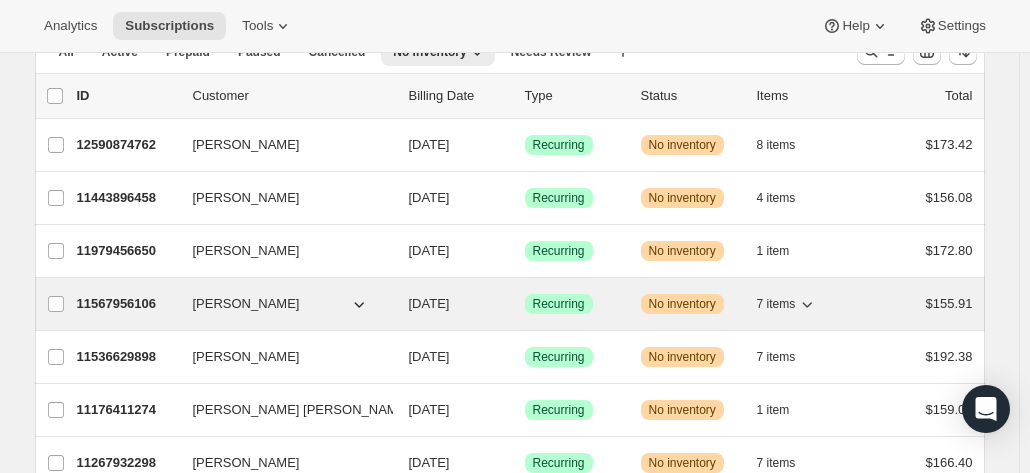 drag, startPoint x: 128, startPoint y: 302, endPoint x: 95, endPoint y: 296, distance: 33.54102 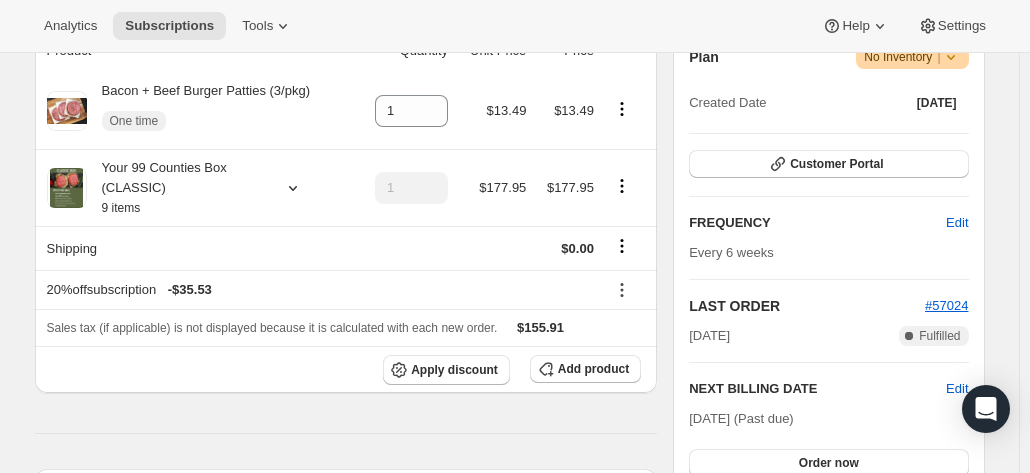 scroll, scrollTop: 400, scrollLeft: 0, axis: vertical 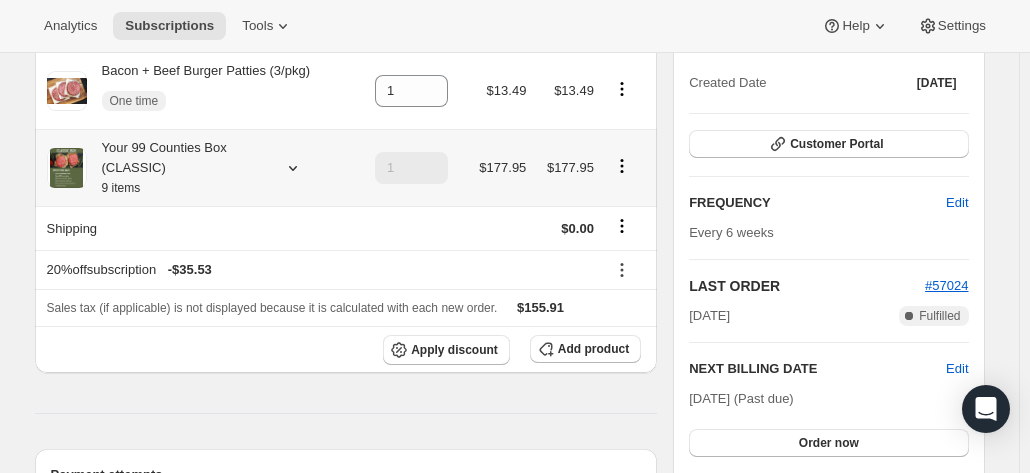 click 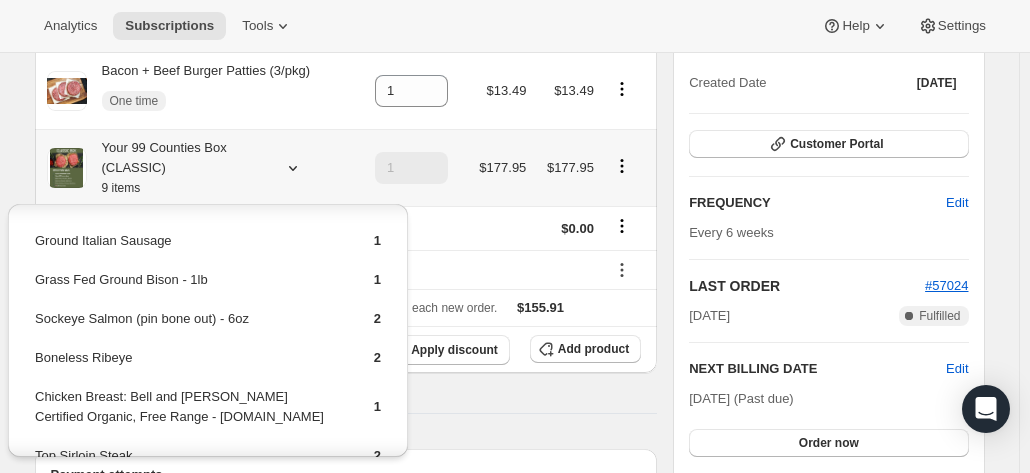 scroll, scrollTop: 89, scrollLeft: 0, axis: vertical 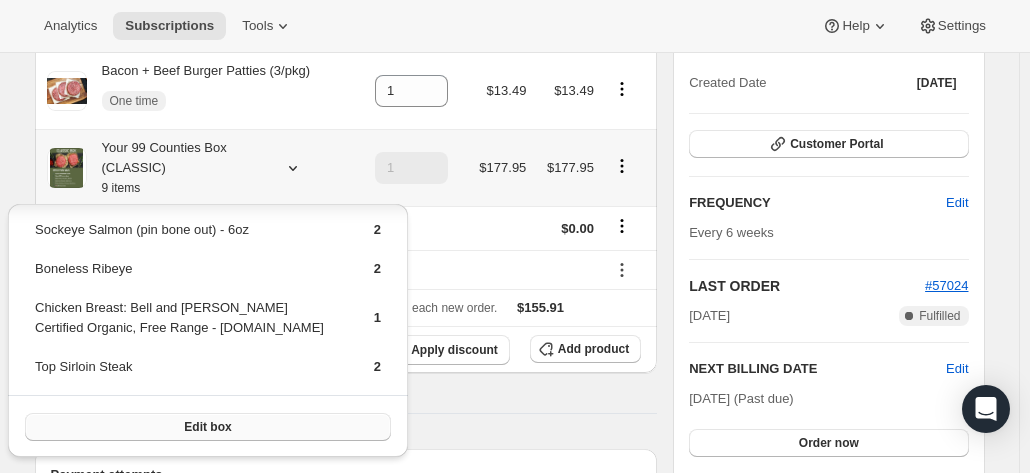 click on "Edit box" at bounding box center [207, 427] 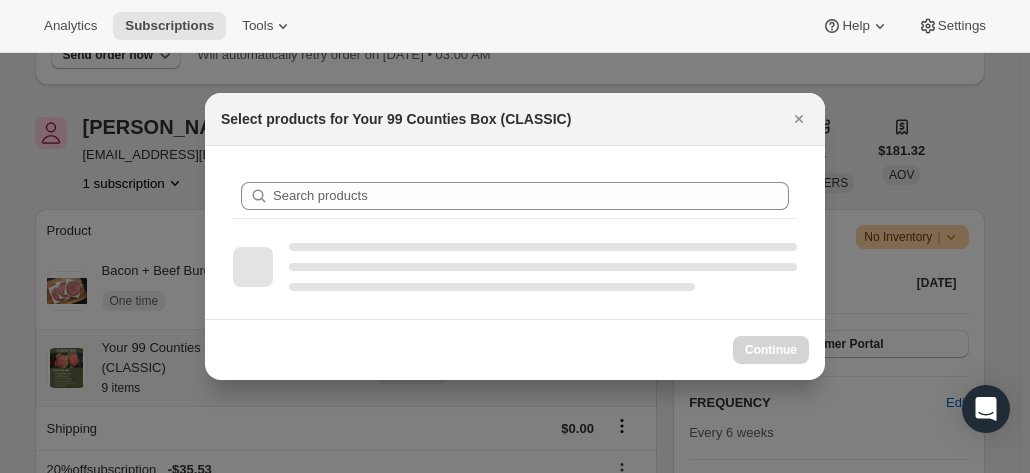 scroll, scrollTop: 0, scrollLeft: 0, axis: both 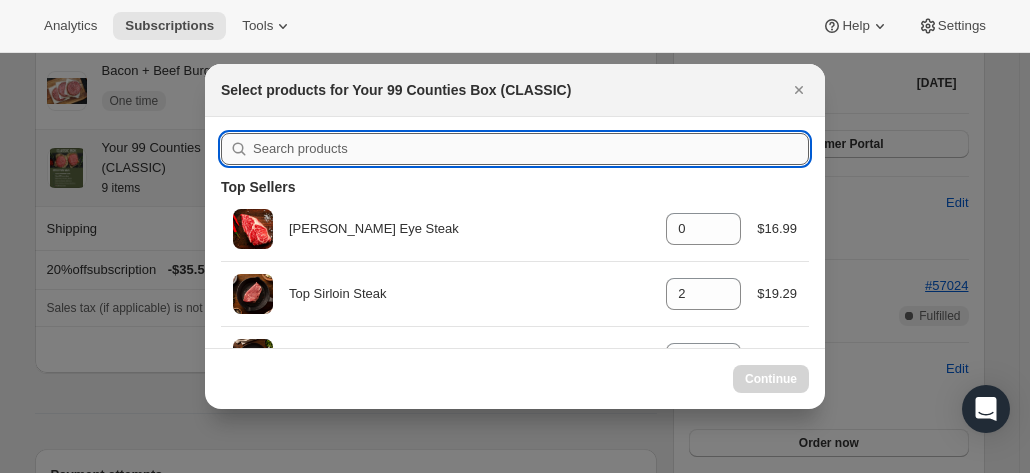 click at bounding box center (531, 149) 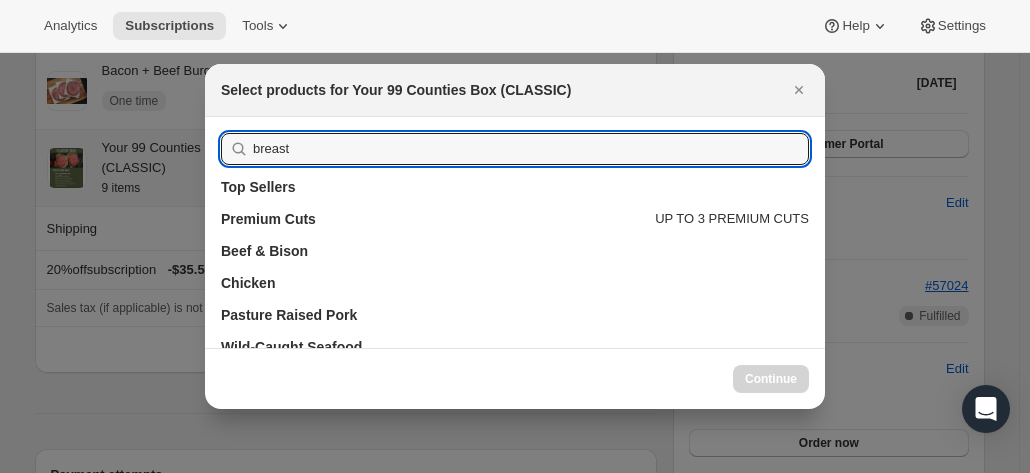type on "breast" 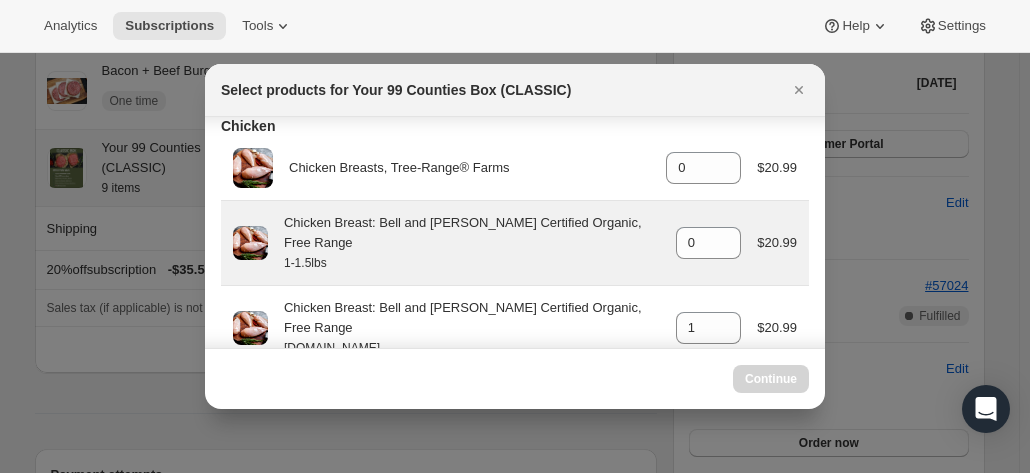 scroll, scrollTop: 188, scrollLeft: 0, axis: vertical 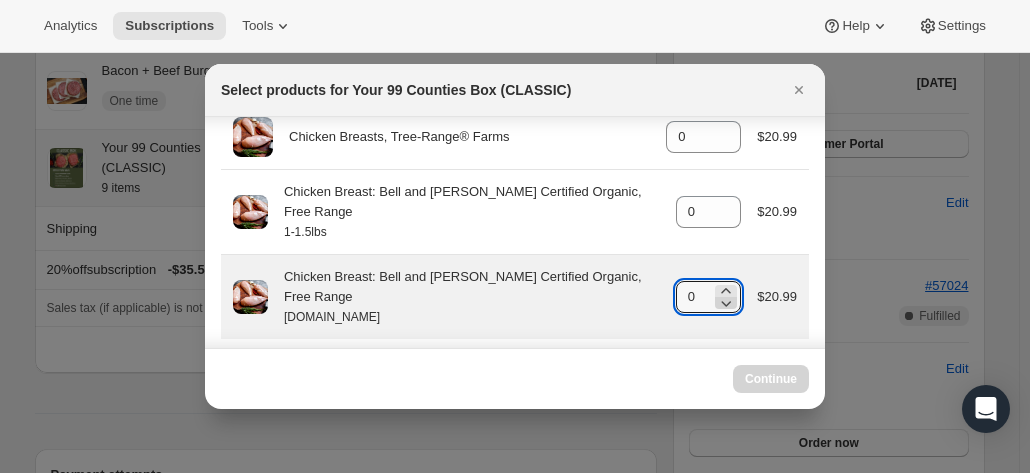 click 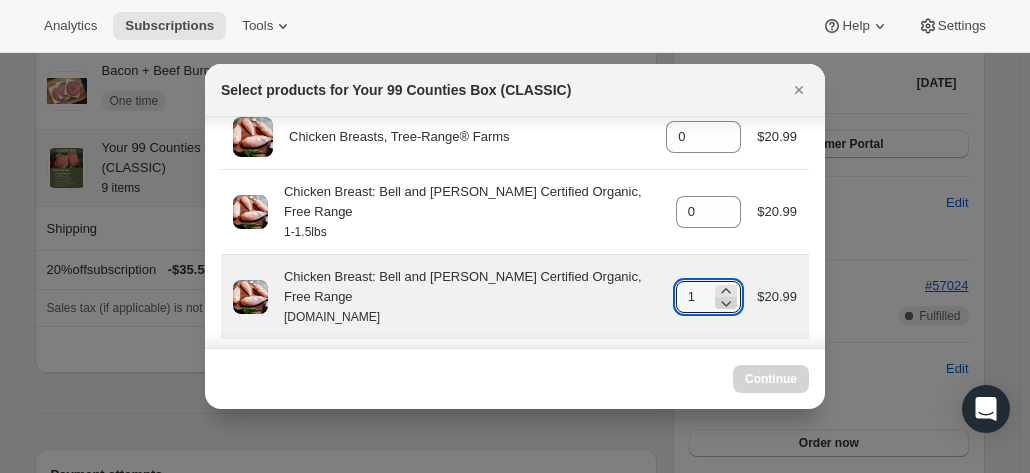 click 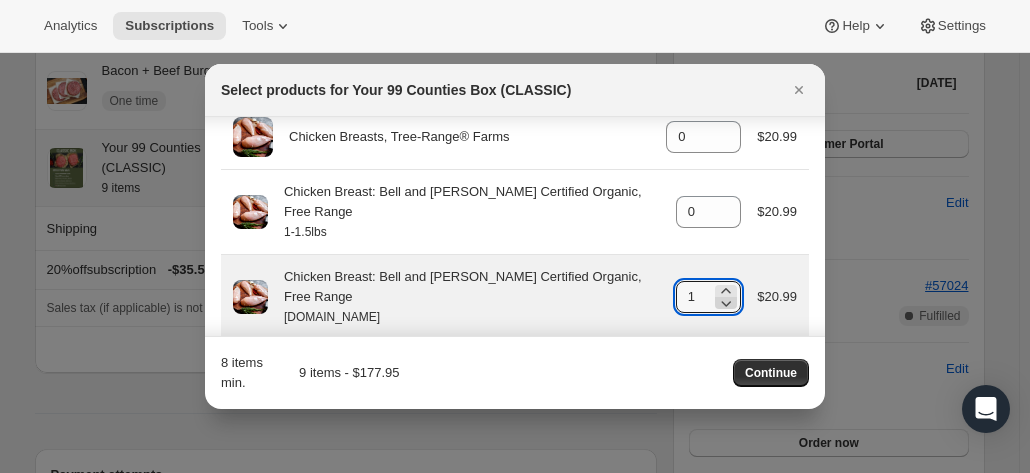 click 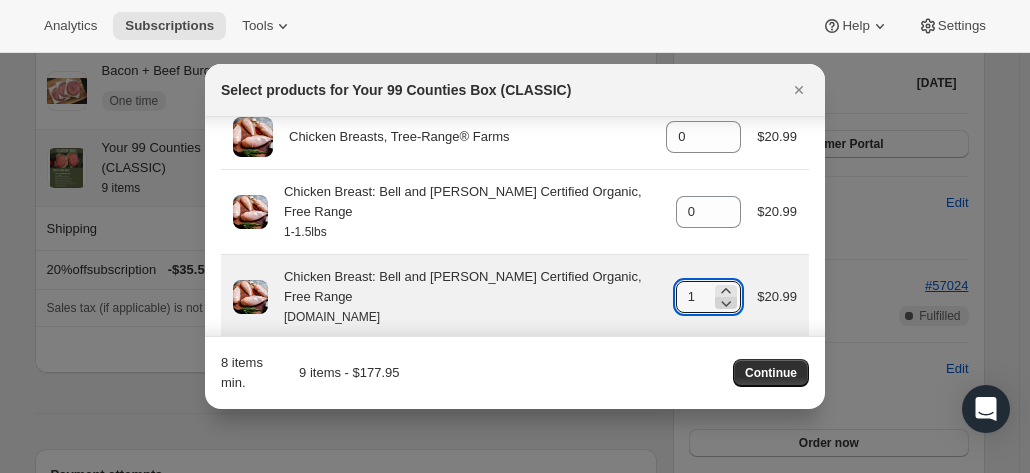 type on "0" 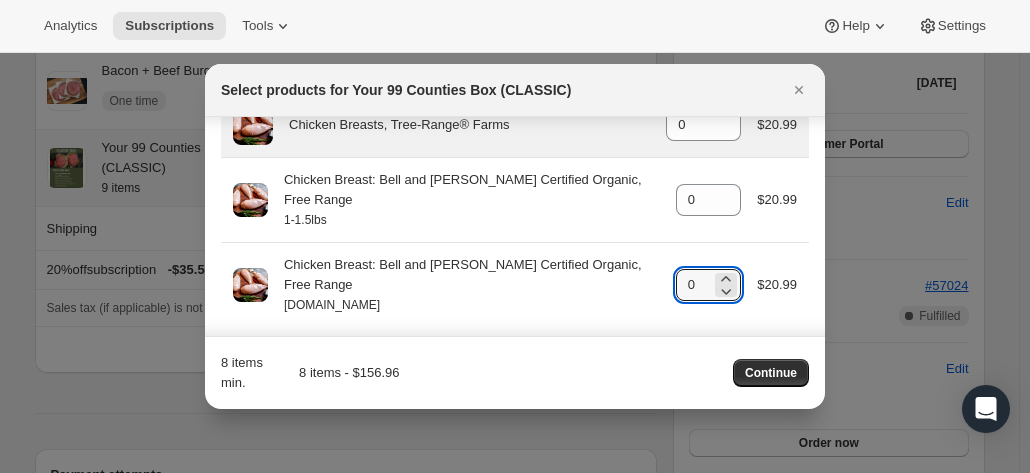 scroll, scrollTop: 100, scrollLeft: 0, axis: vertical 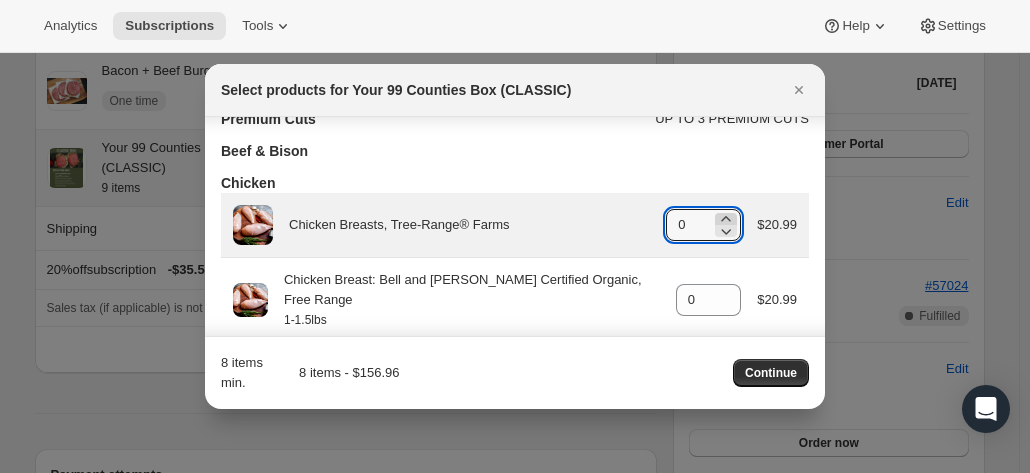 click 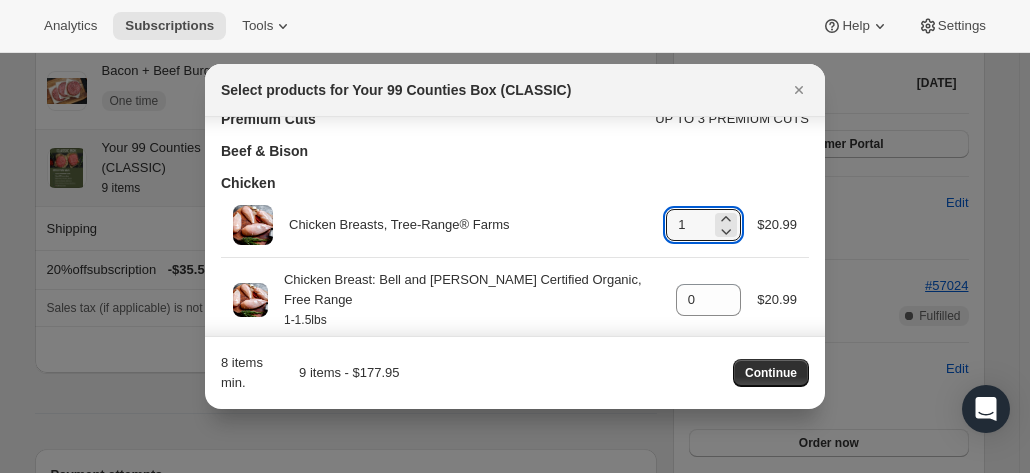 scroll, scrollTop: 230, scrollLeft: 0, axis: vertical 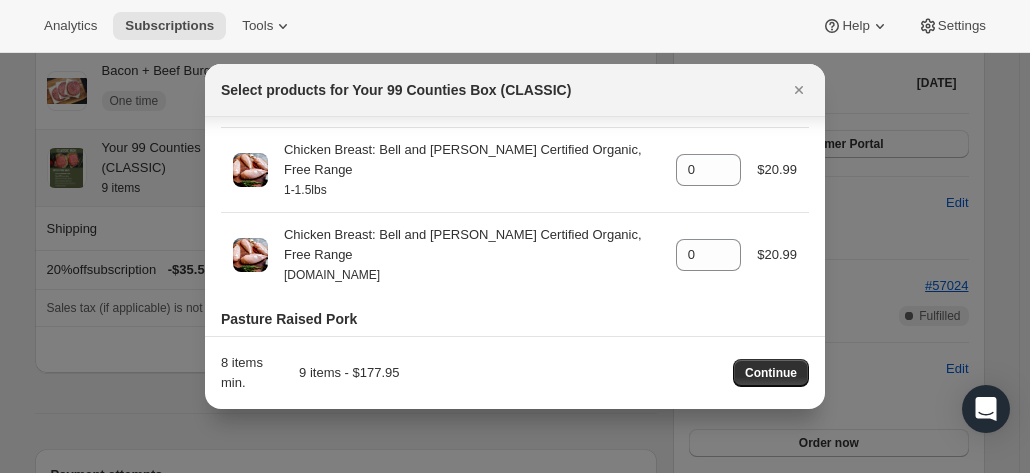 click on "Continue" at bounding box center (771, 373) 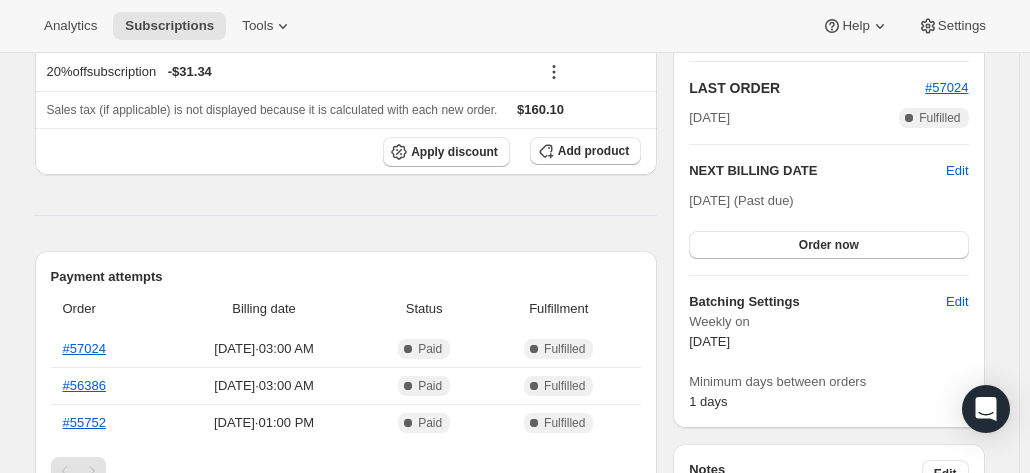 scroll, scrollTop: 700, scrollLeft: 0, axis: vertical 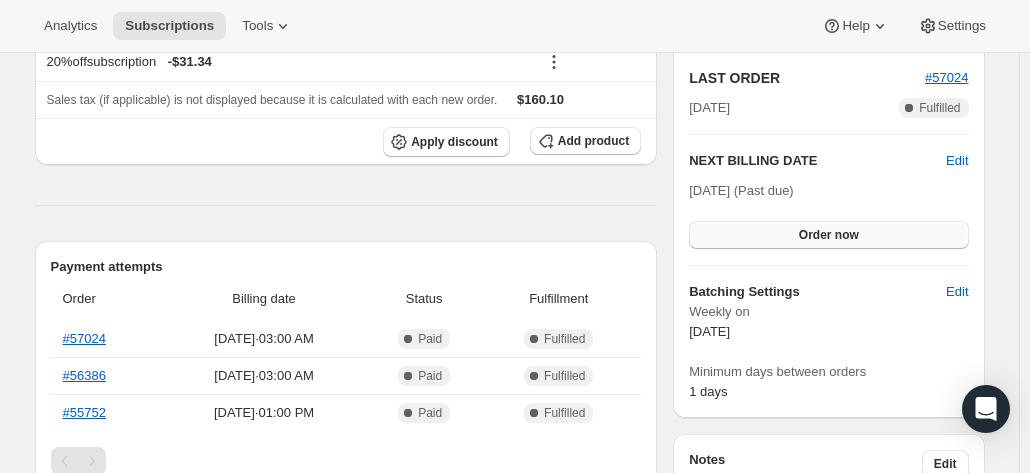 click on "Order now" at bounding box center [829, 235] 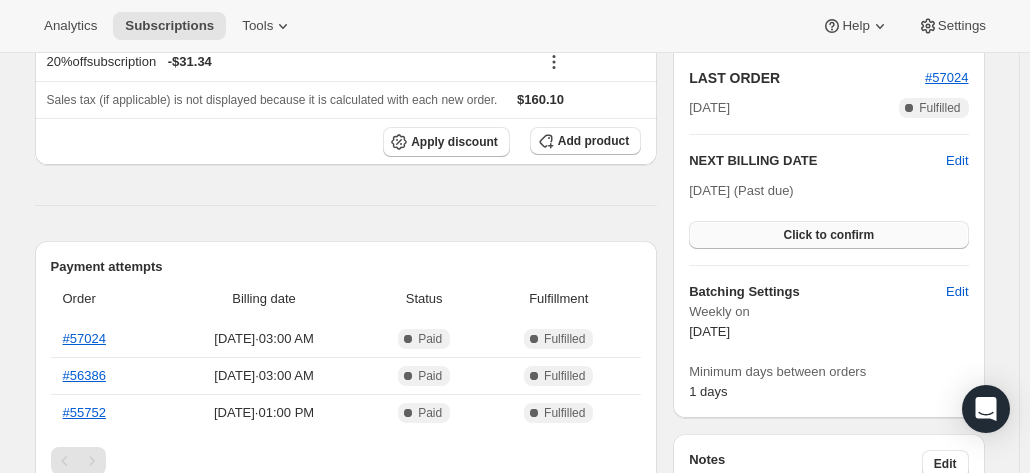 click on "Click to confirm" at bounding box center [828, 235] 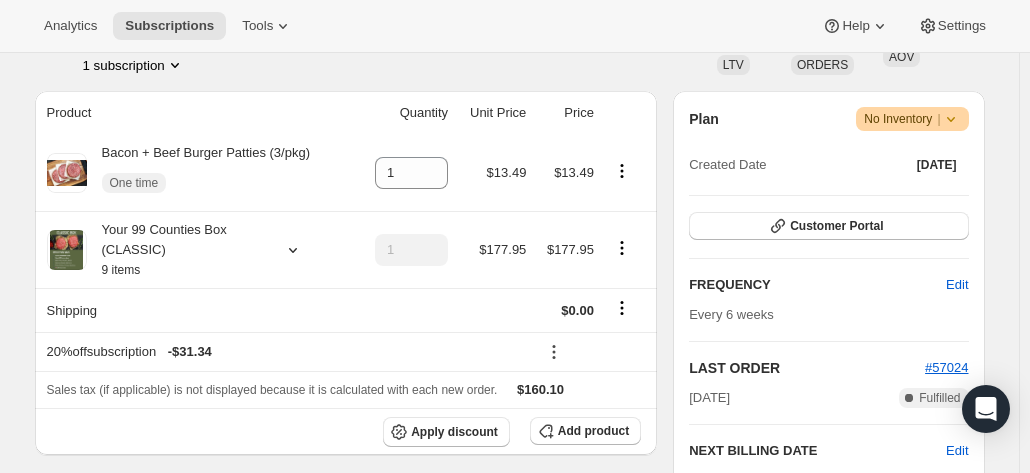 scroll, scrollTop: 300, scrollLeft: 0, axis: vertical 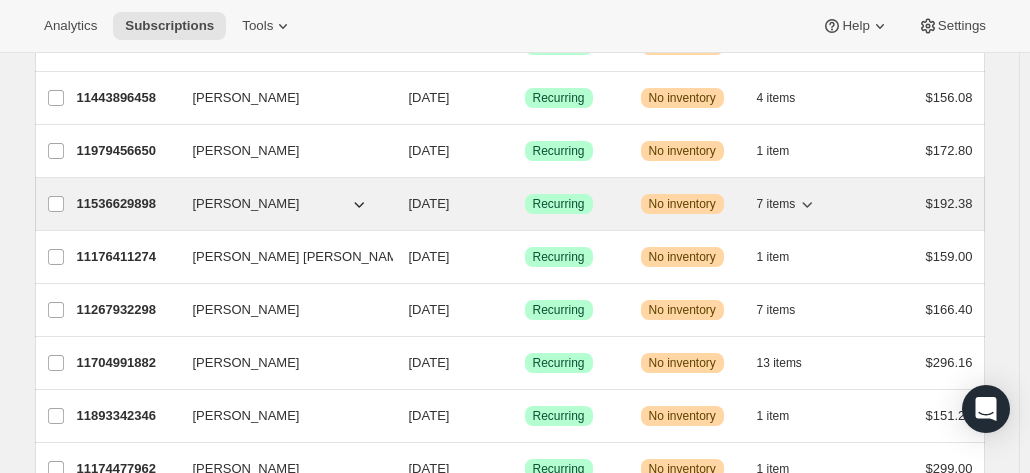 click on "11536629898" at bounding box center [127, 204] 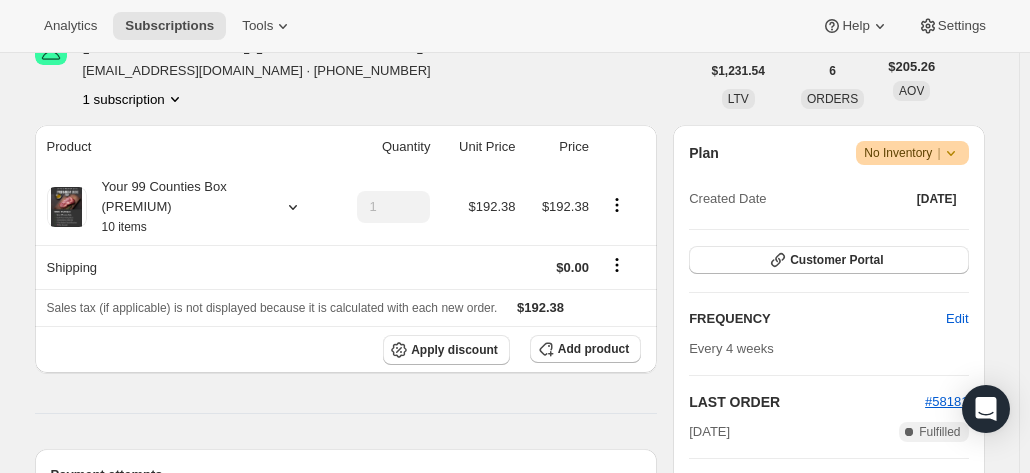 scroll, scrollTop: 400, scrollLeft: 0, axis: vertical 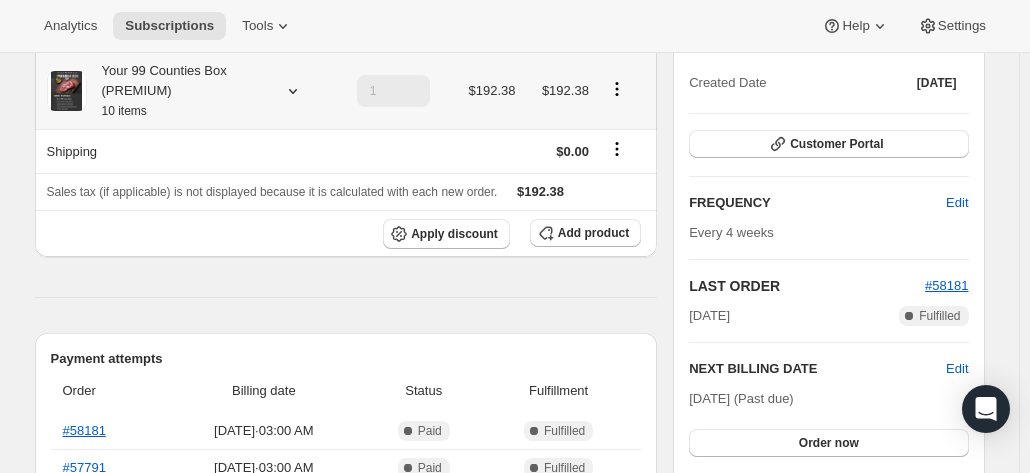 click 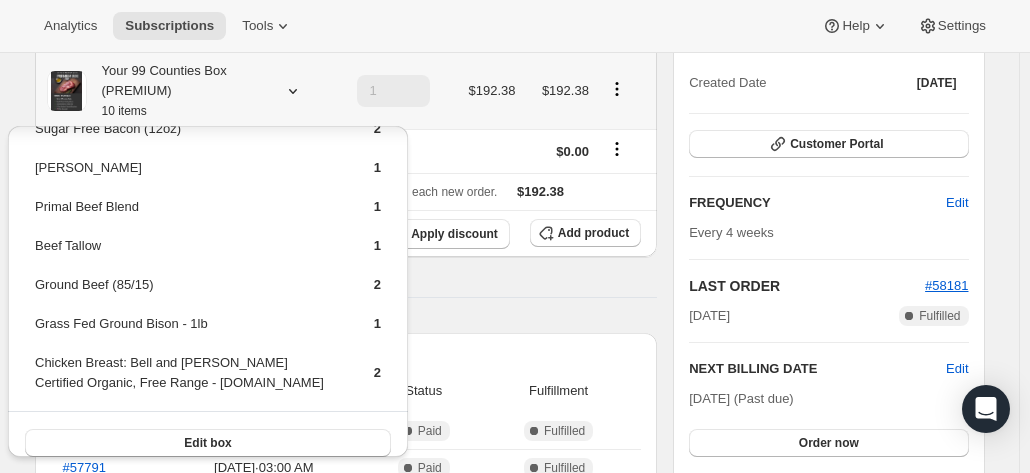 scroll, scrollTop: 50, scrollLeft: 0, axis: vertical 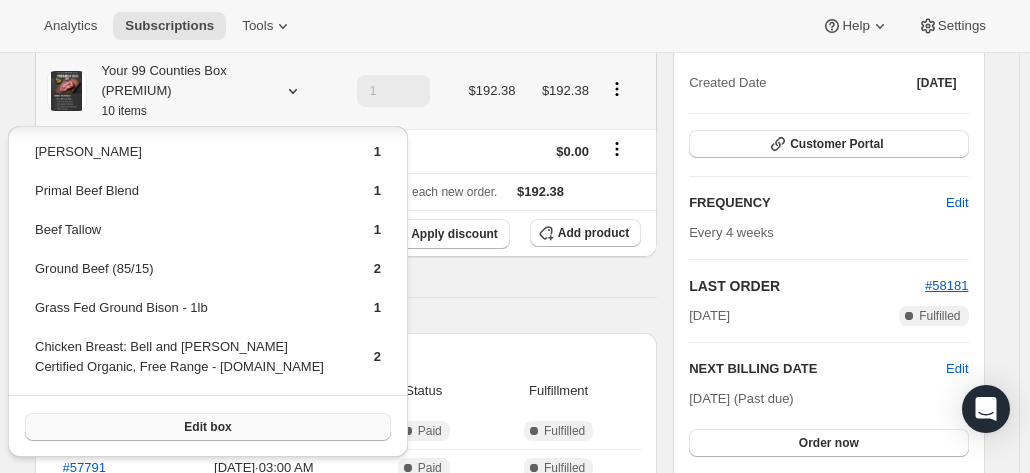 click on "Edit box" at bounding box center [207, 427] 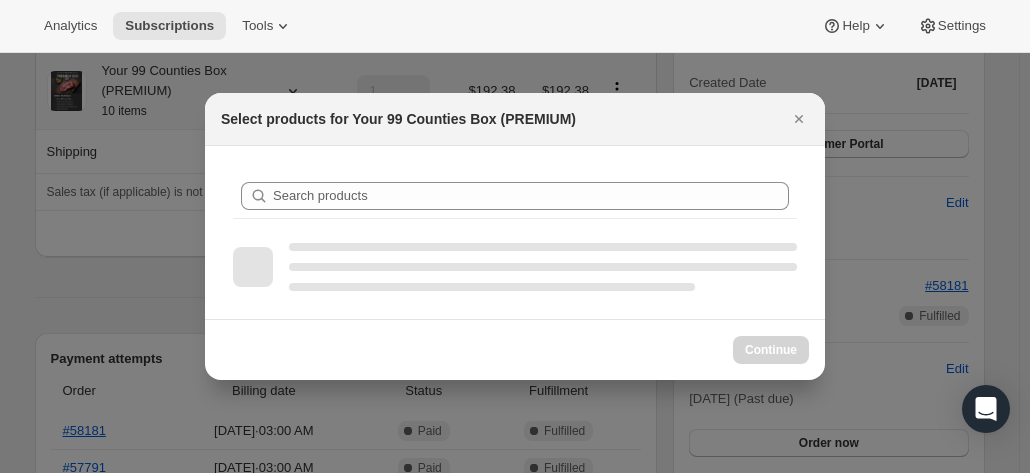 scroll, scrollTop: 0, scrollLeft: 0, axis: both 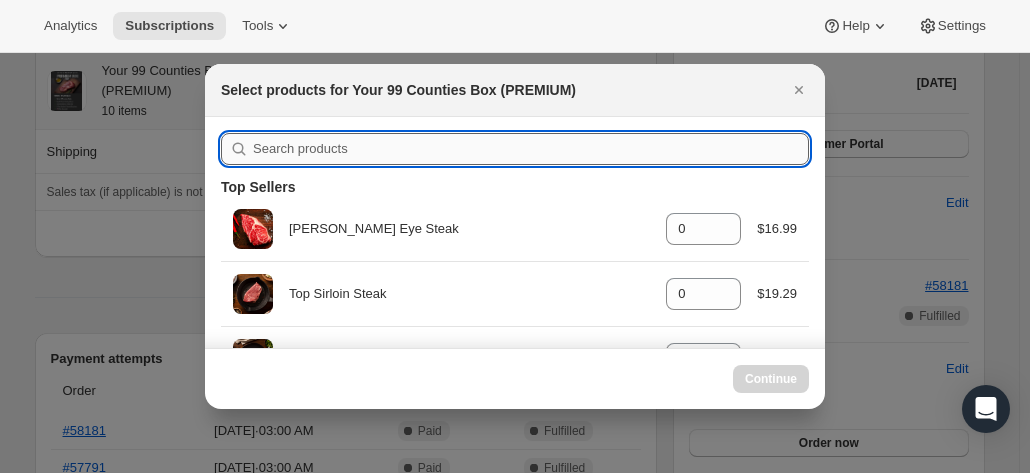 click at bounding box center [531, 149] 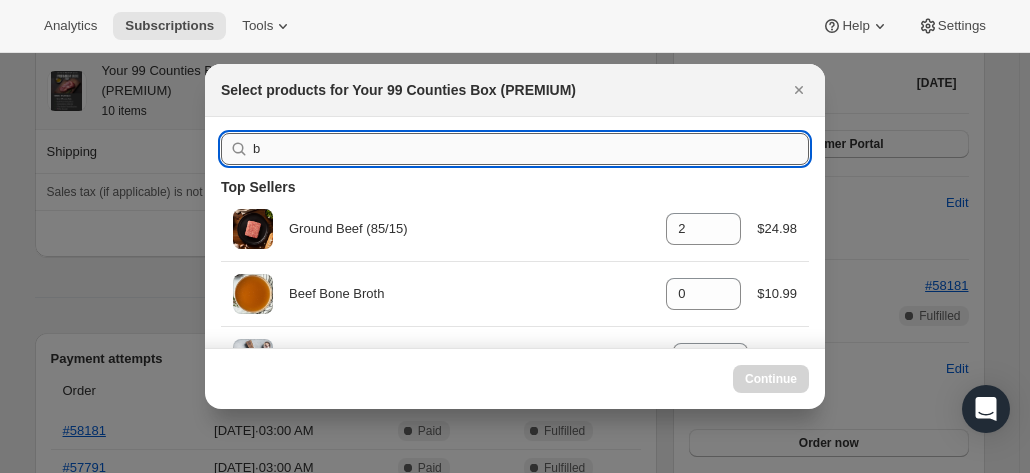 type on "br" 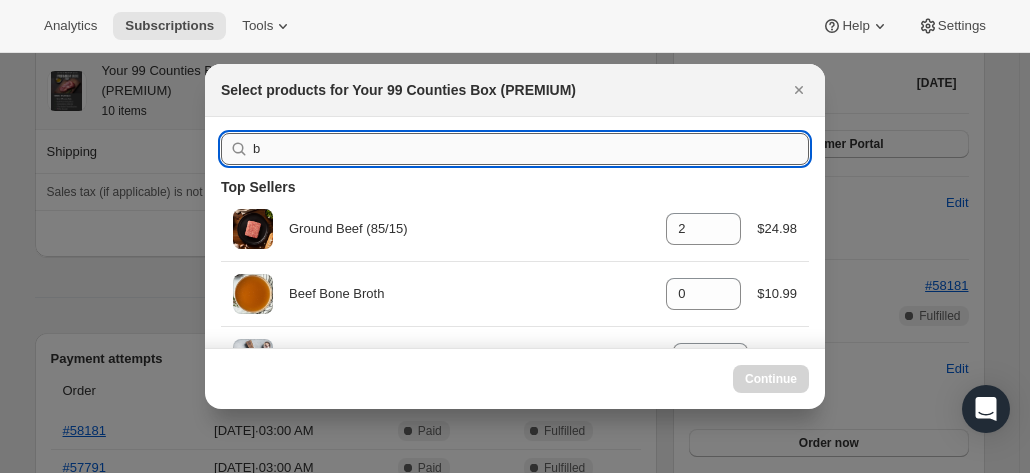 type on "0" 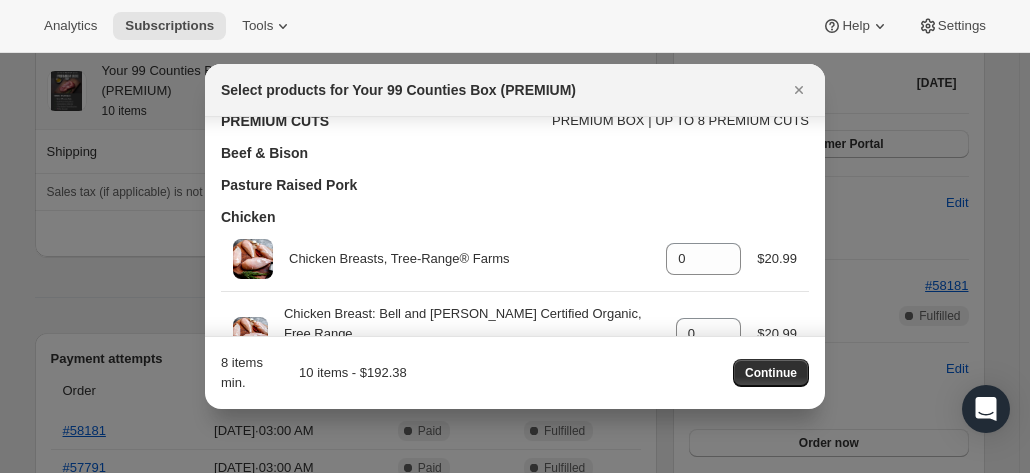 scroll, scrollTop: 198, scrollLeft: 0, axis: vertical 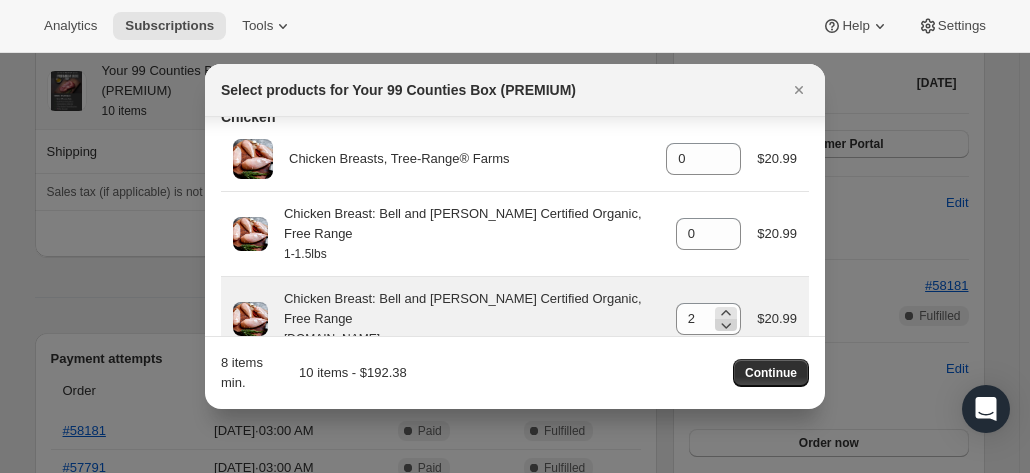type on "breast" 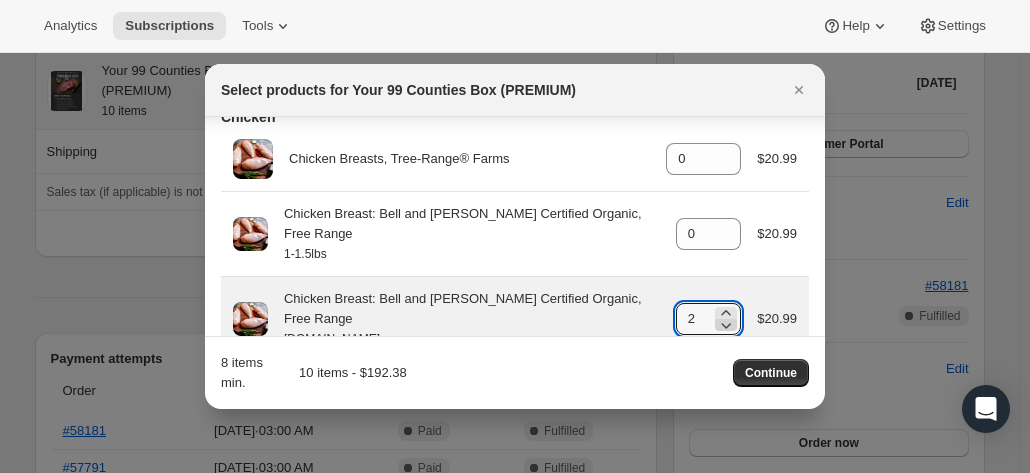 click 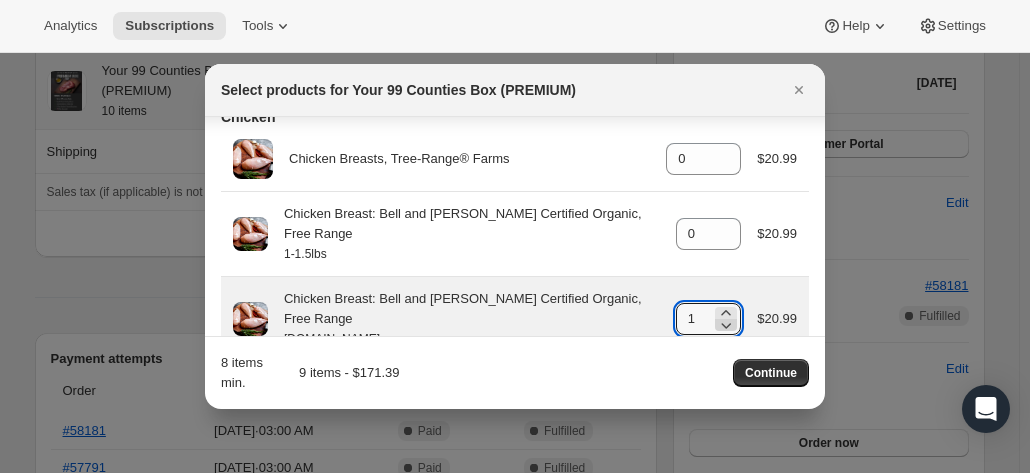 click 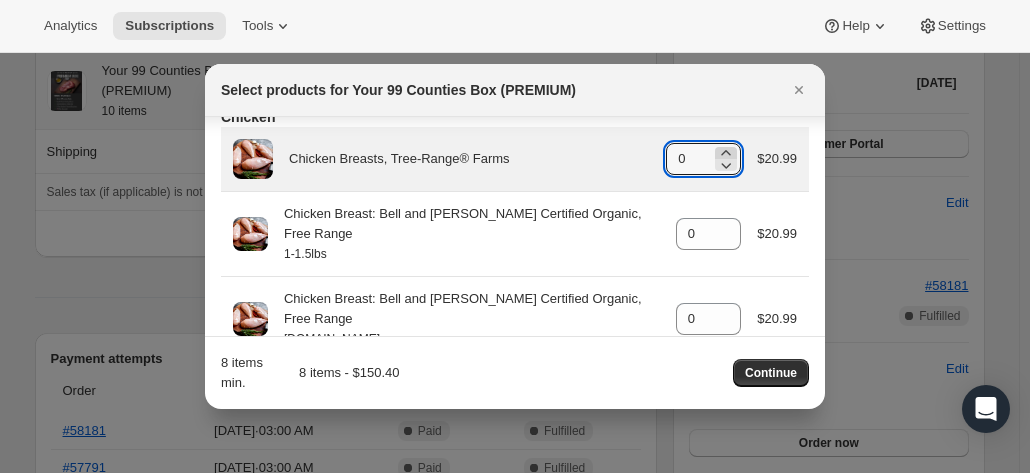 click 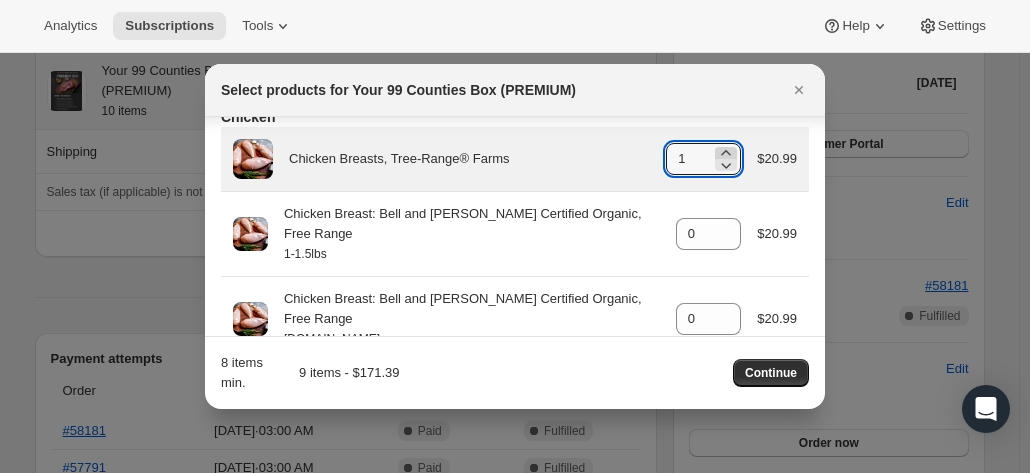 click 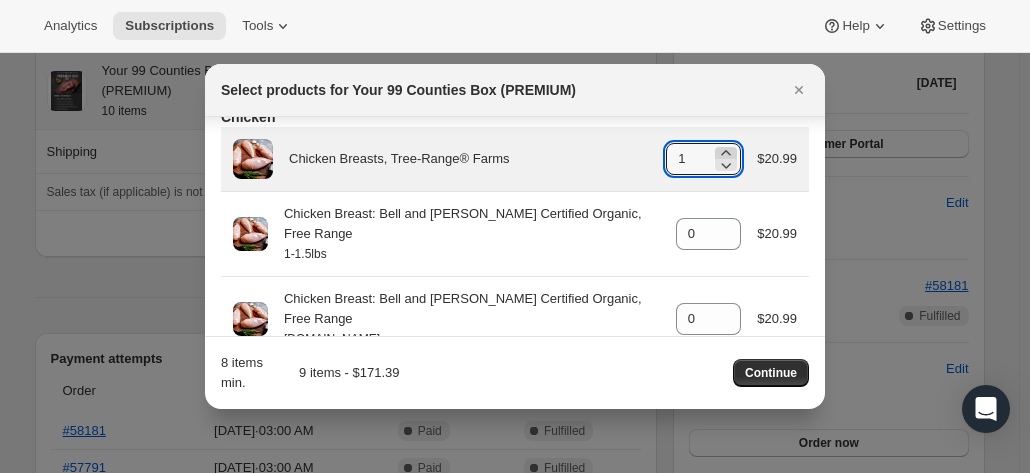 type on "2" 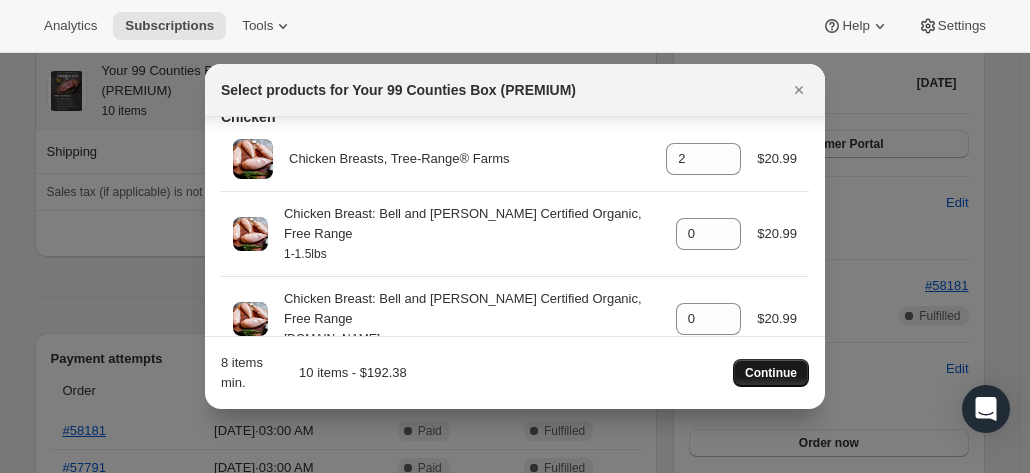 click on "Continue" at bounding box center (771, 373) 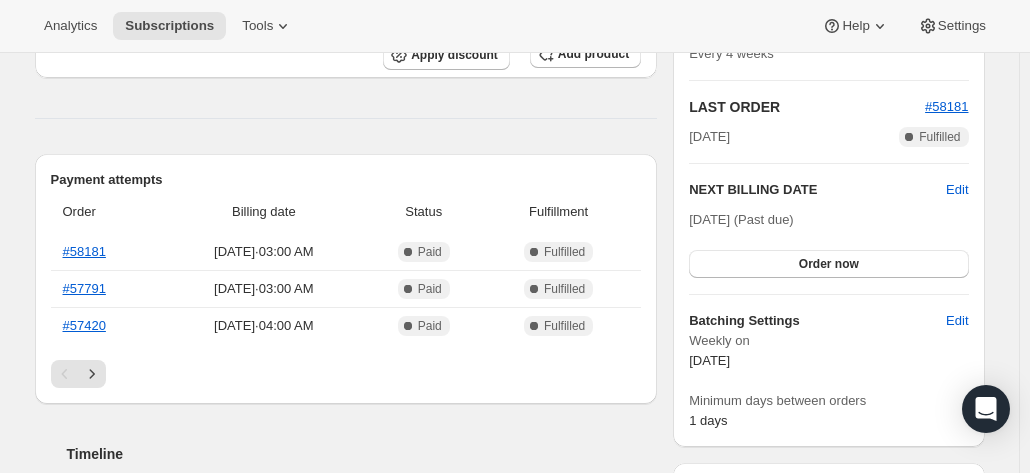 scroll, scrollTop: 700, scrollLeft: 0, axis: vertical 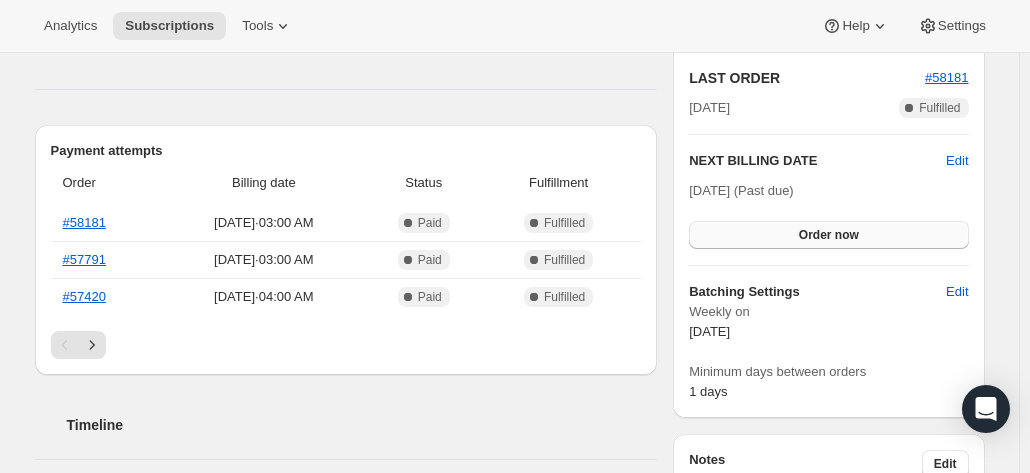 click on "Order now" at bounding box center (829, 235) 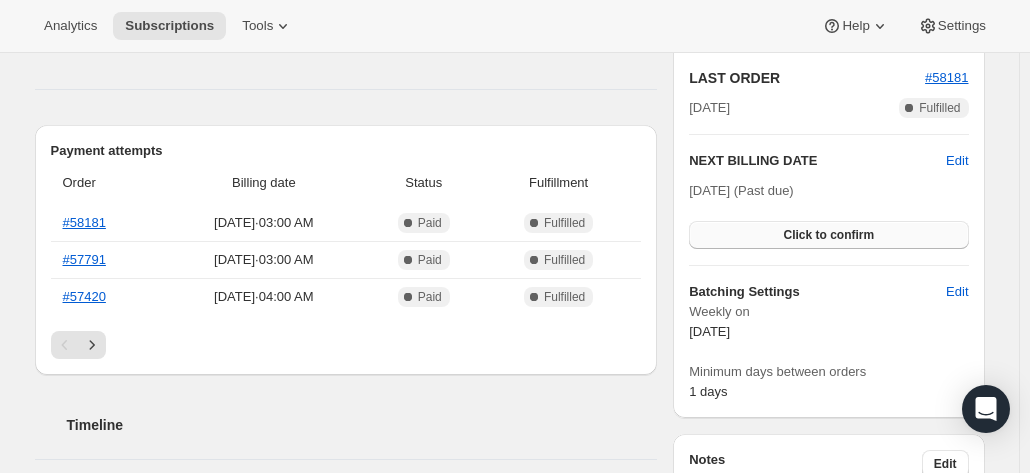 click on "Click to confirm" at bounding box center (828, 235) 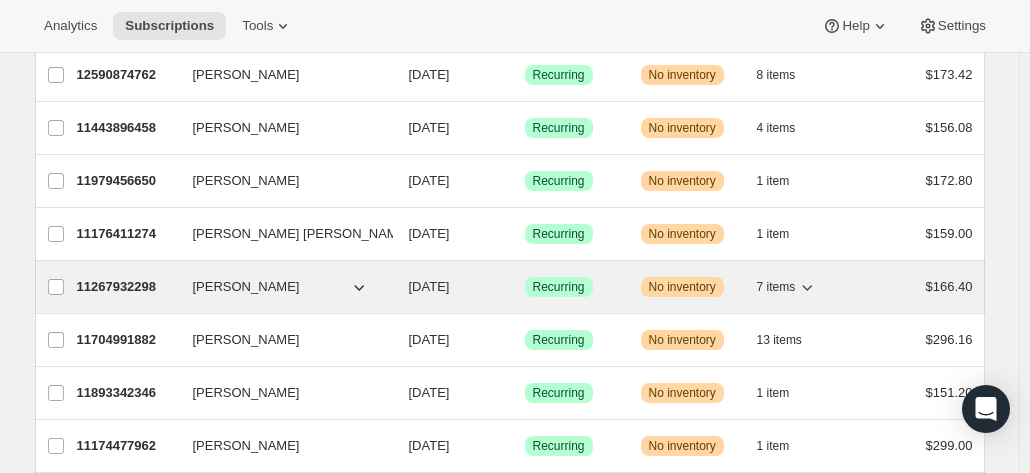 scroll, scrollTop: 200, scrollLeft: 0, axis: vertical 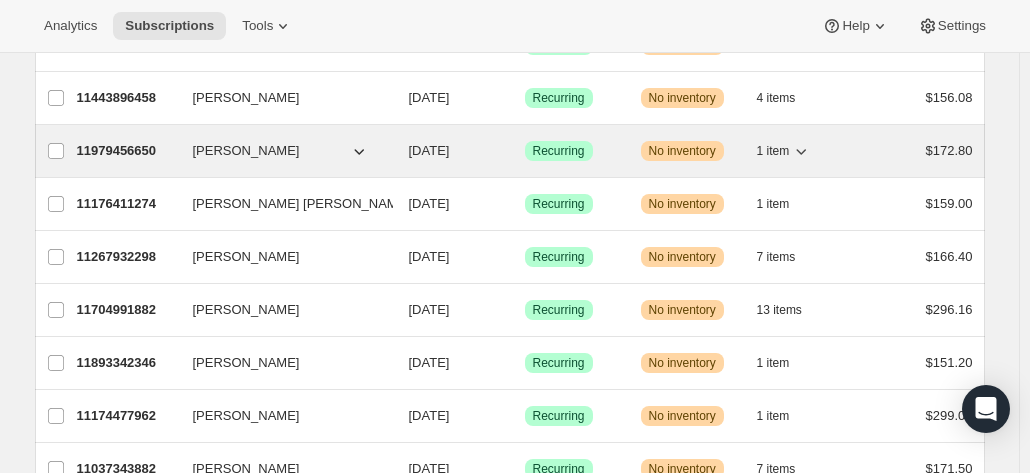 click on "11979456650" at bounding box center (127, 151) 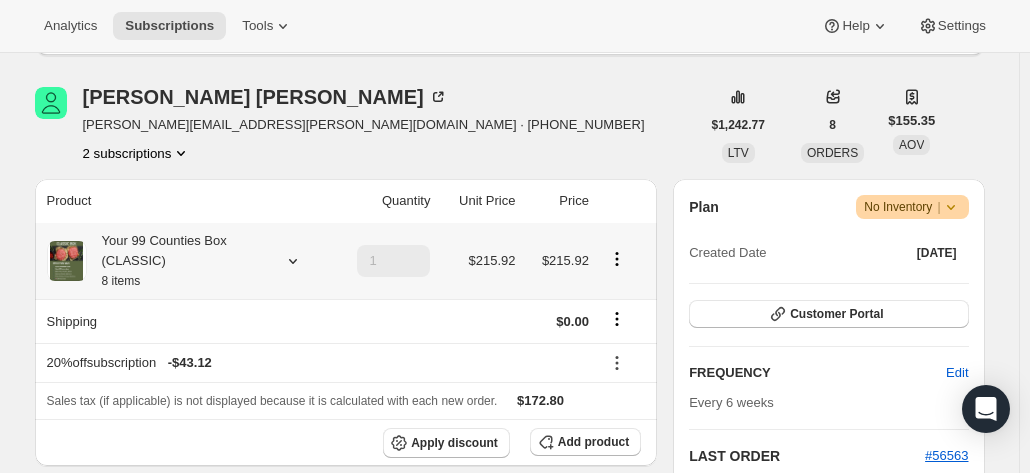 scroll, scrollTop: 100, scrollLeft: 0, axis: vertical 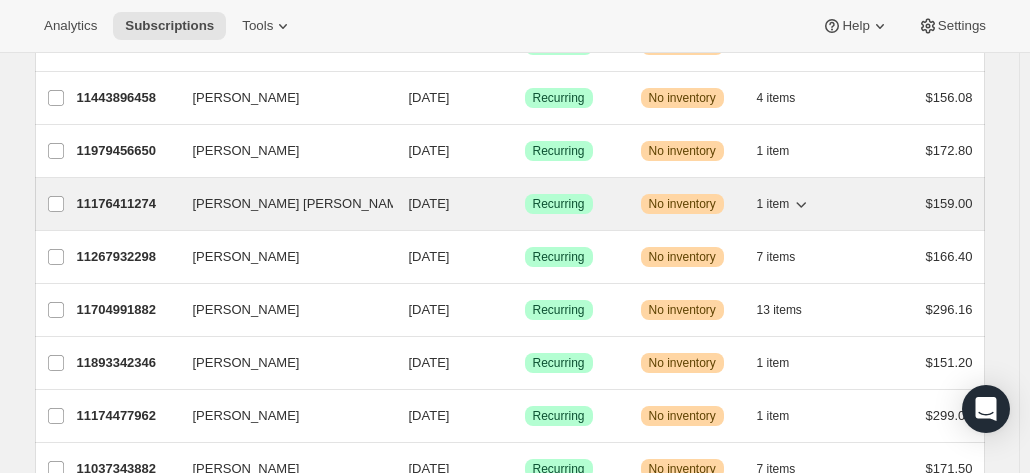click on "11176411274" at bounding box center [127, 204] 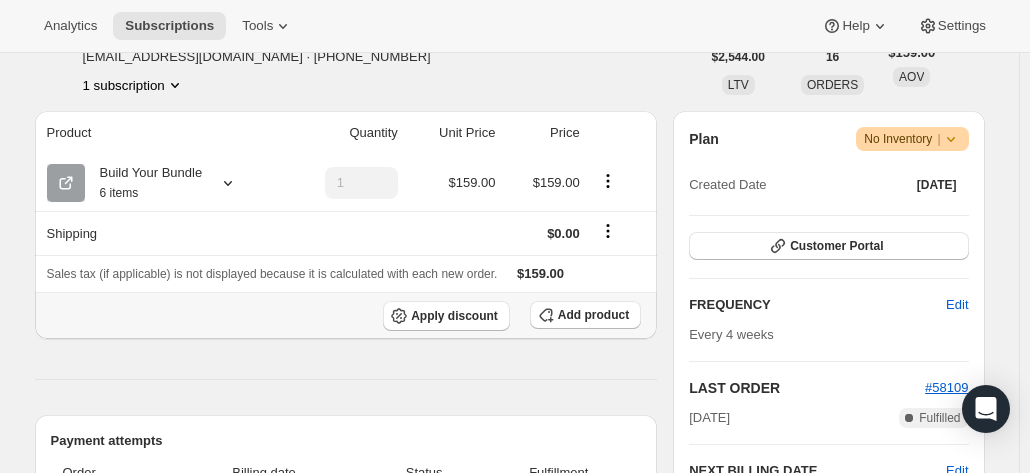 scroll, scrollTop: 300, scrollLeft: 0, axis: vertical 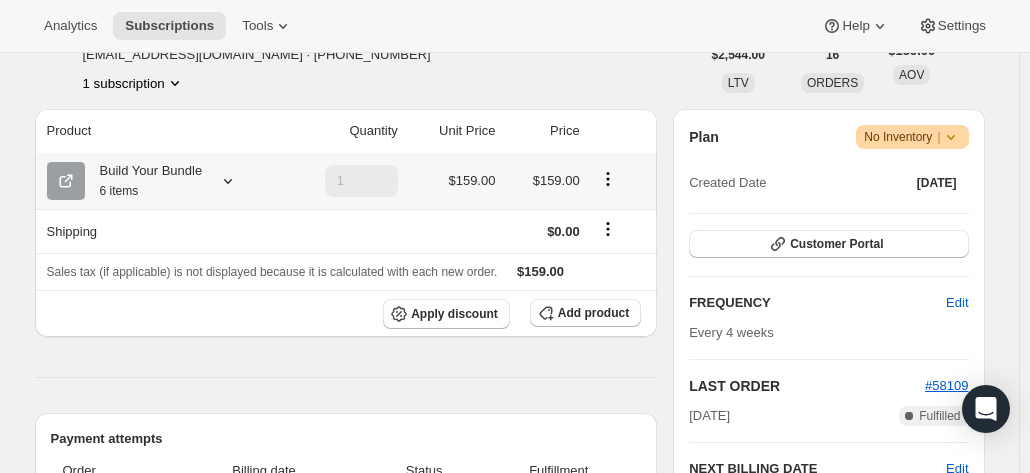 click 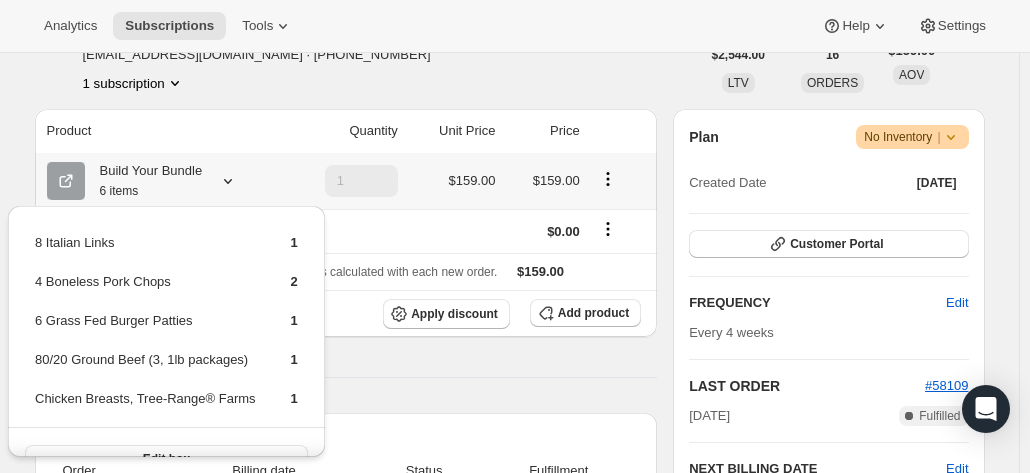 scroll, scrollTop: 32, scrollLeft: 0, axis: vertical 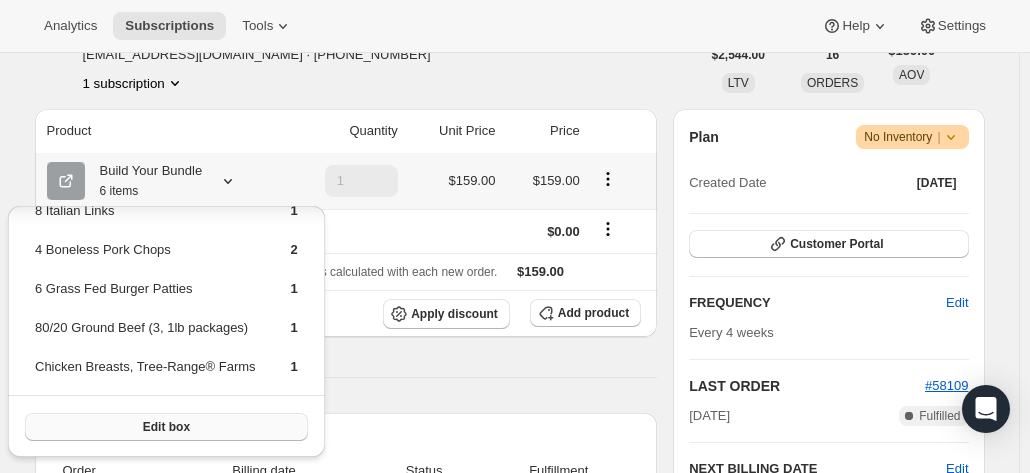 click on "Edit box" at bounding box center (166, 427) 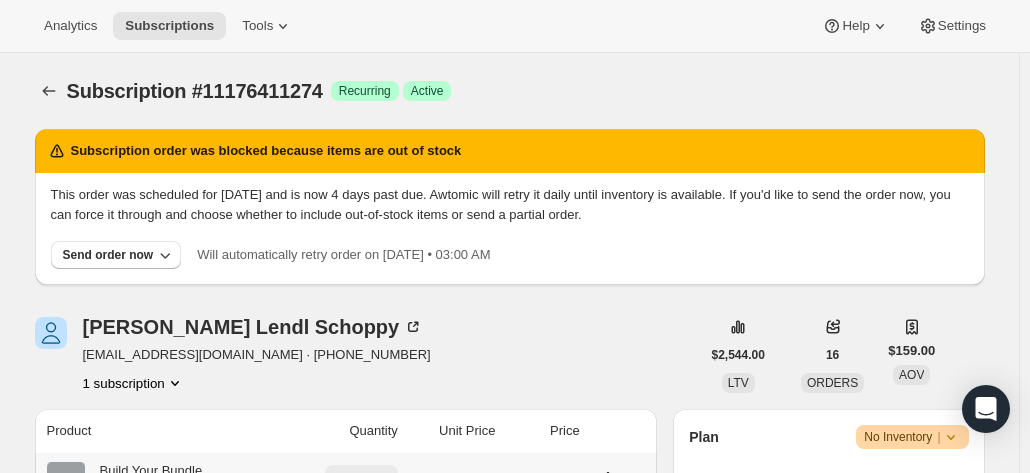 scroll, scrollTop: 300, scrollLeft: 0, axis: vertical 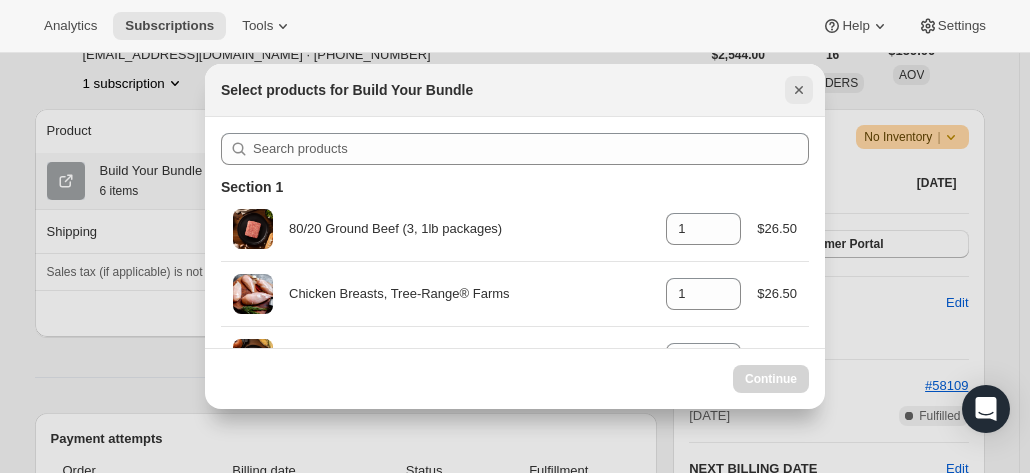 click 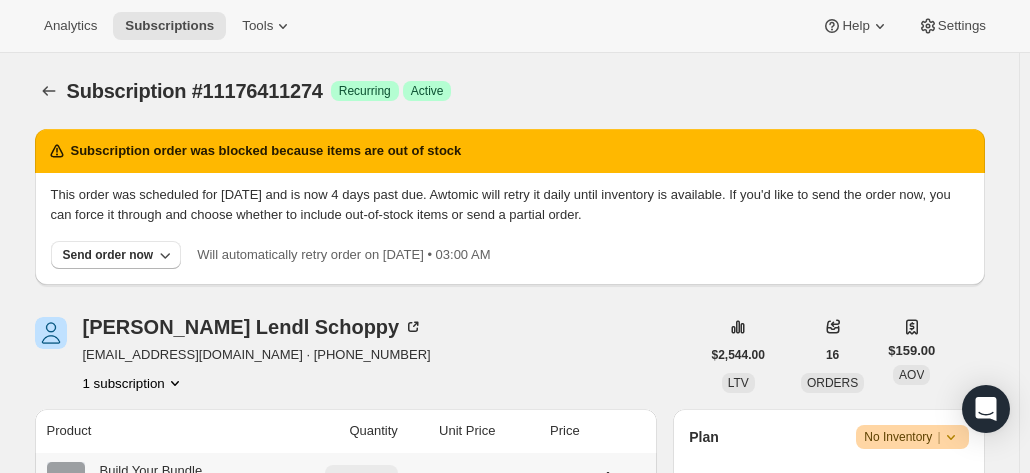 scroll, scrollTop: 300, scrollLeft: 0, axis: vertical 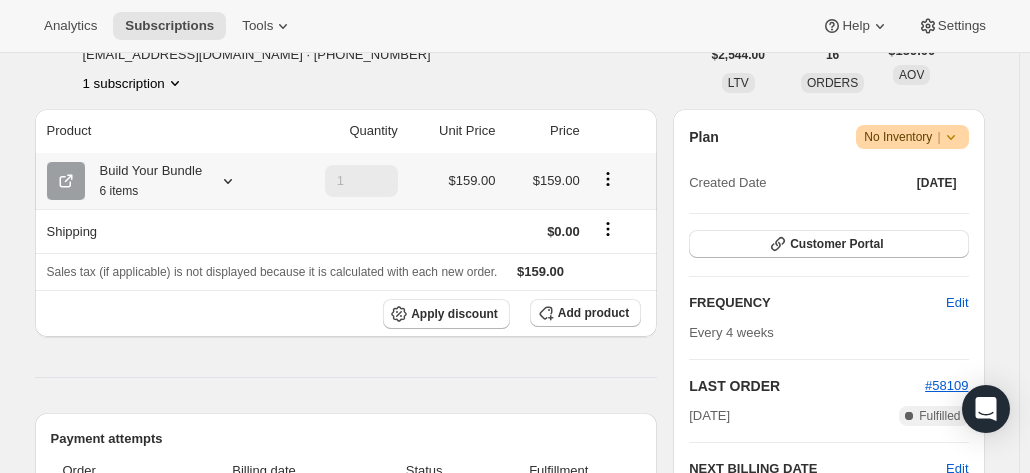 click 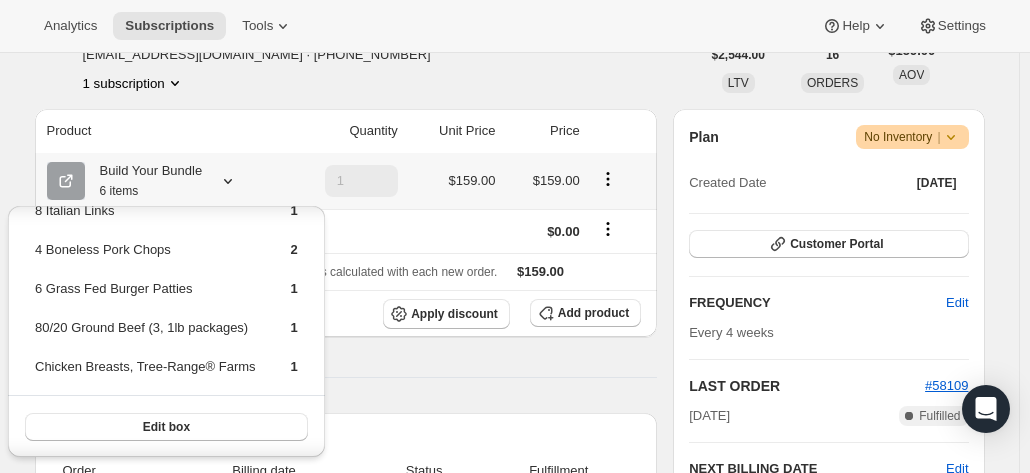 scroll, scrollTop: 0, scrollLeft: 0, axis: both 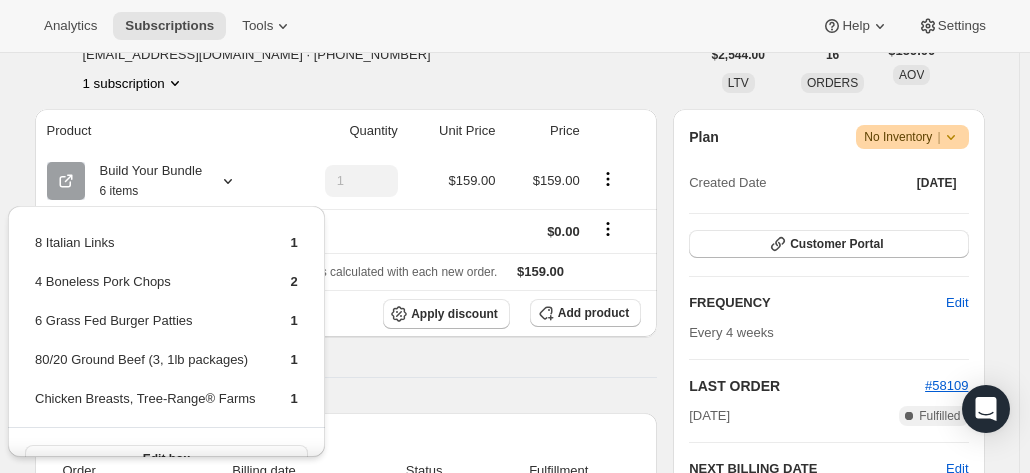 drag, startPoint x: 471, startPoint y: 59, endPoint x: 479, endPoint y: 79, distance: 21.540659 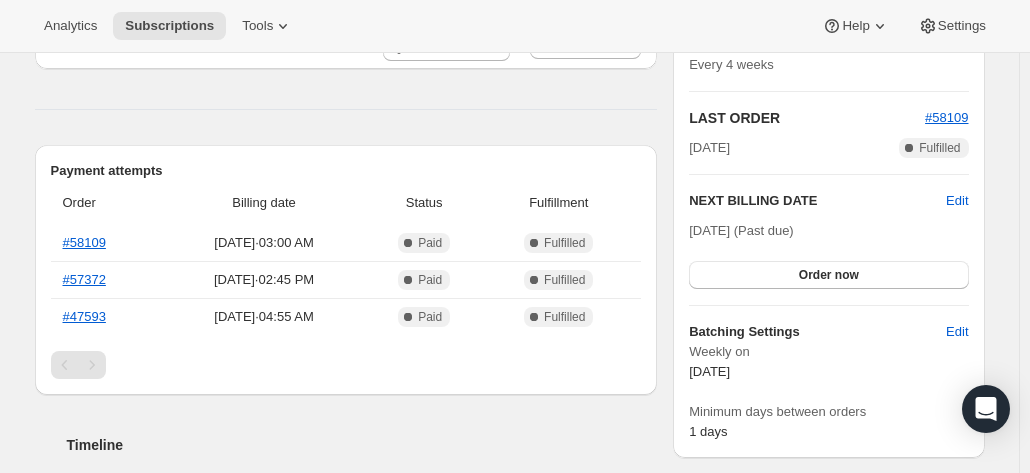 scroll, scrollTop: 600, scrollLeft: 0, axis: vertical 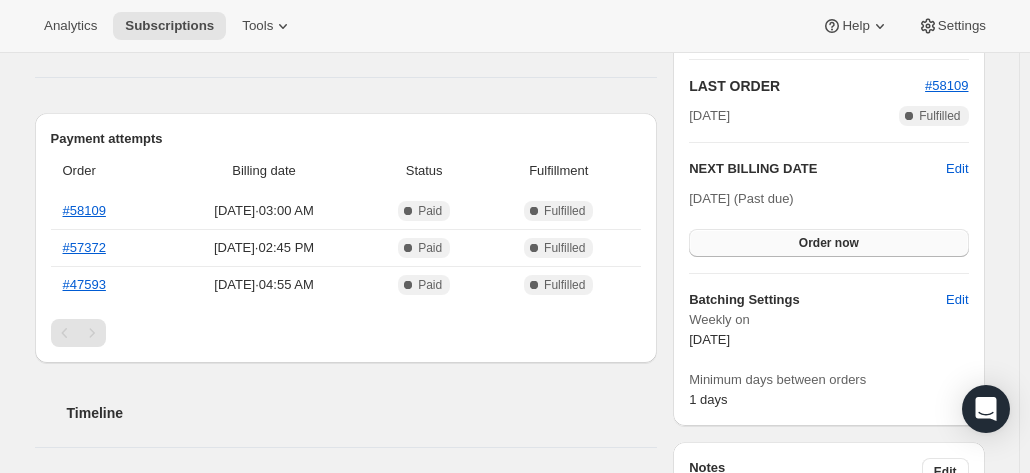 click on "Order now" at bounding box center [829, 243] 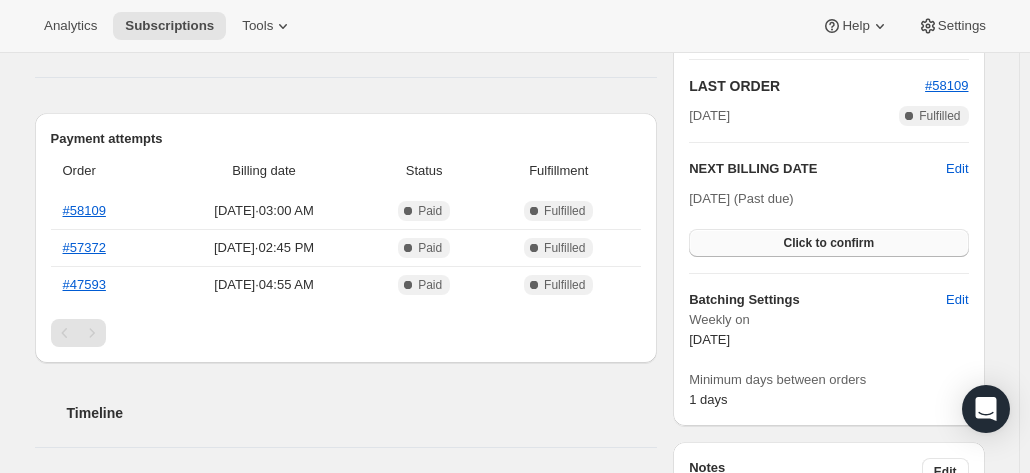 click on "Click to confirm" at bounding box center (828, 243) 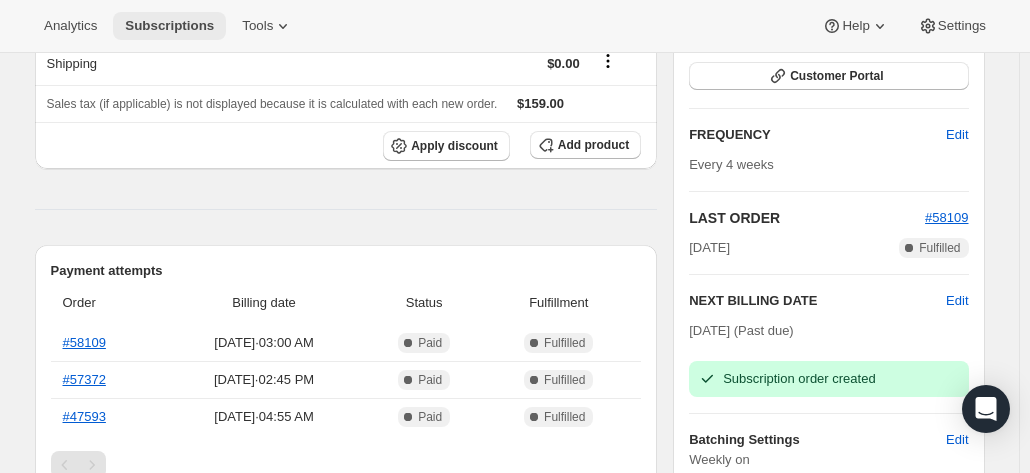 scroll, scrollTop: 500, scrollLeft: 0, axis: vertical 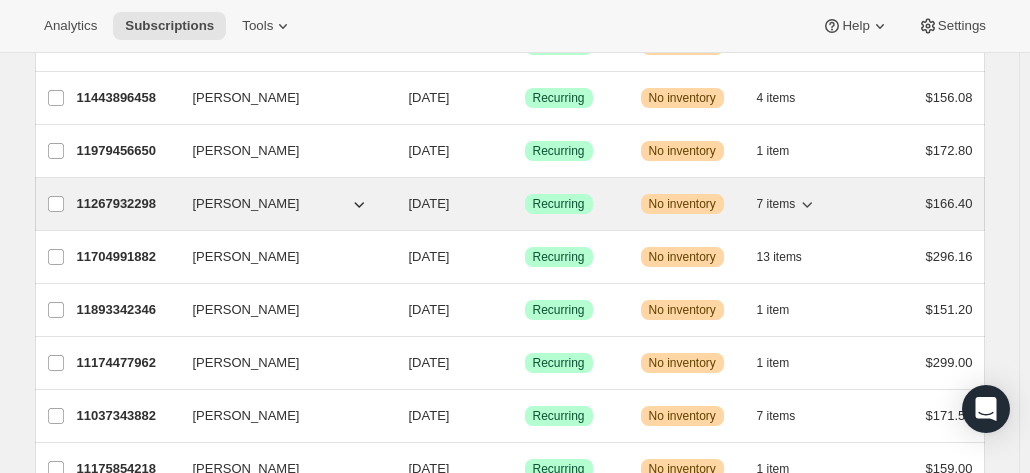 click on "11267932298" at bounding box center (127, 204) 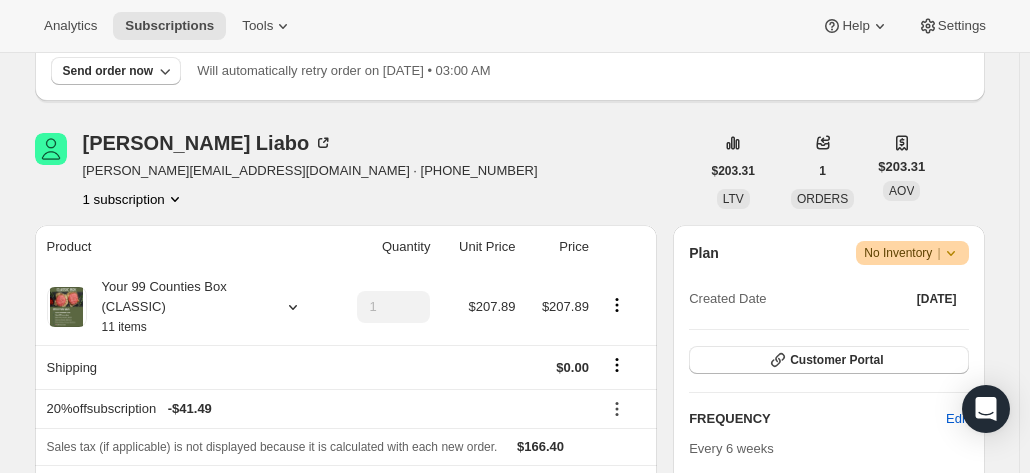 scroll, scrollTop: 200, scrollLeft: 0, axis: vertical 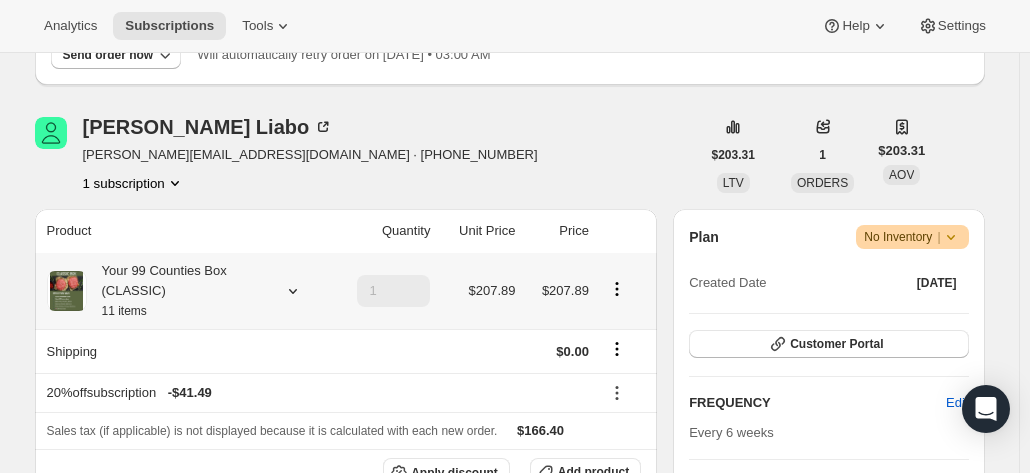click 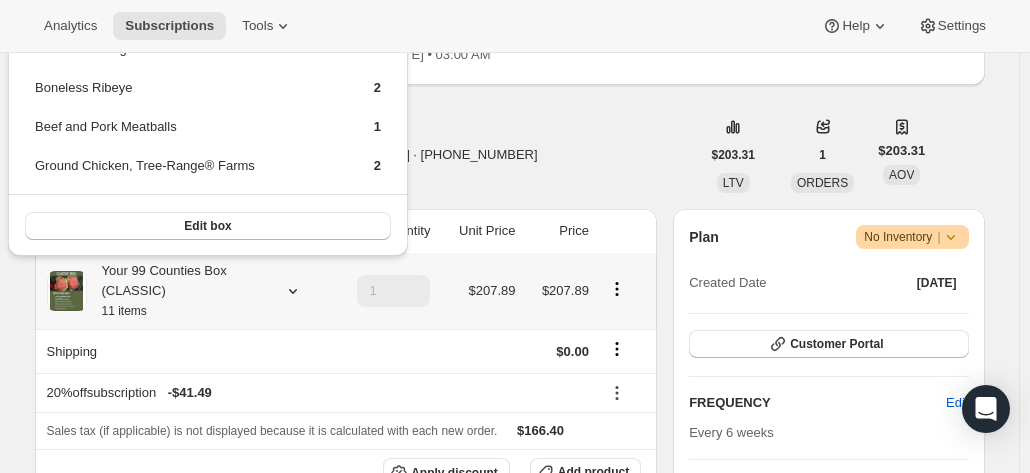 scroll, scrollTop: 142, scrollLeft: 0, axis: vertical 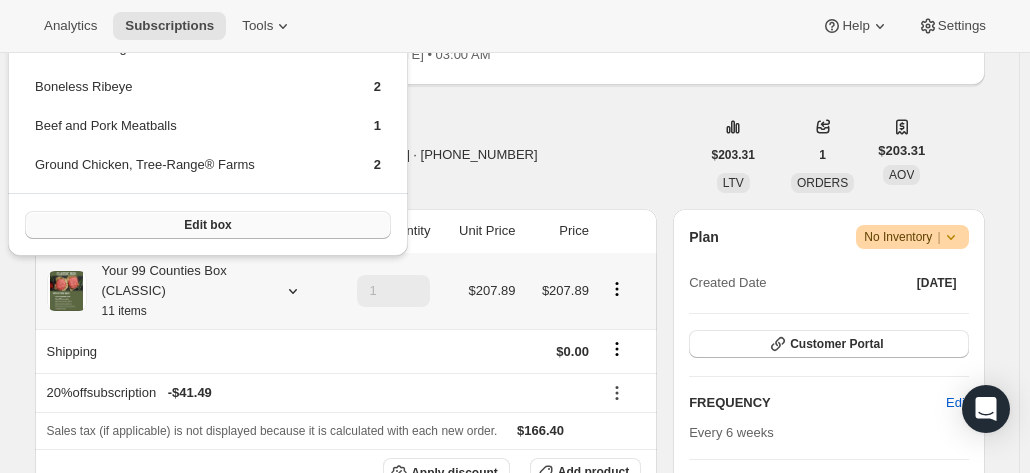 click on "Edit box" at bounding box center [207, 225] 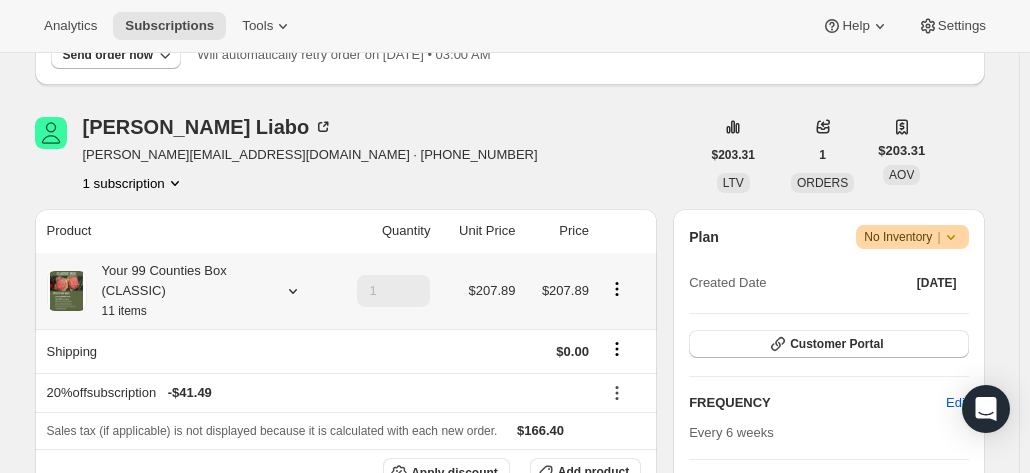 scroll, scrollTop: 0, scrollLeft: 0, axis: both 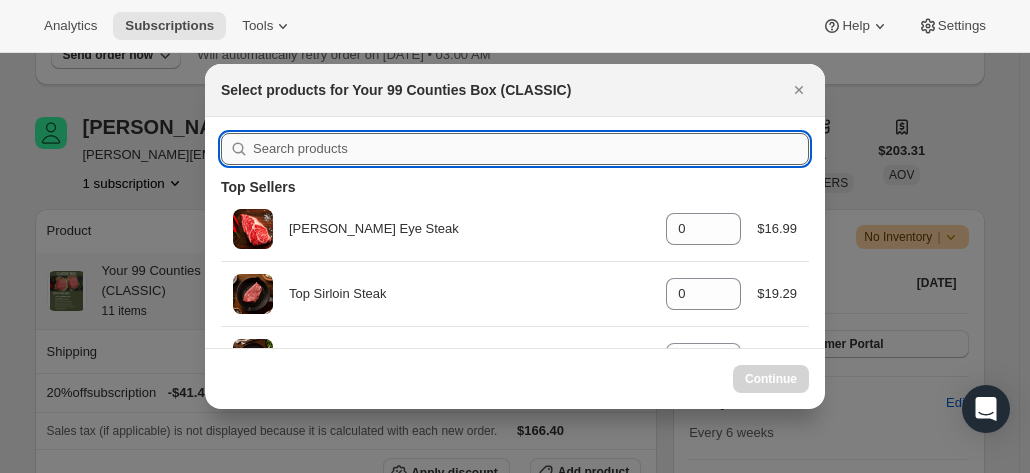 click at bounding box center (531, 149) 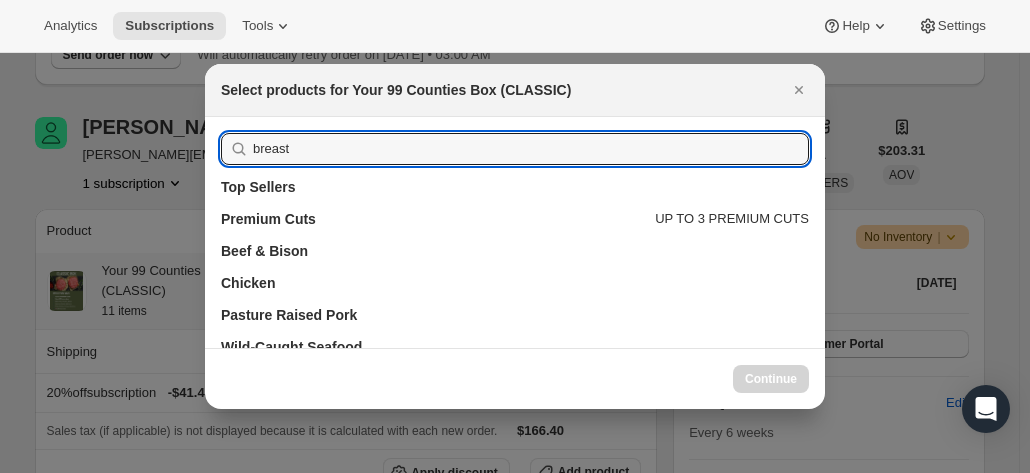 type on "breast" 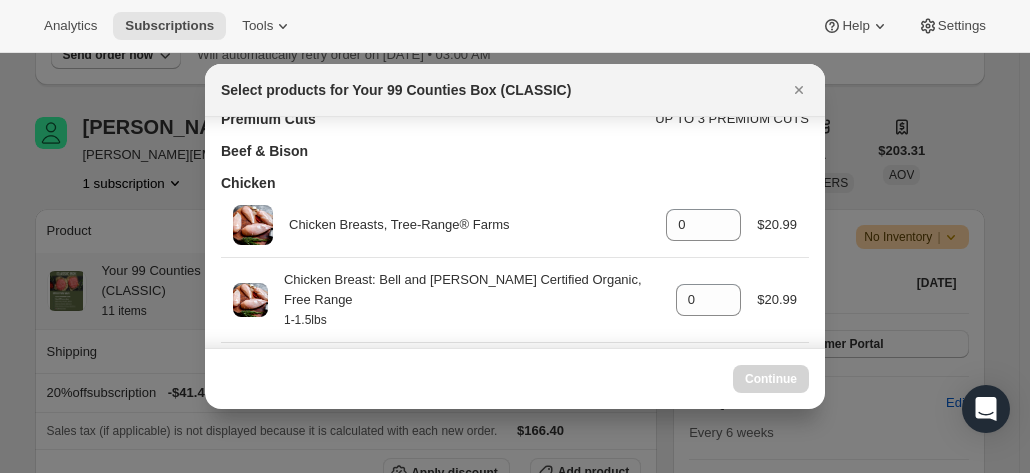 scroll, scrollTop: 200, scrollLeft: 0, axis: vertical 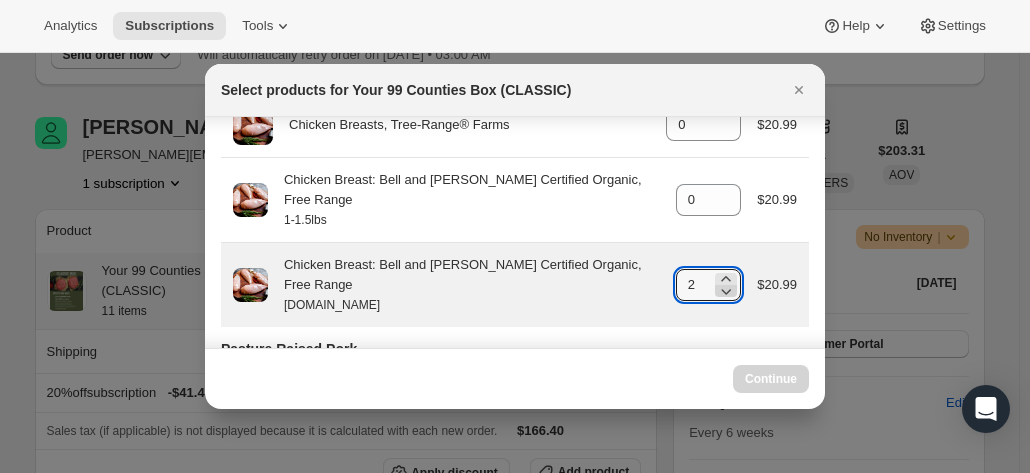 click 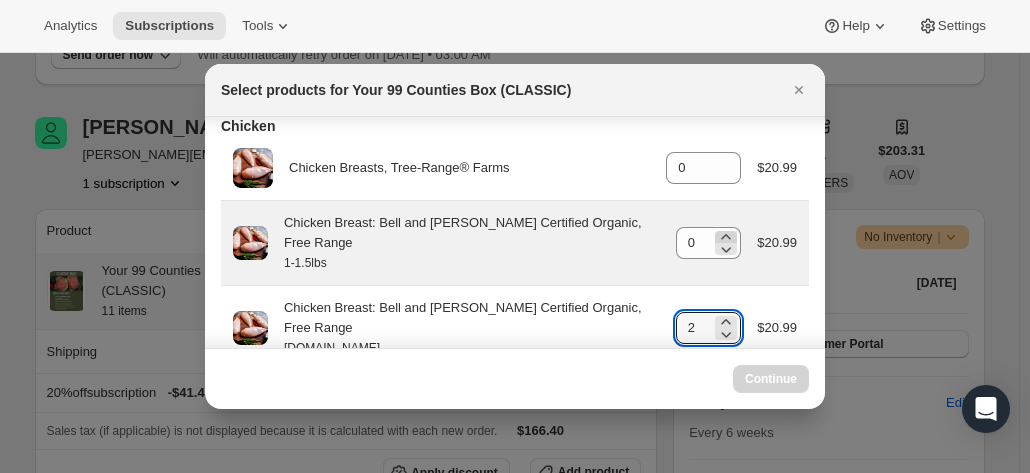 scroll, scrollTop: 200, scrollLeft: 0, axis: vertical 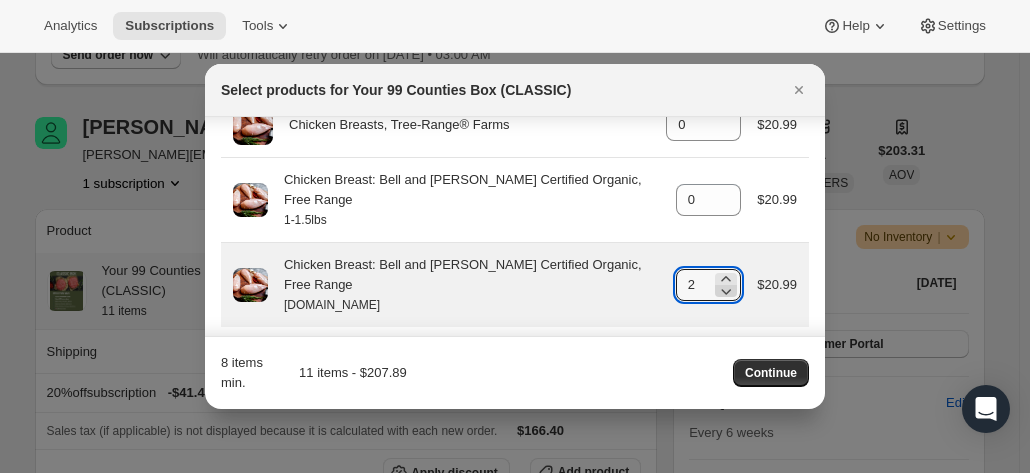 click 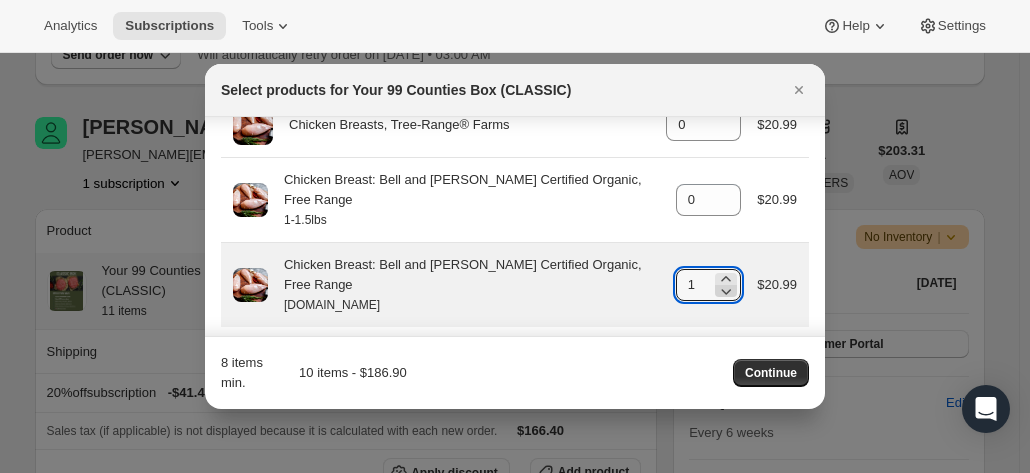 click 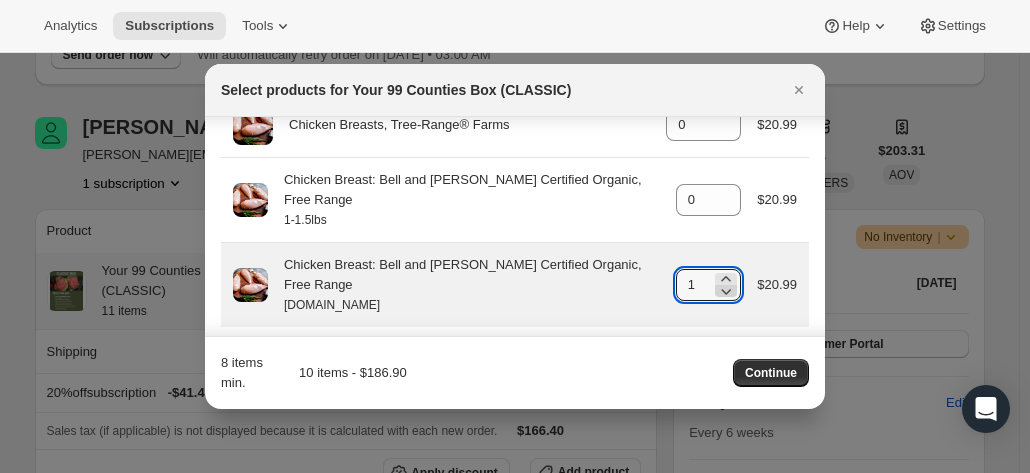 type on "0" 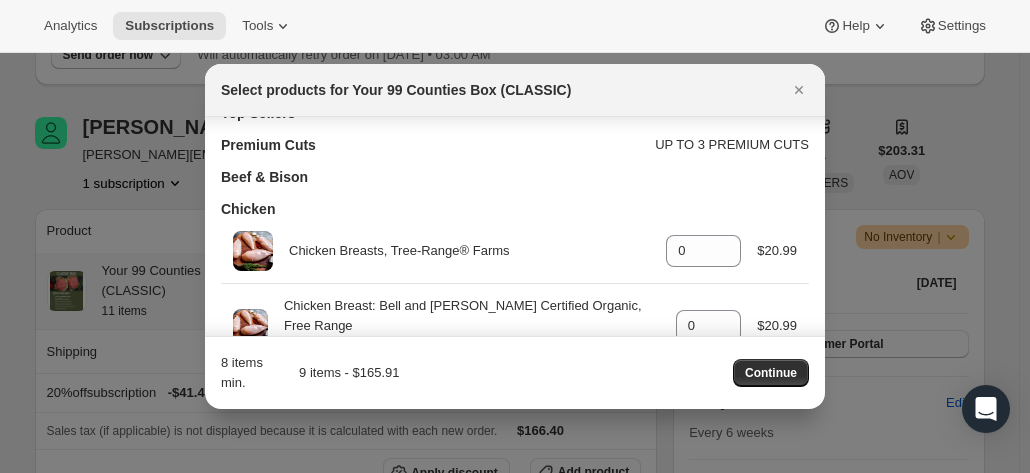 scroll, scrollTop: 100, scrollLeft: 0, axis: vertical 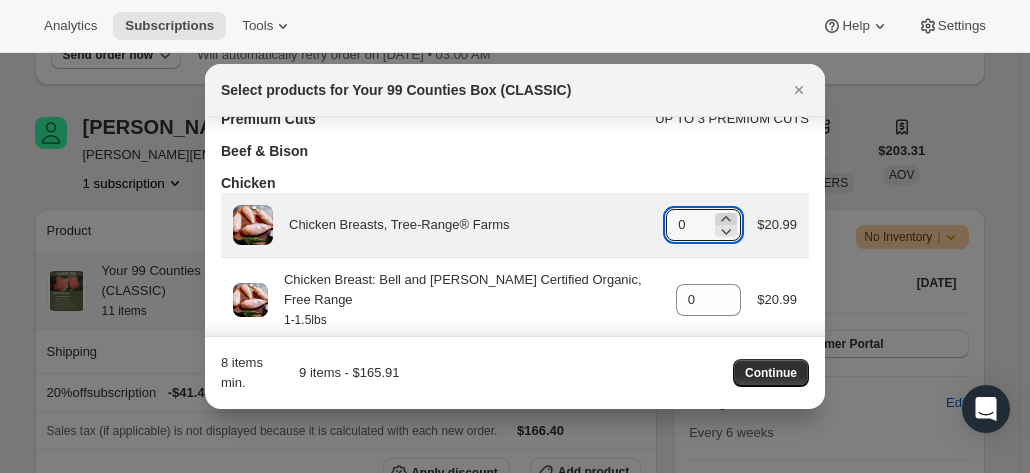 click 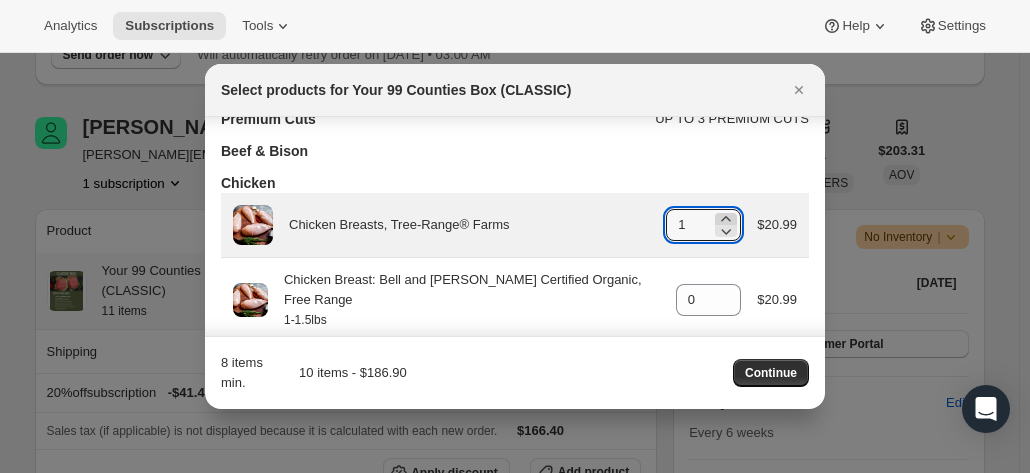 click 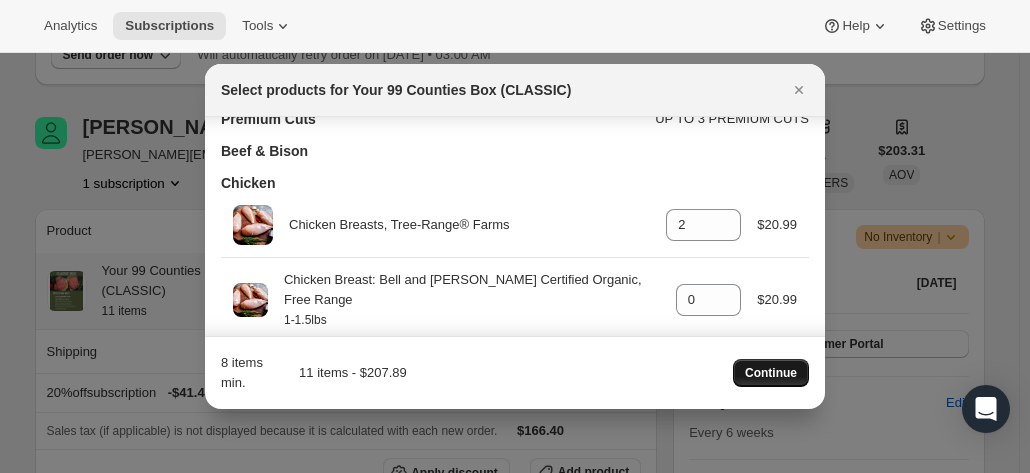 click on "Continue" at bounding box center (771, 373) 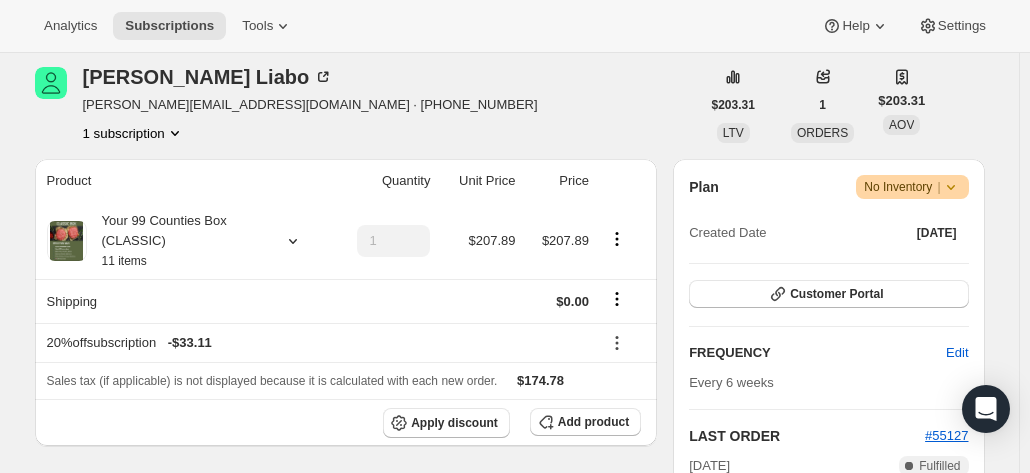 scroll, scrollTop: 400, scrollLeft: 0, axis: vertical 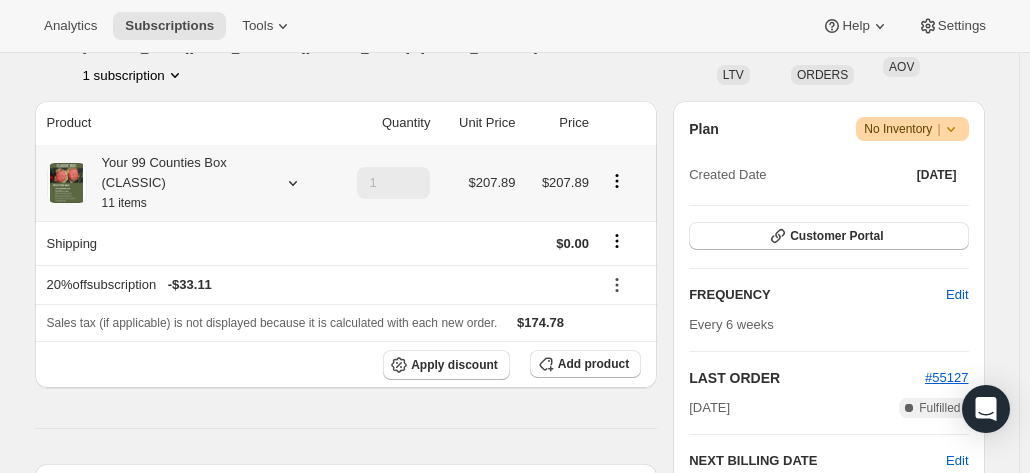 click 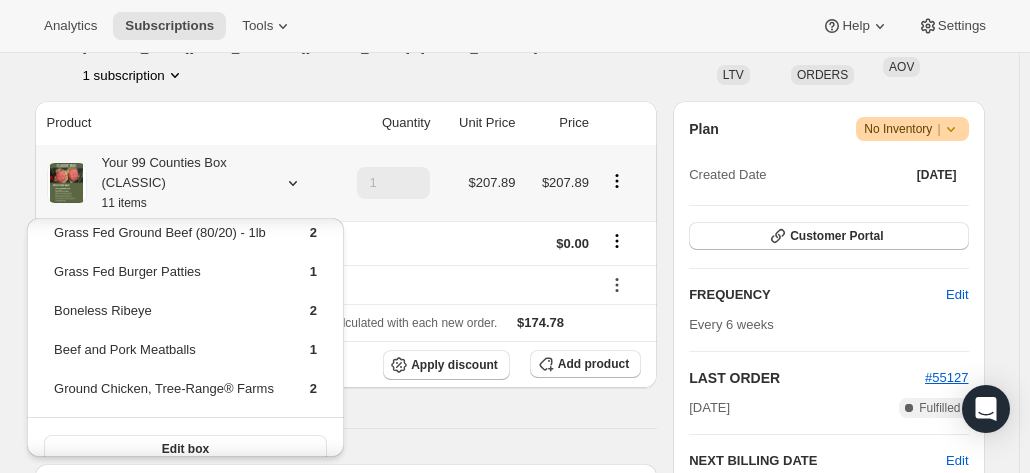 scroll, scrollTop: 122, scrollLeft: 0, axis: vertical 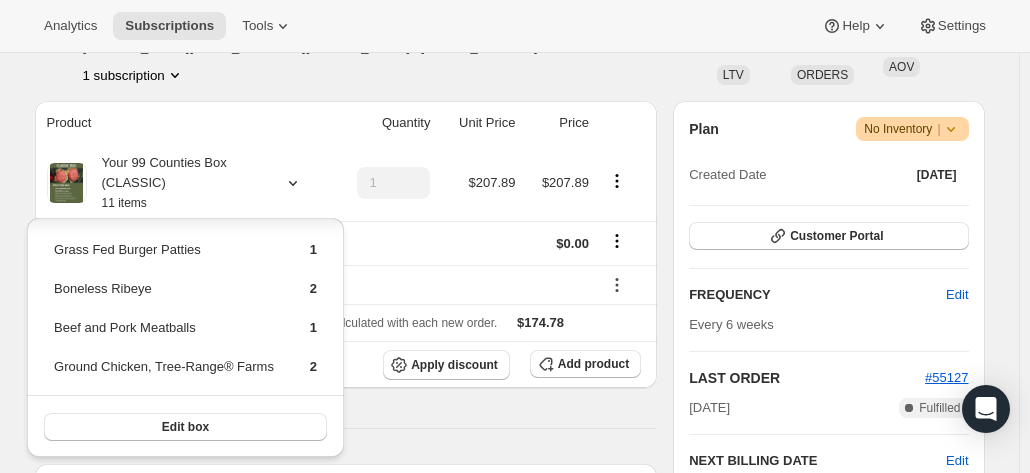 click on "Product Quantity Unit Price Price Your 99 Counties Box (CLASSIC) 11 items 1 $207.89 $207.89 Shipping $0.00 20%offsubscription   - $33.11 Sales tax (if applicable) is not displayed because it is calculated with each new order.   $174.78 Apply discount Add product Payment attempts Order Billing date Status Fulfillment --- [DATE]  ·  03:00 AM Critical Incomplete Failed #55127 [DATE]  ·  12:57 PM  Complete Paid  Complete Fulfilled Timeline [DATE] [PERSON_NAME] updated box contents via Admin 04:02 PM New box selection 1 - Grass Fed Ground Bison - 1lb 2 - Grass Fed Ground Beef (80/20) - 1lb 1 - Grass Fed Burger Patties 2 - Boneless Ribeye 1 - Beef and Pork Meatballs 2 - Ground Chicken, Tree-Range® Farms 2 - Chicken Breasts, Tree-Range® Farms Previous box selection 1 - Grass Fed Ground Bison - 1lb 2 - Grass Fed Ground Beef (80/20) - 1lb 2 - Chicken Breast: Bell and [PERSON_NAME] Certified Organic, Free Range - [DOMAIN_NAME] 1 - Grass Fed Burger Patties 2 - Boneless Ribeye 1 - Beef and Pork Meatballs" at bounding box center (346, 760) 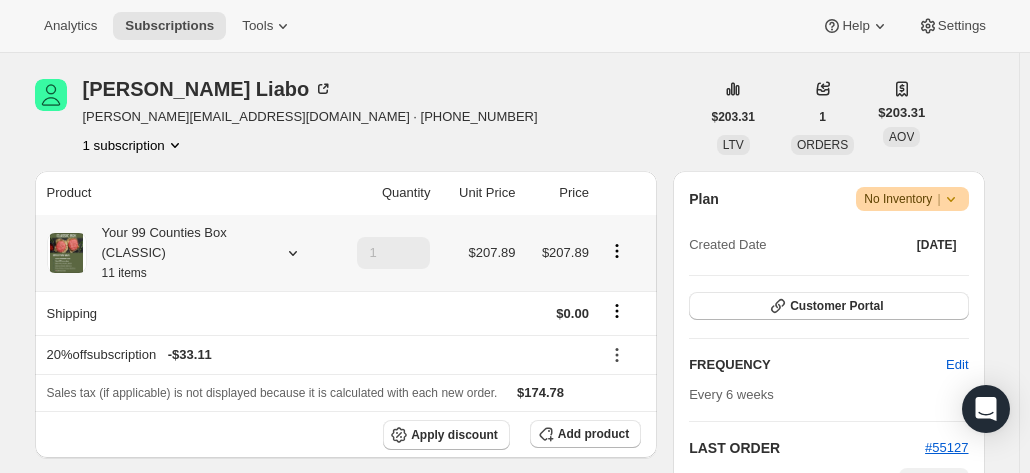 scroll, scrollTop: 300, scrollLeft: 0, axis: vertical 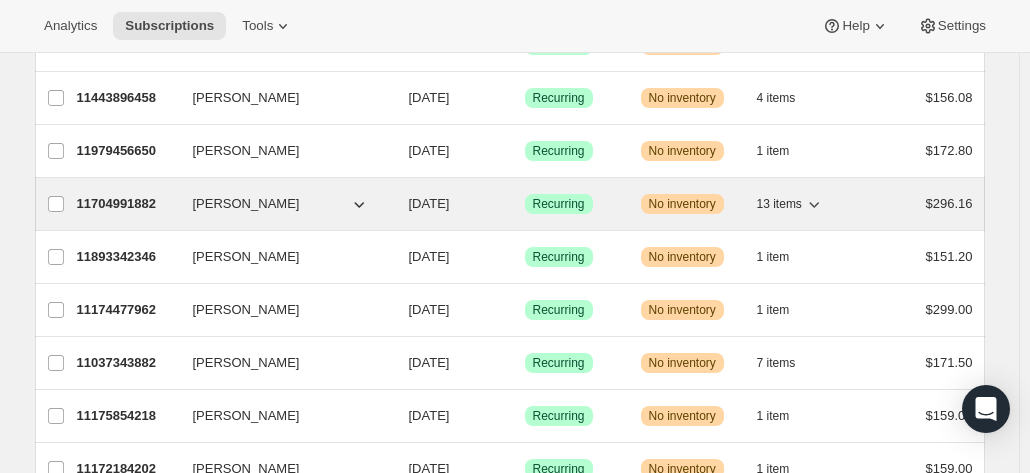 click on "11704991882" at bounding box center (127, 204) 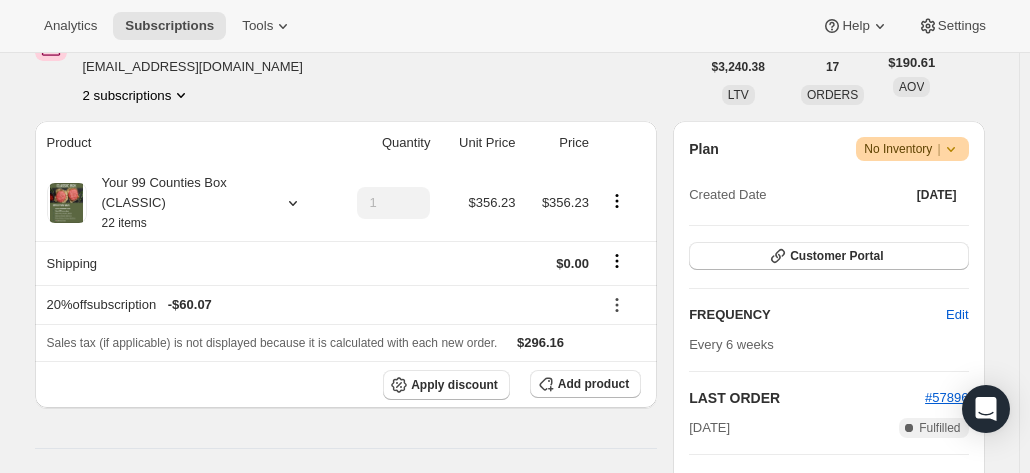 scroll, scrollTop: 400, scrollLeft: 0, axis: vertical 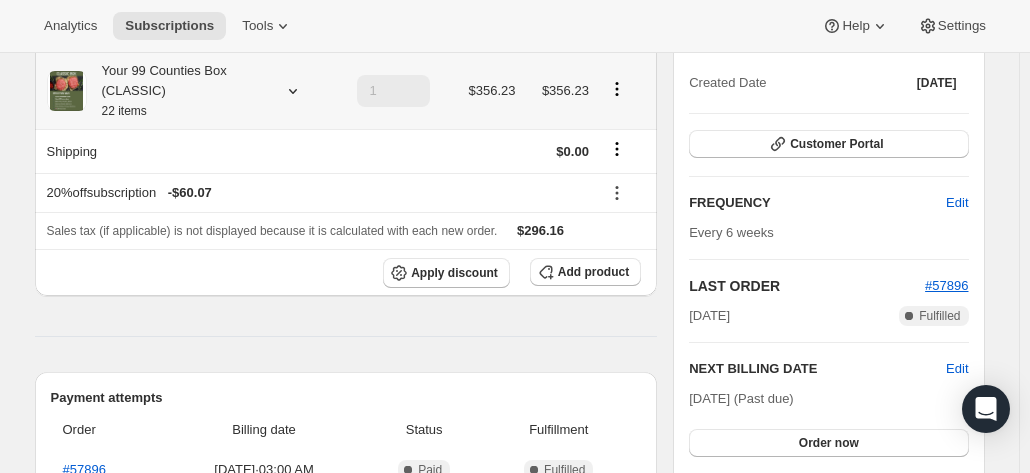 click 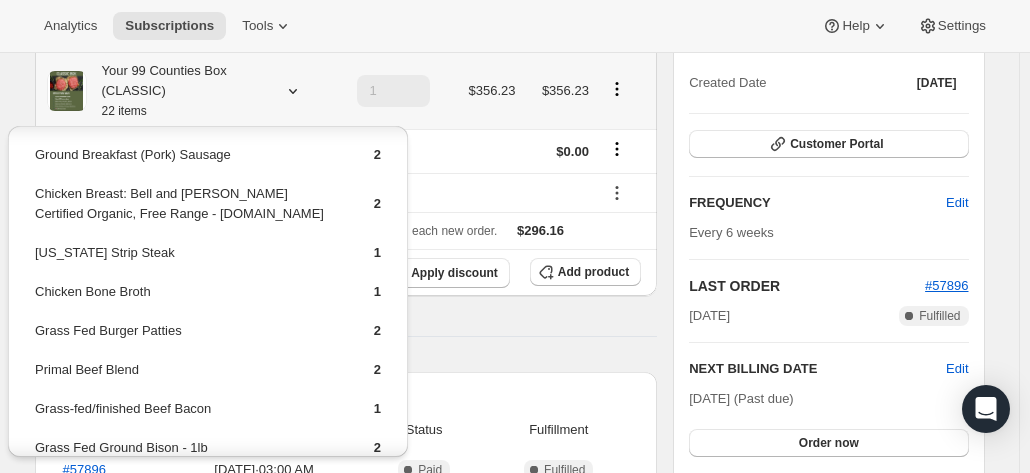 scroll, scrollTop: 284, scrollLeft: 0, axis: vertical 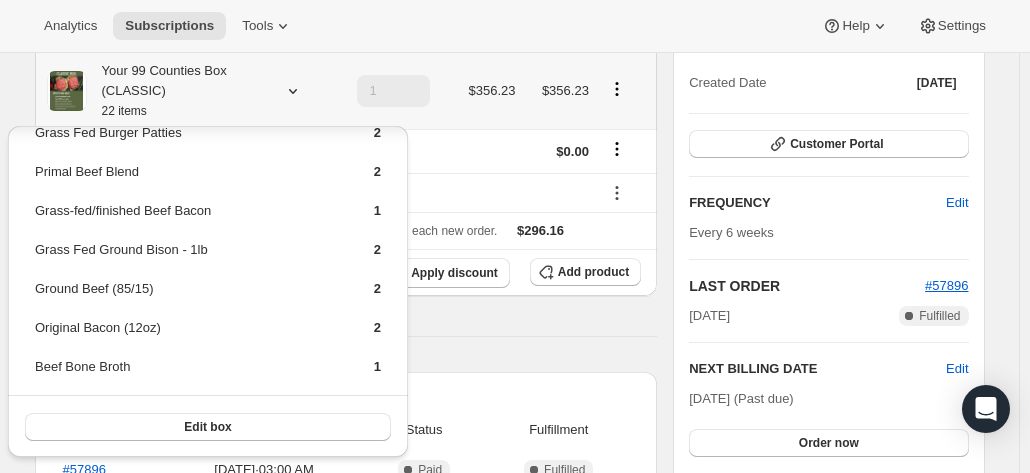 click on "Edit box" at bounding box center [208, 427] 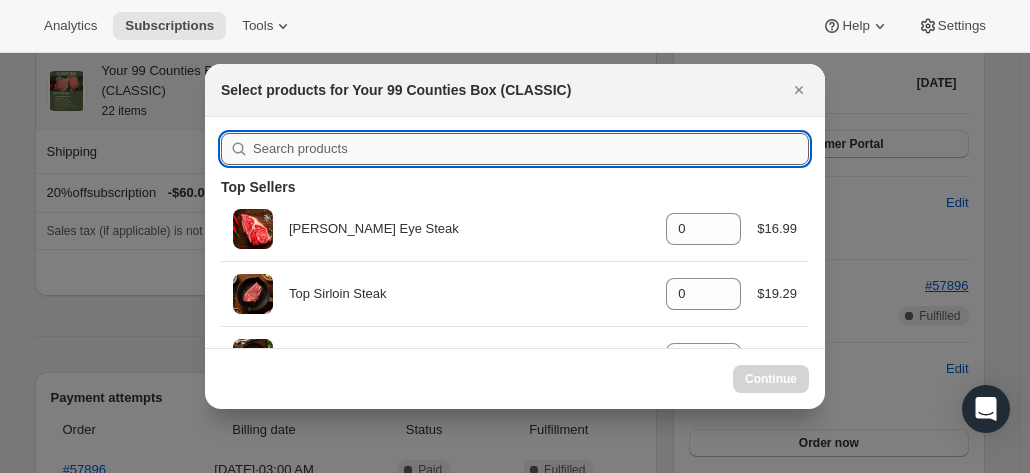 click at bounding box center (531, 149) 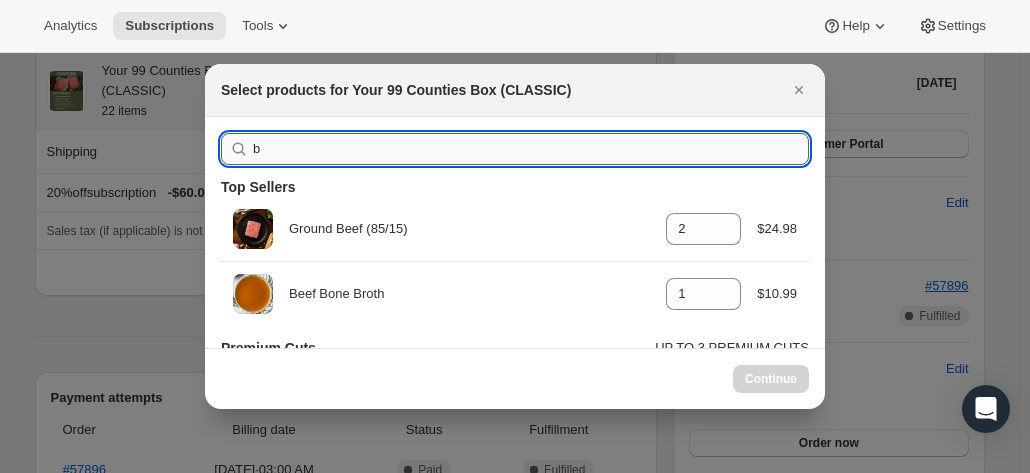 type on "br" 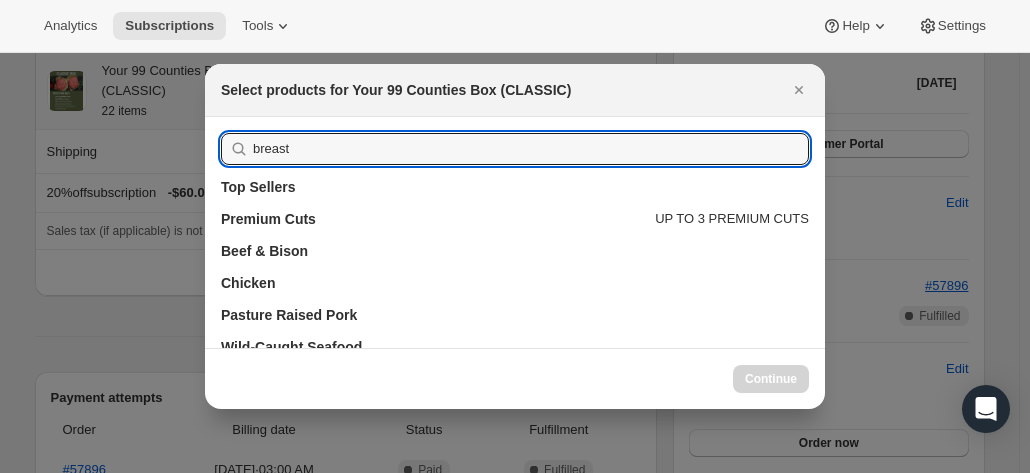 type on "breast" 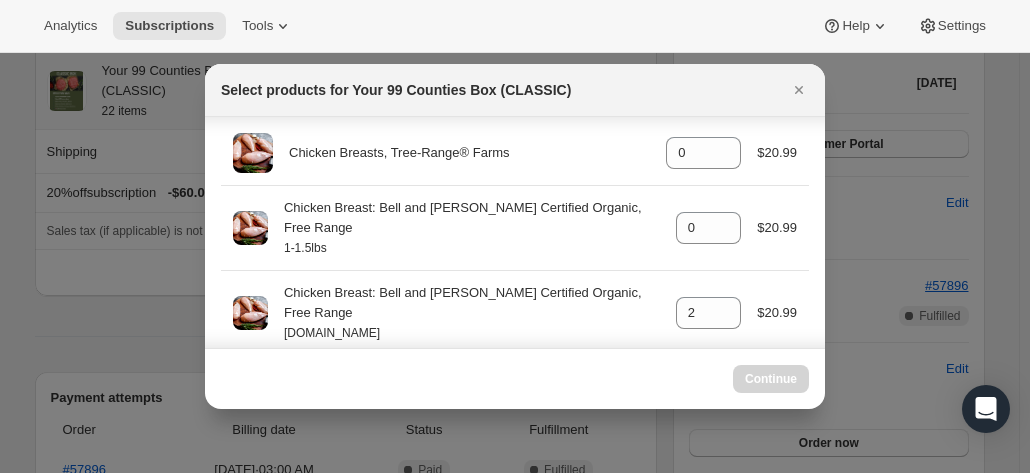 scroll, scrollTop: 200, scrollLeft: 0, axis: vertical 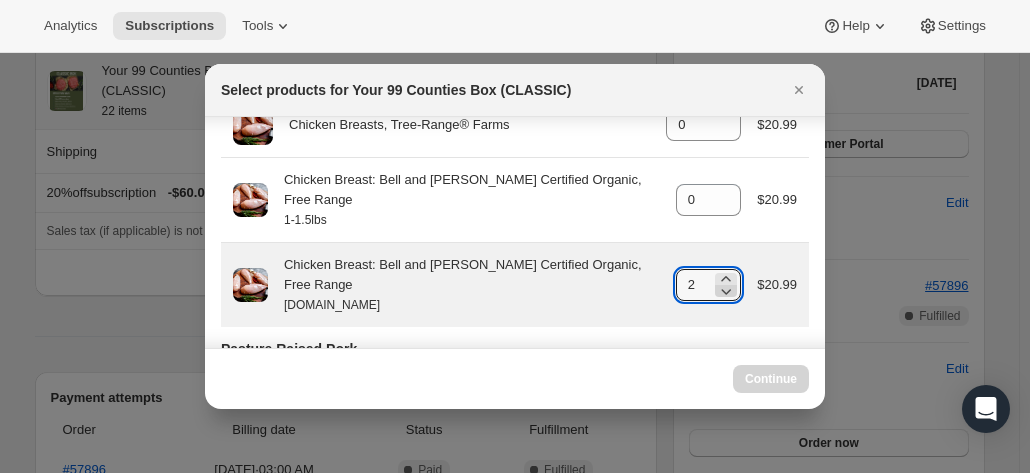 click 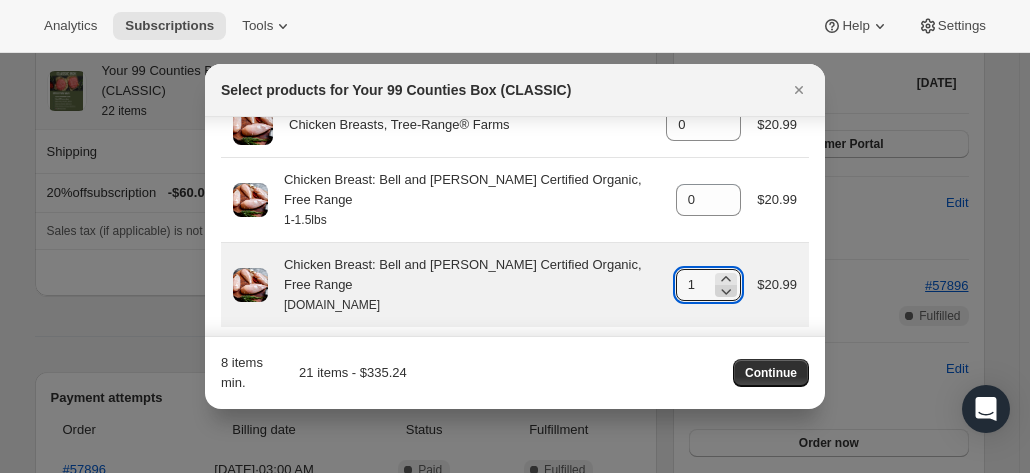 click 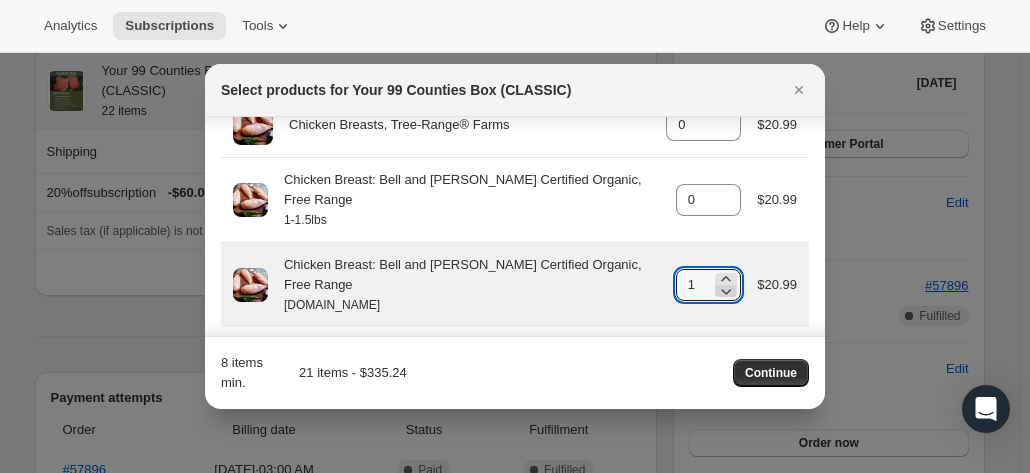 type on "0" 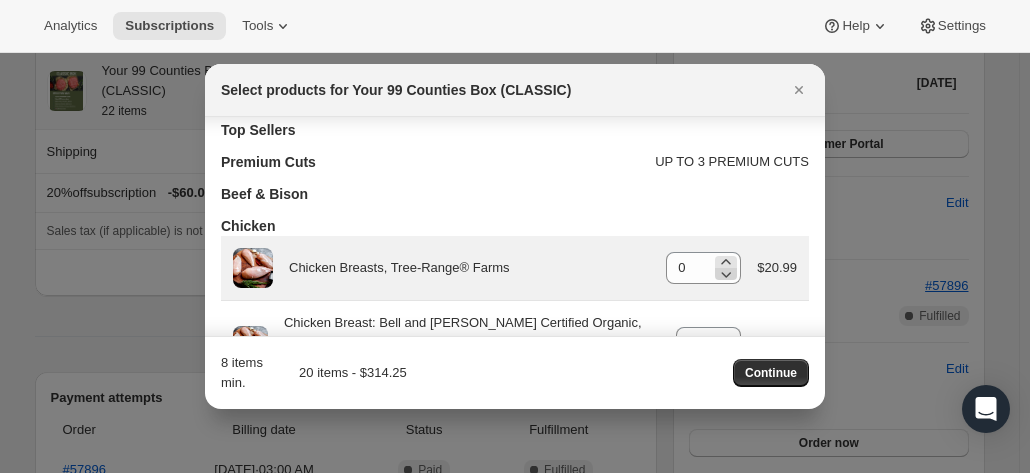 scroll, scrollTop: 100, scrollLeft: 0, axis: vertical 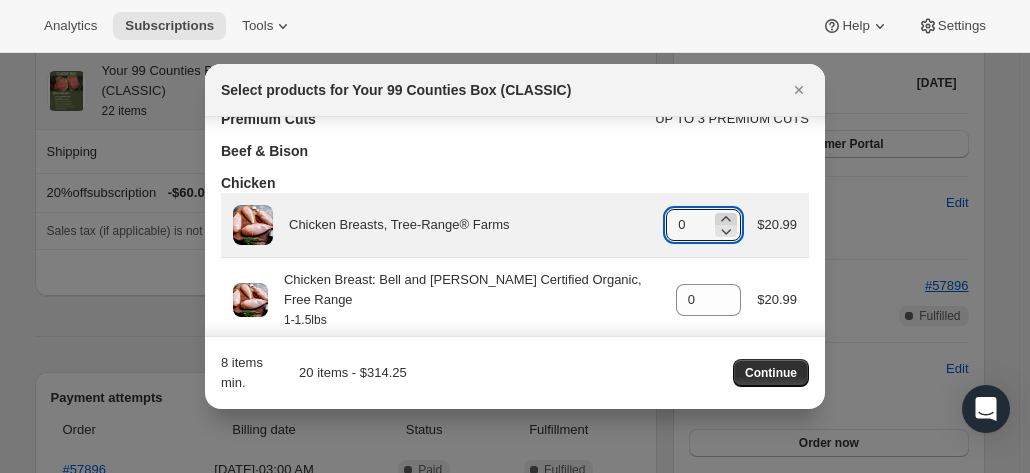 click 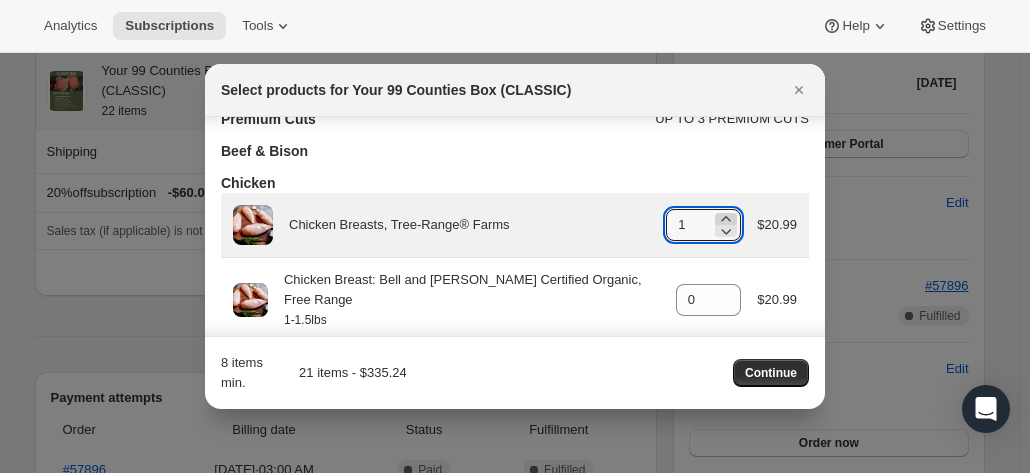 click 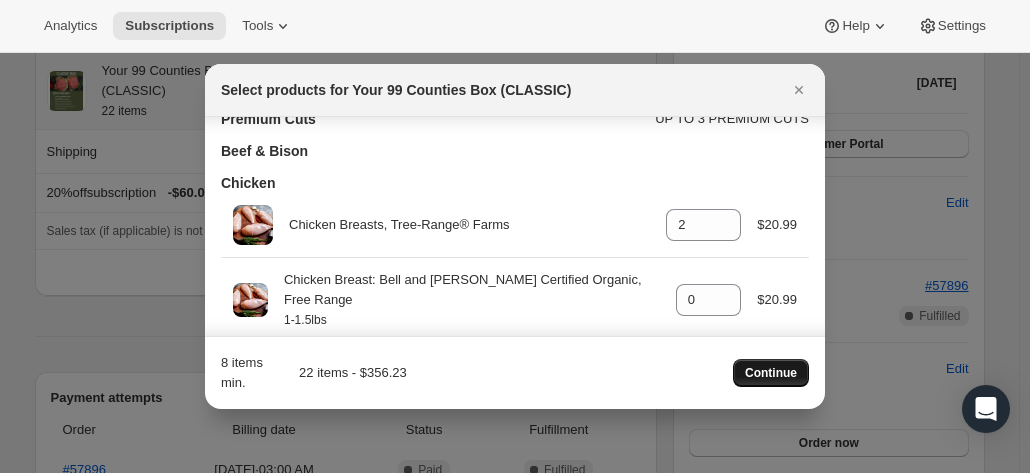 click on "Continue" at bounding box center (771, 373) 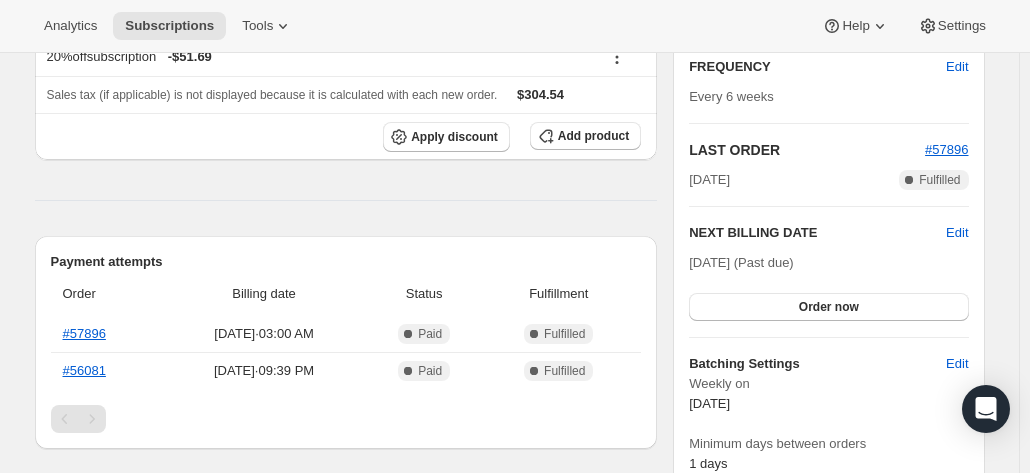 scroll, scrollTop: 728, scrollLeft: 0, axis: vertical 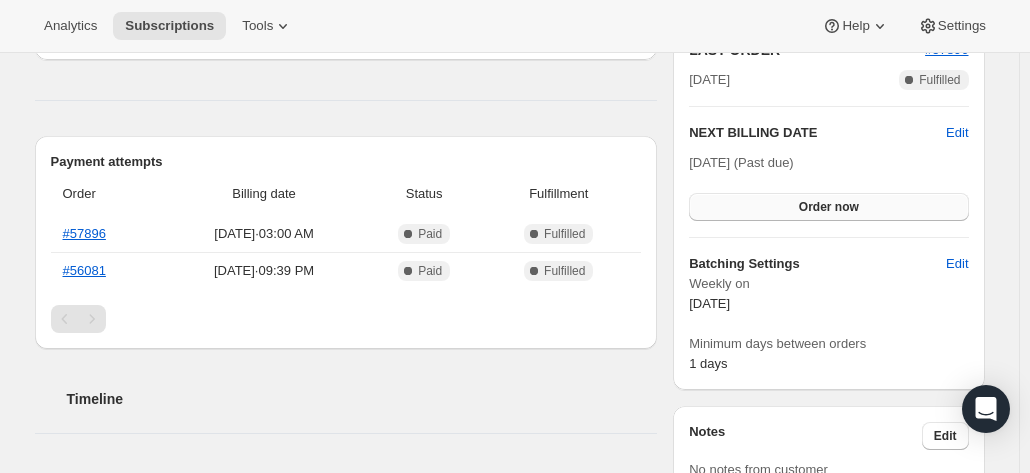 click on "Order now" at bounding box center (828, 207) 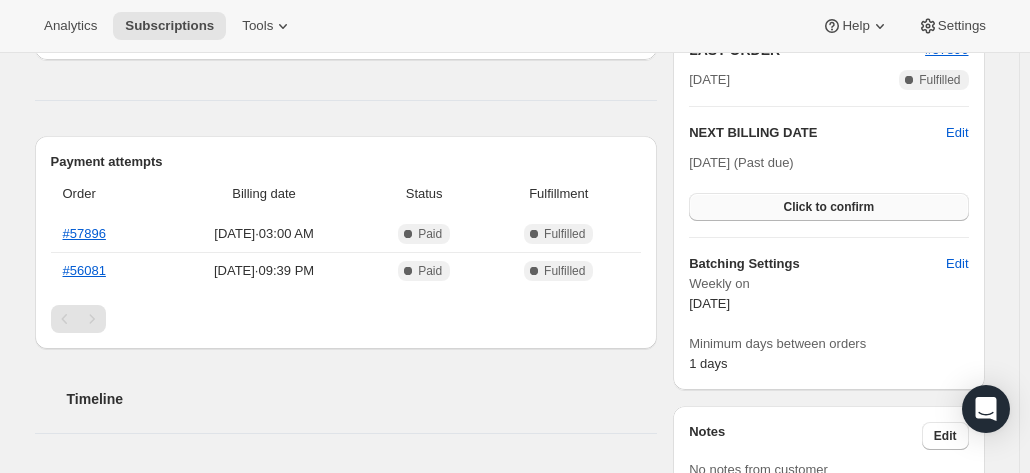 click on "Click to confirm" at bounding box center [828, 207] 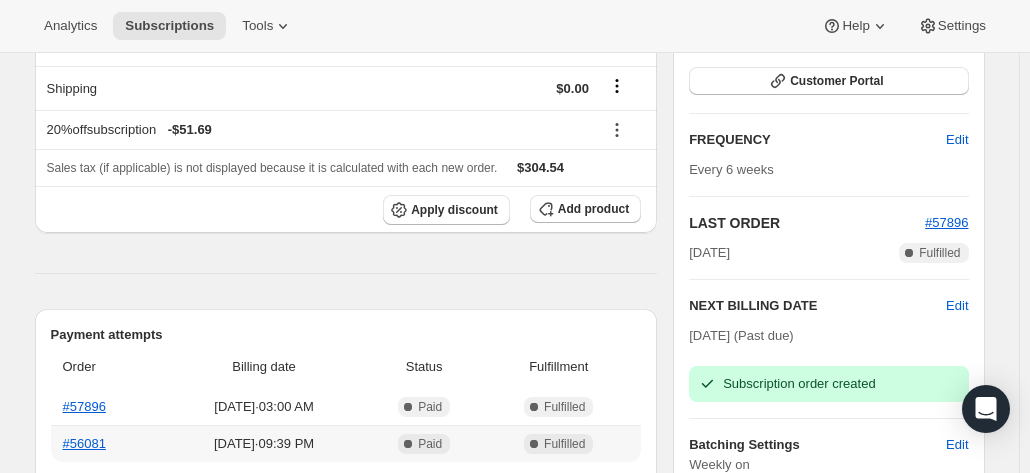 scroll, scrollTop: 328, scrollLeft: 0, axis: vertical 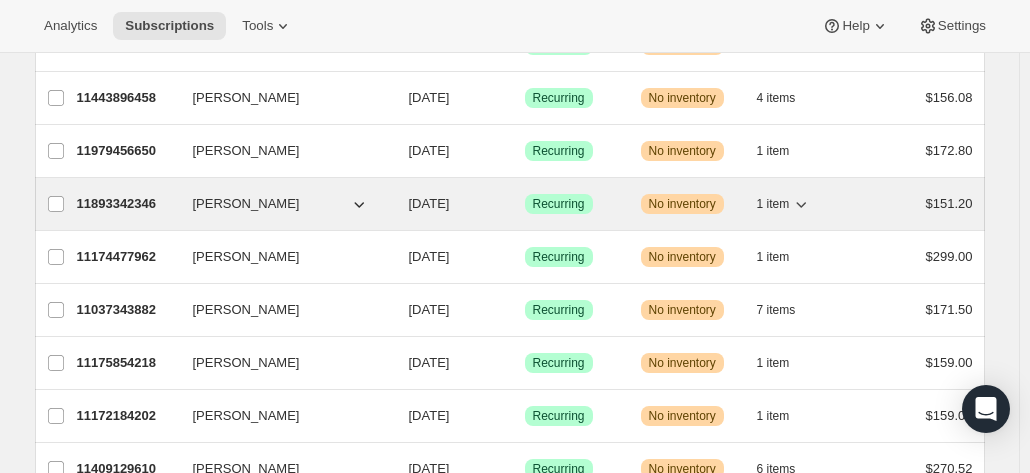 click on "11893342346" at bounding box center (127, 204) 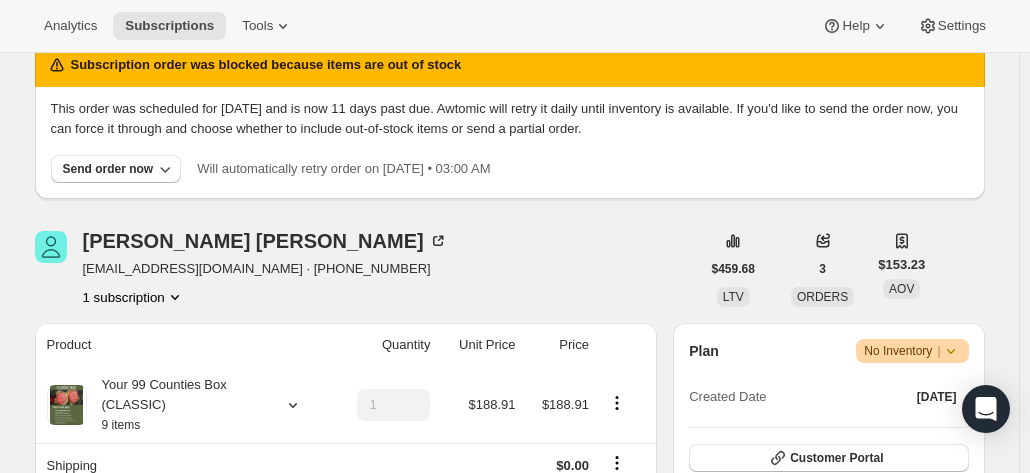 scroll, scrollTop: 200, scrollLeft: 0, axis: vertical 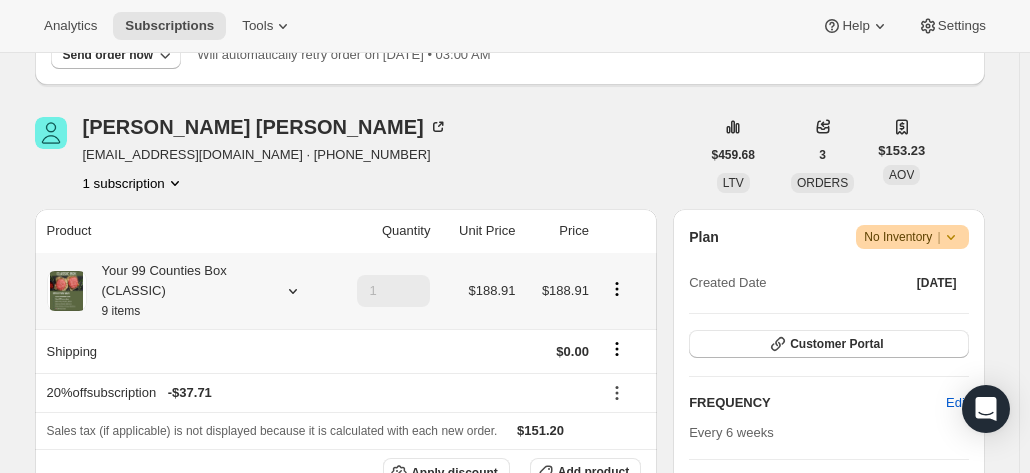 click 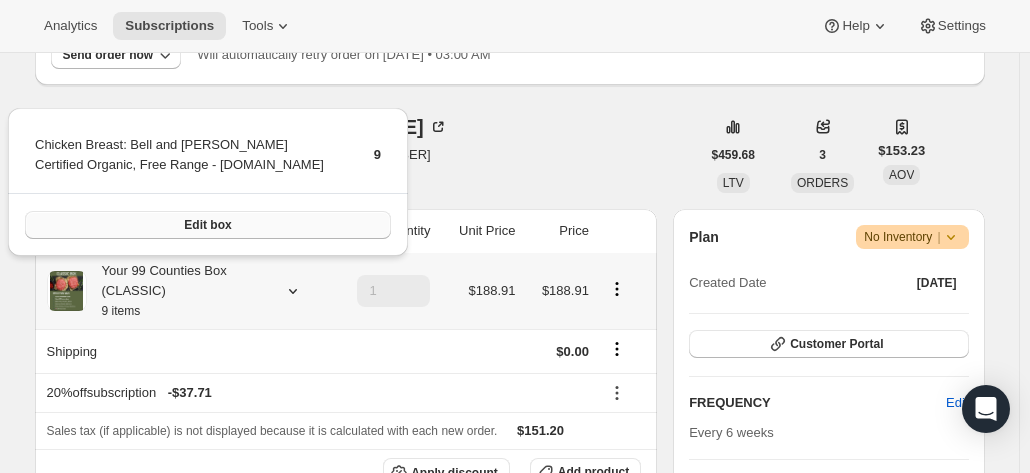 click on "Edit box" at bounding box center (207, 225) 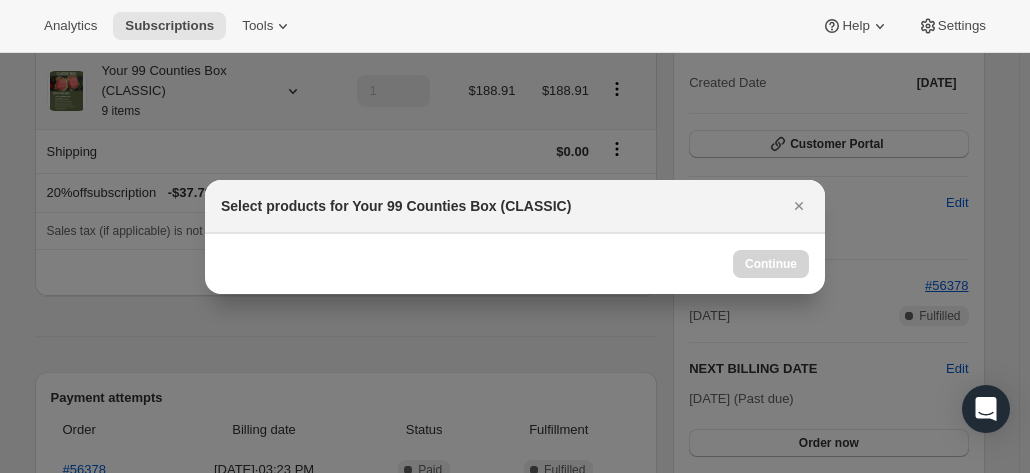 scroll, scrollTop: 0, scrollLeft: 0, axis: both 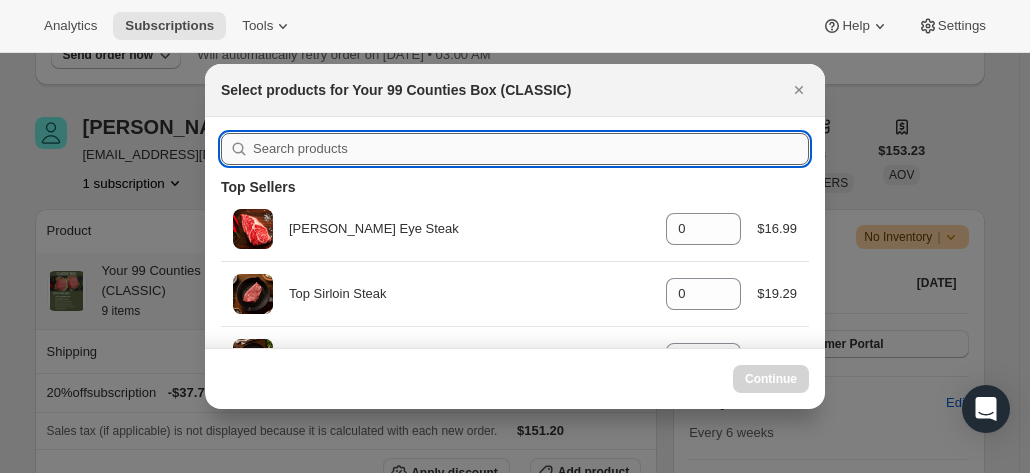 click at bounding box center (531, 149) 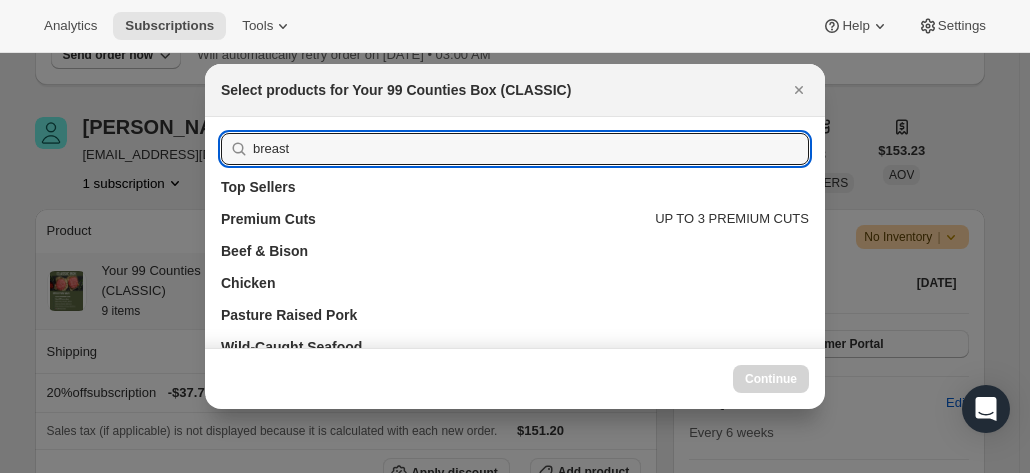 type on "breast" 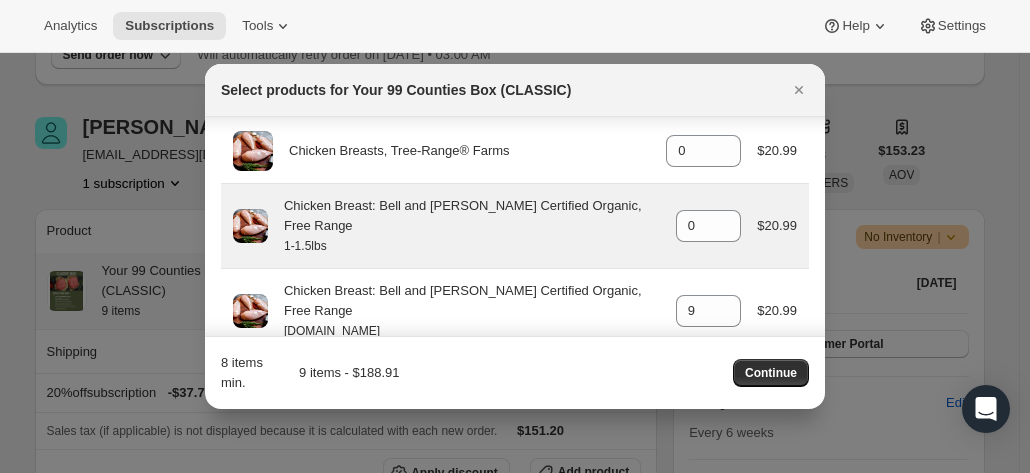 scroll, scrollTop: 200, scrollLeft: 0, axis: vertical 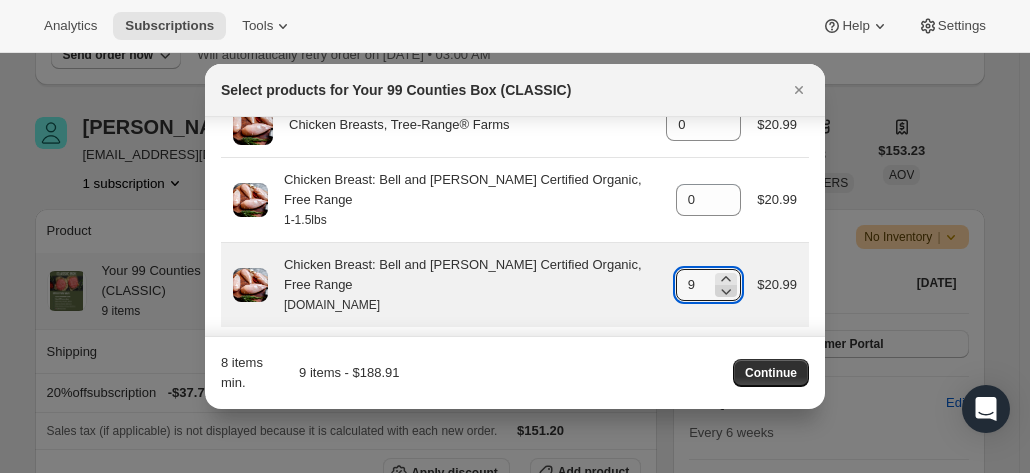 click 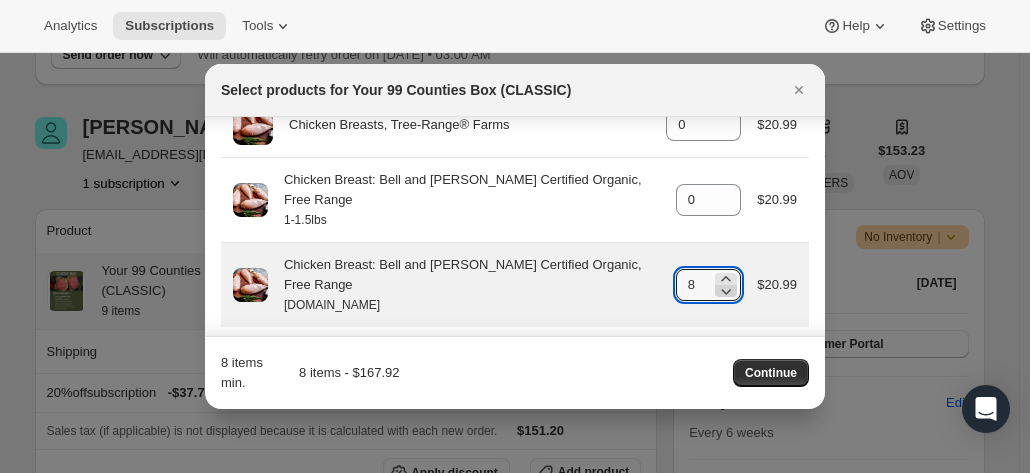 click 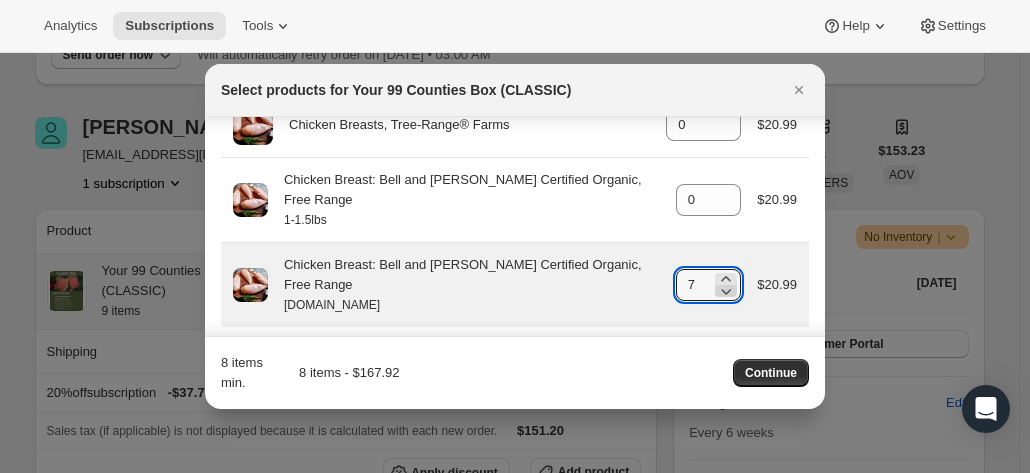 click 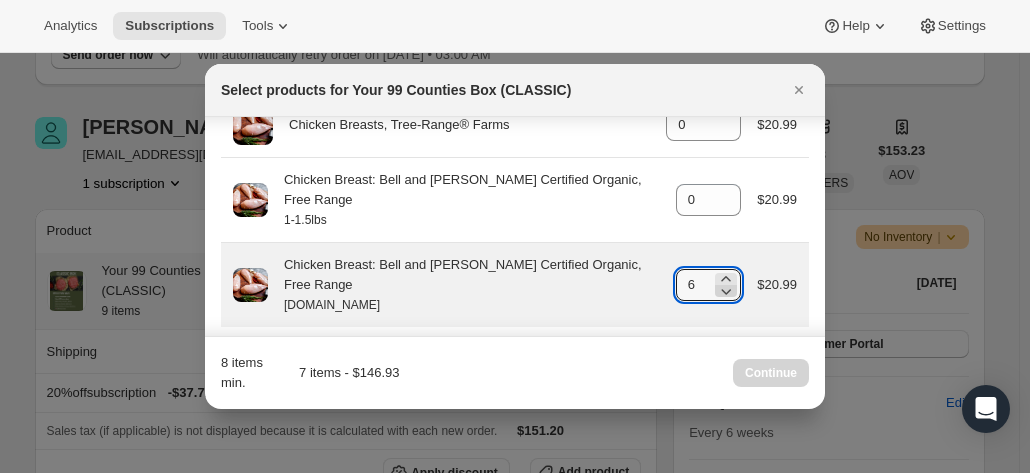 click 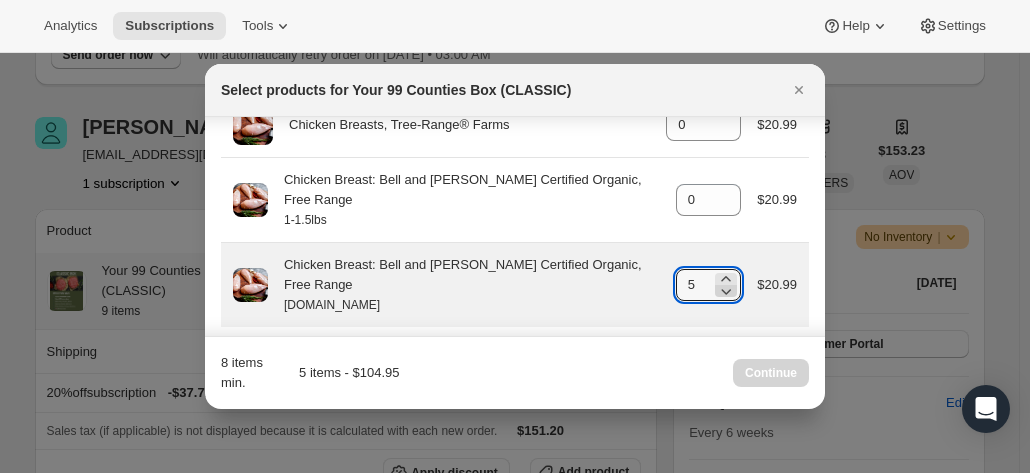 click 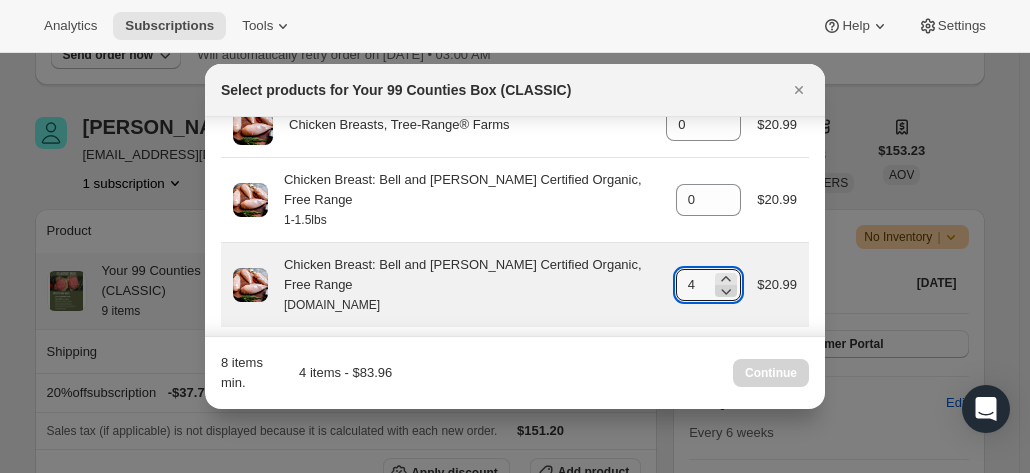click 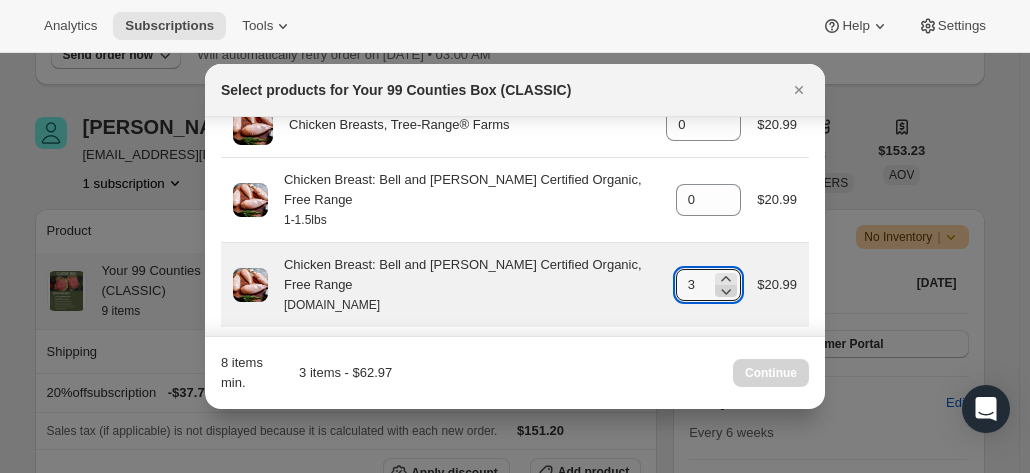 click 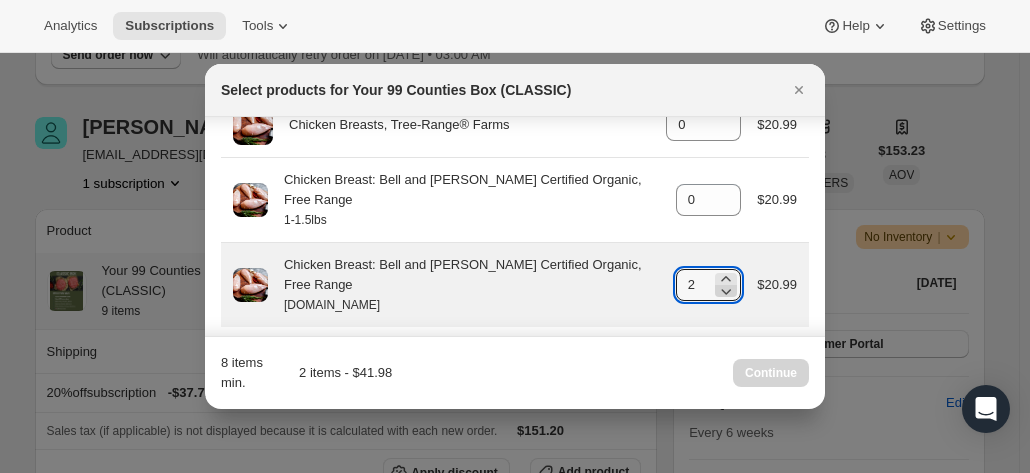 click 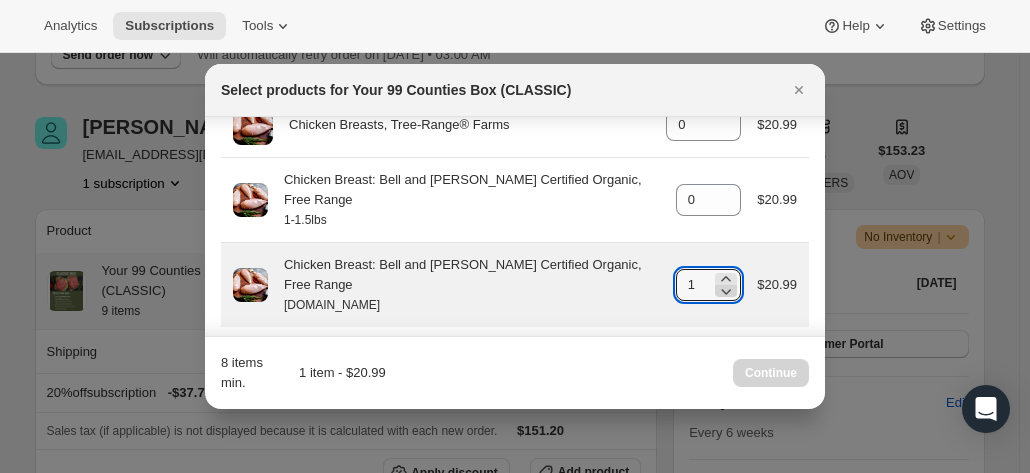 click 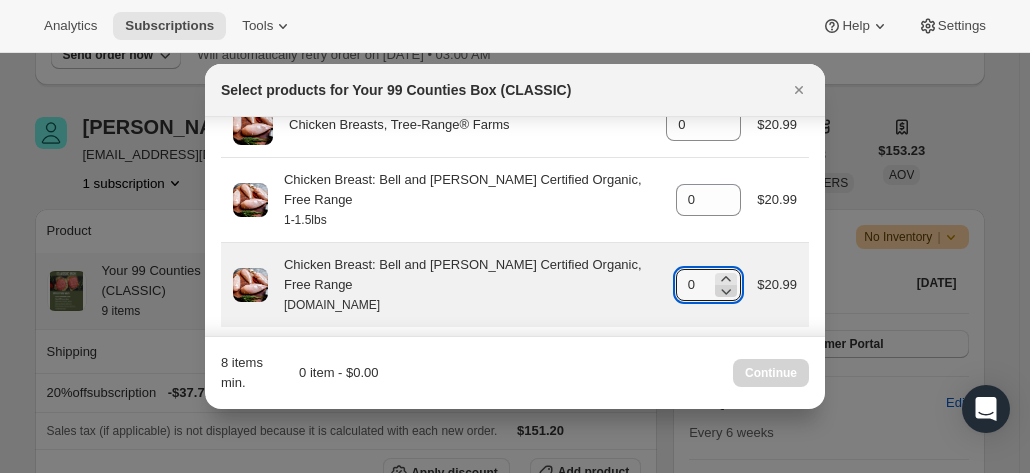 scroll, scrollTop: 100, scrollLeft: 0, axis: vertical 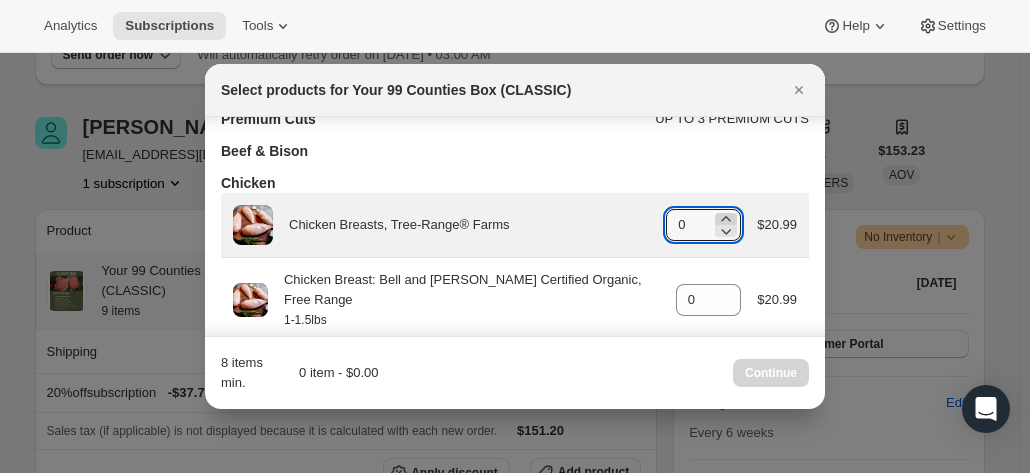 click 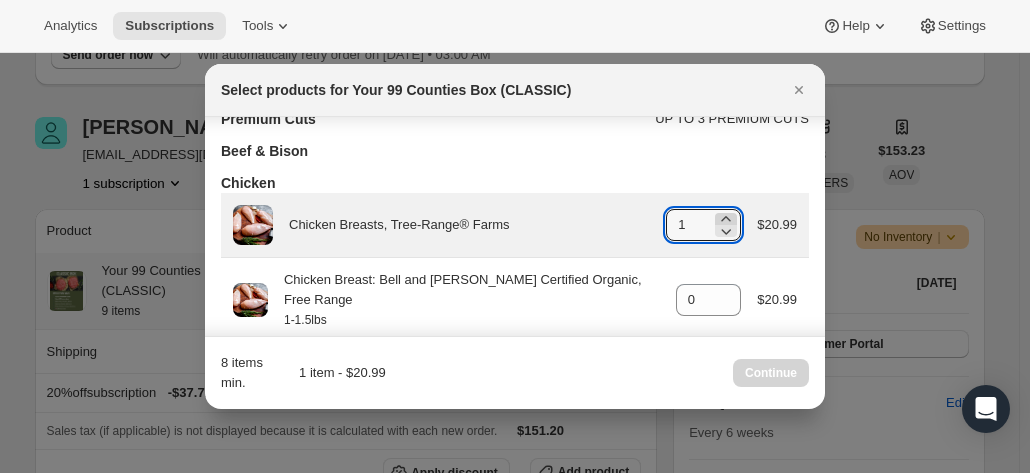 click 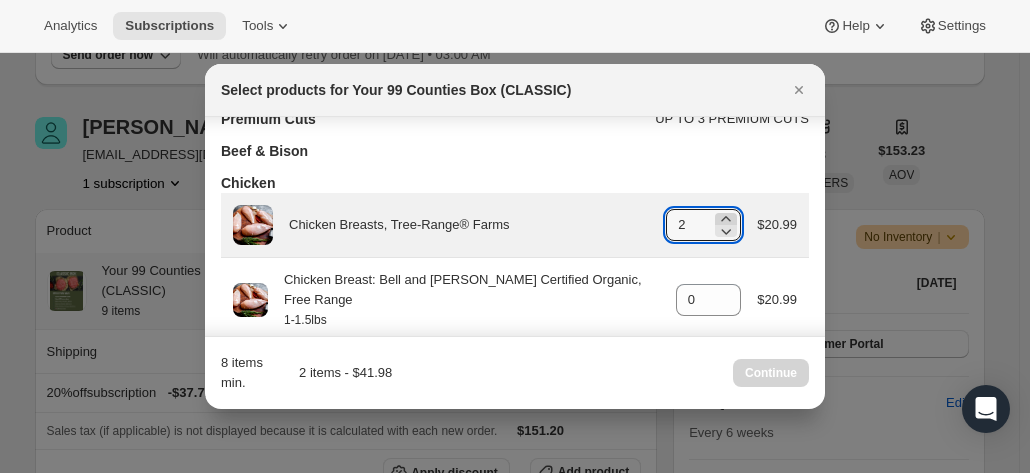 click 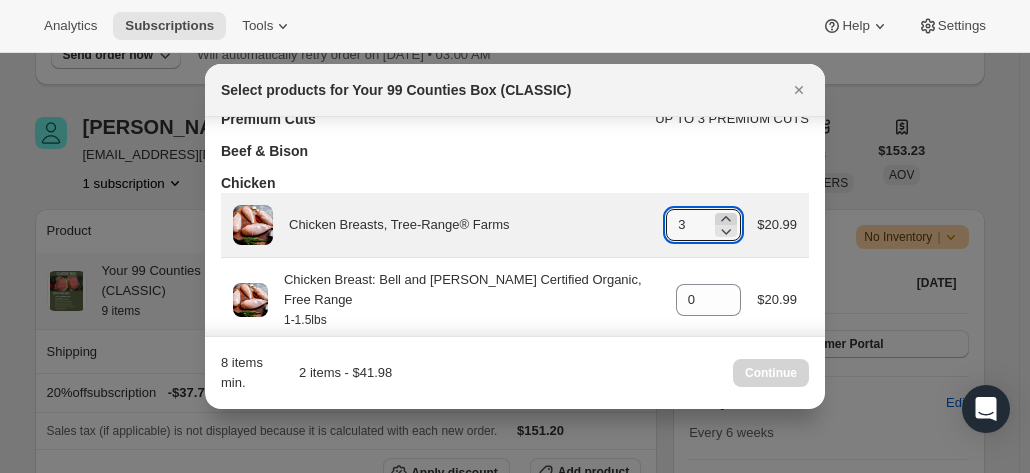 click 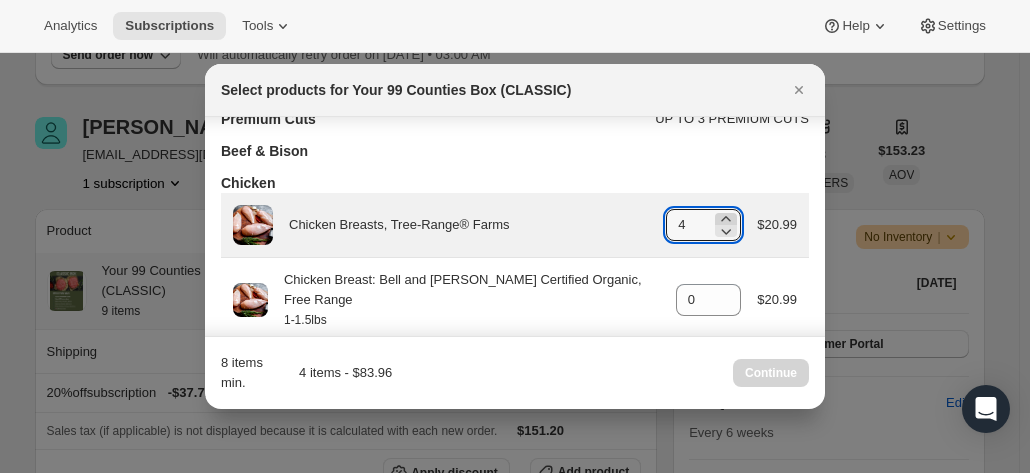 click 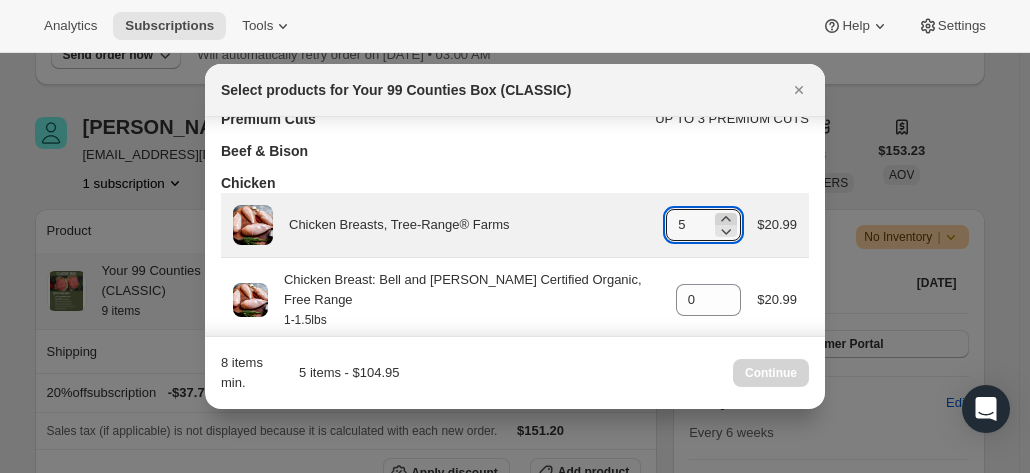 click 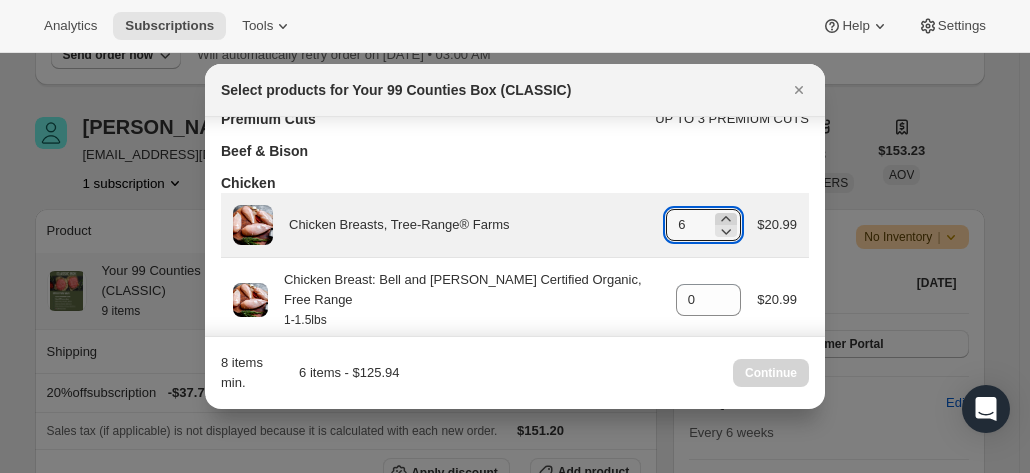 click 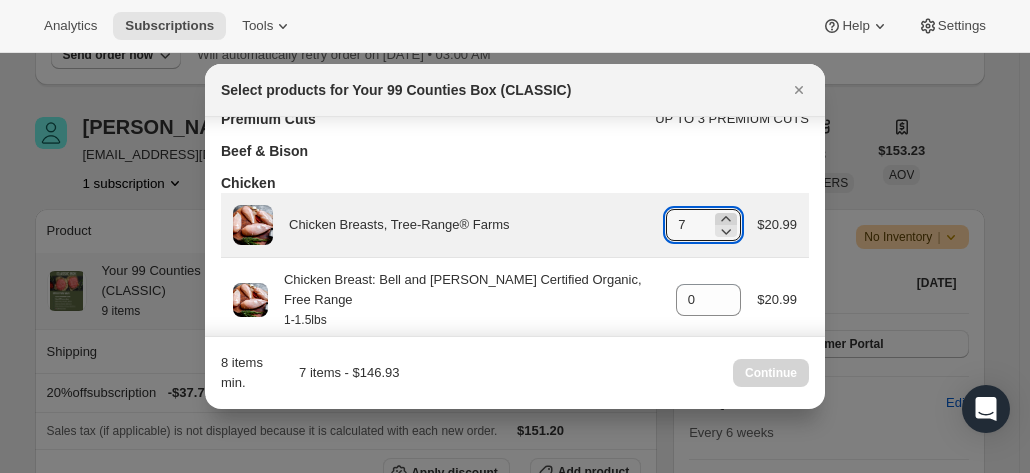 click 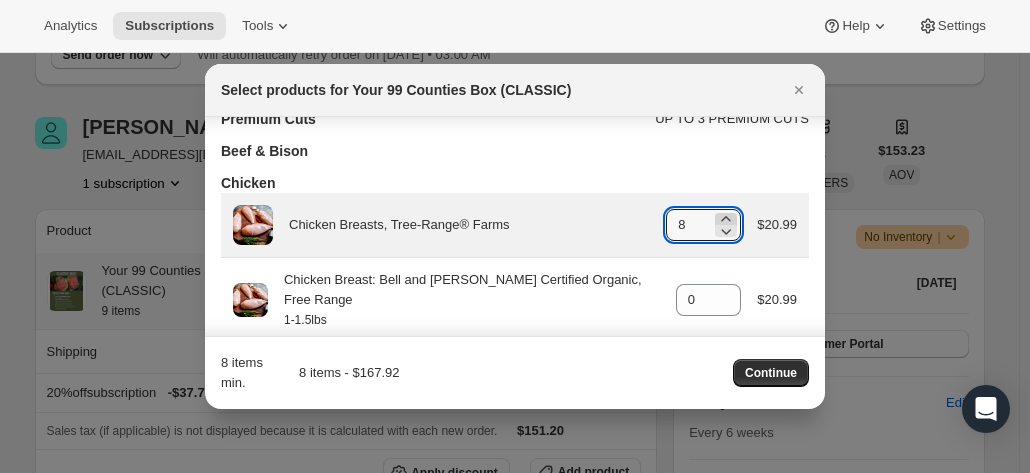 click 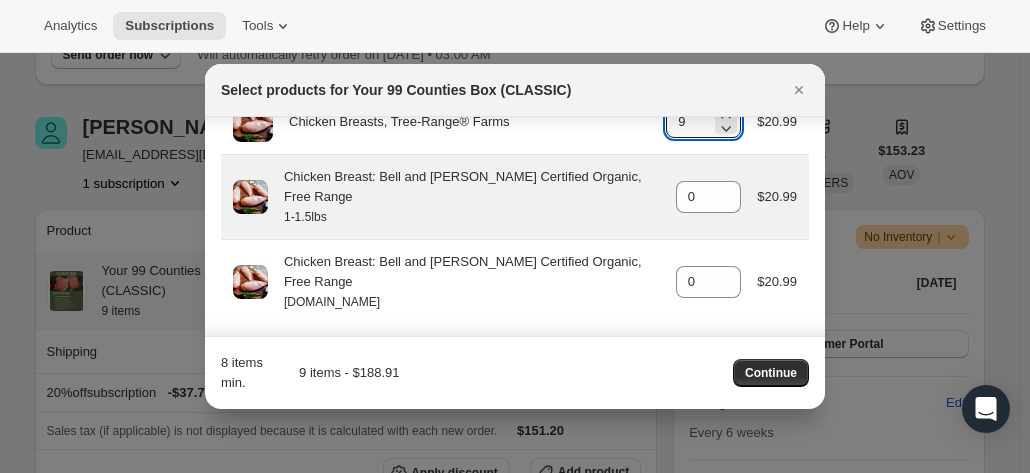 scroll, scrollTop: 230, scrollLeft: 0, axis: vertical 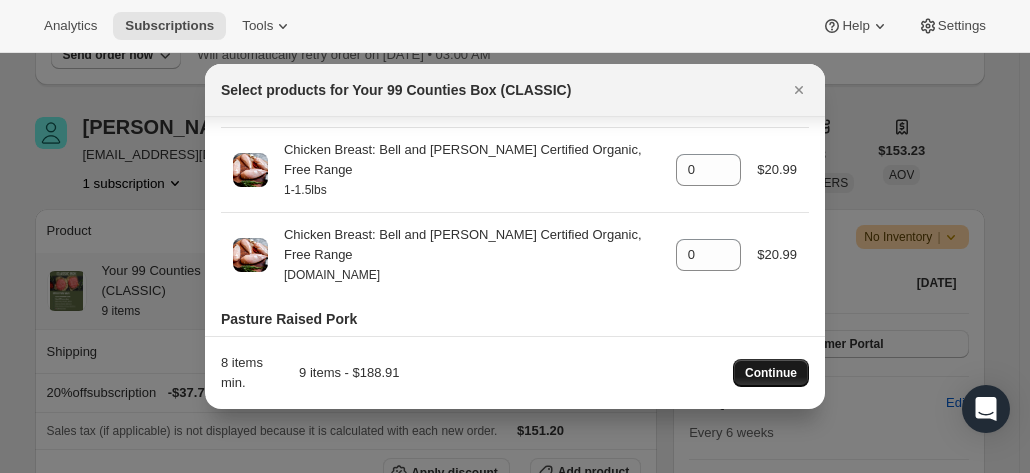 click on "Continue" at bounding box center [771, 373] 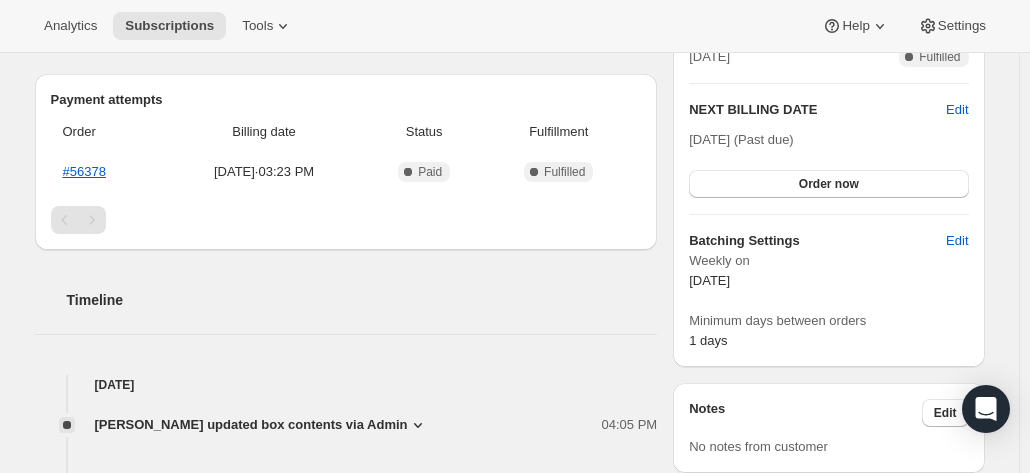 scroll, scrollTop: 800, scrollLeft: 0, axis: vertical 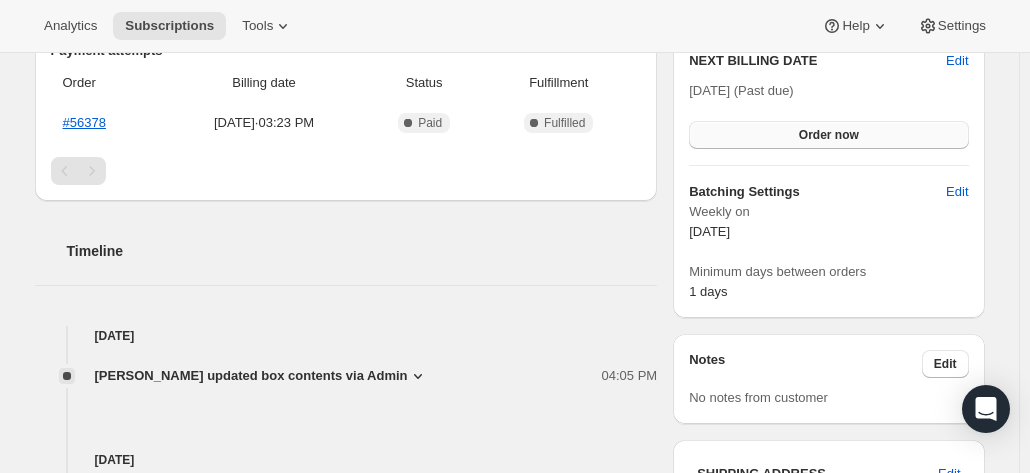 click on "Order now" at bounding box center (829, 135) 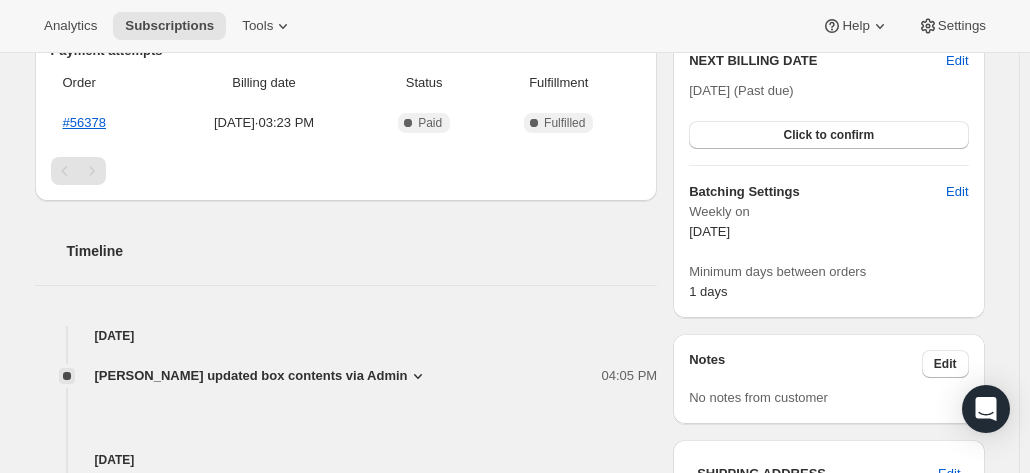 click on "Click to confirm" at bounding box center [828, 135] 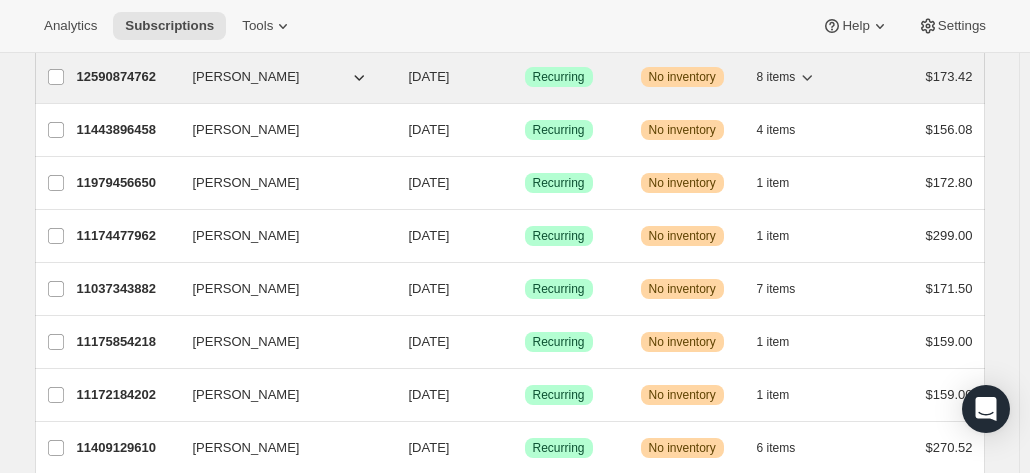 scroll, scrollTop: 200, scrollLeft: 0, axis: vertical 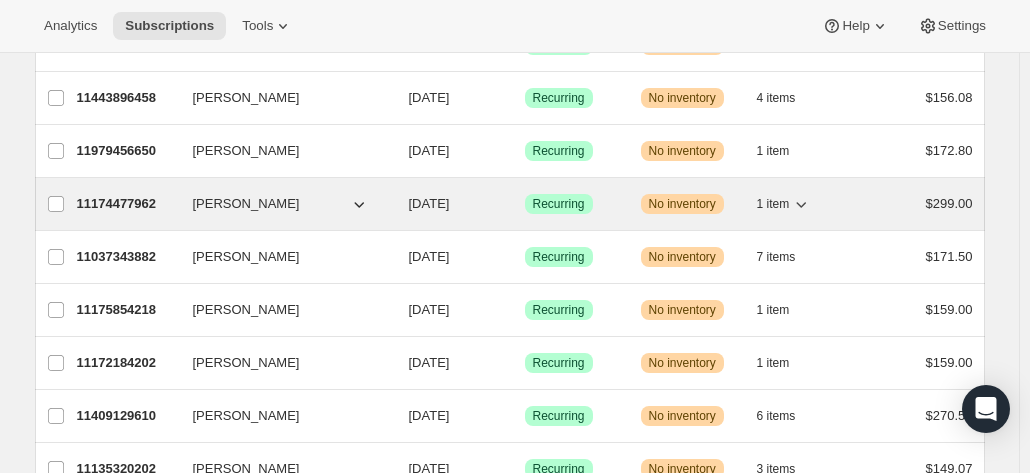 click on "11174477962" at bounding box center (127, 204) 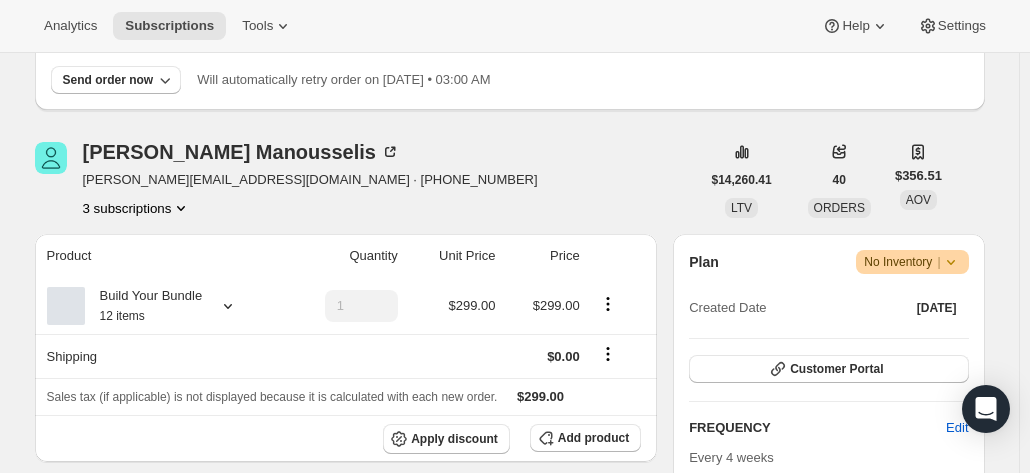scroll, scrollTop: 300, scrollLeft: 0, axis: vertical 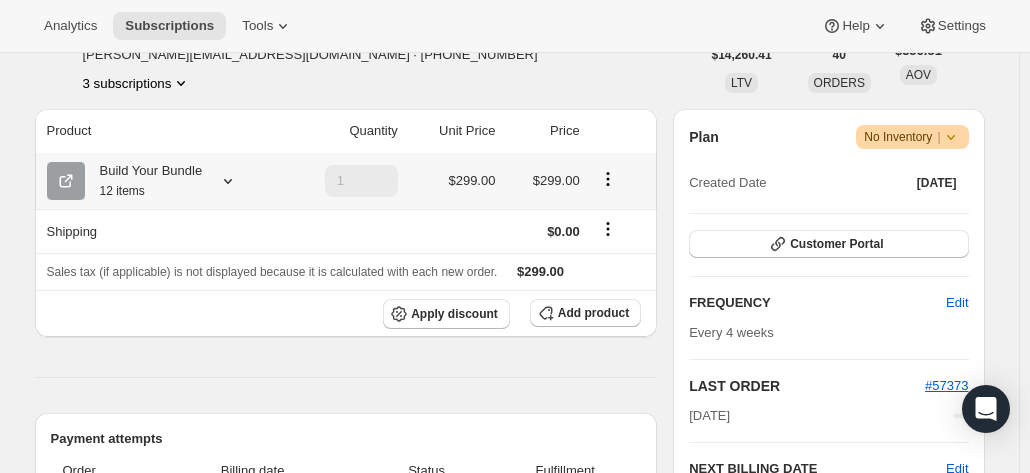 click 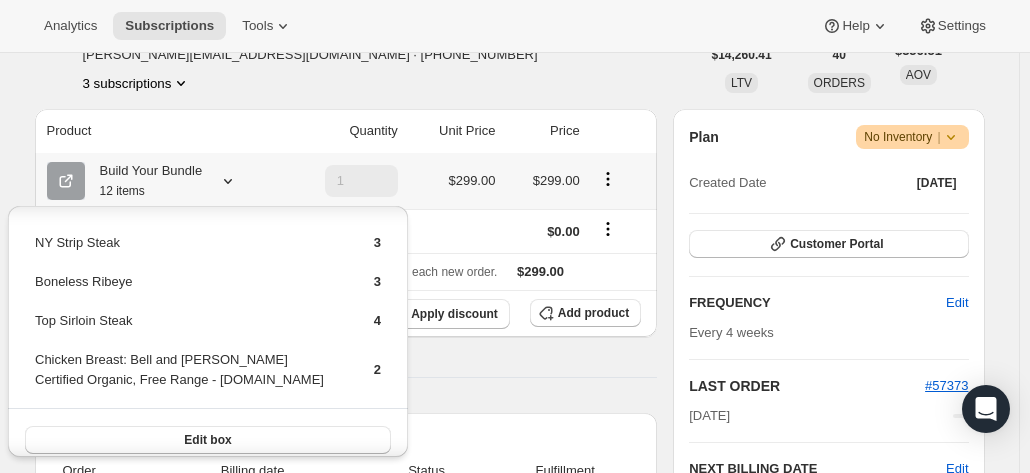 scroll, scrollTop: 14, scrollLeft: 0, axis: vertical 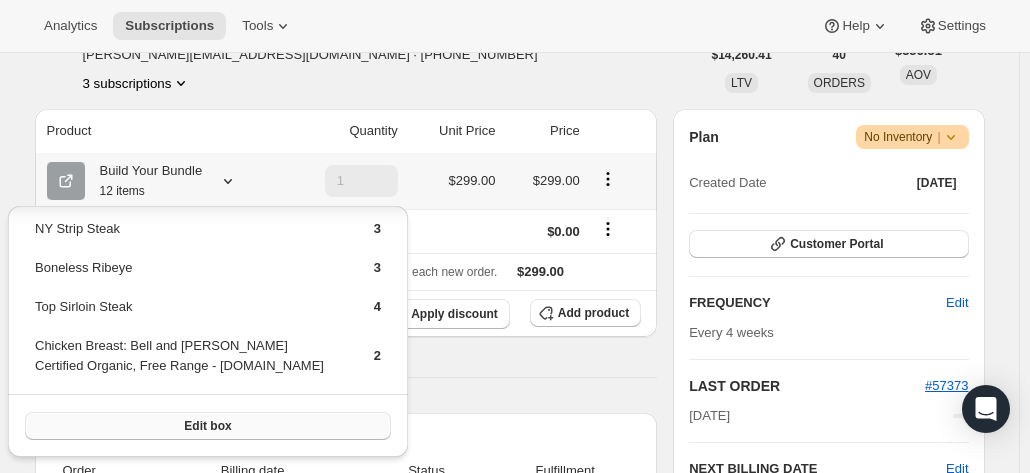 click on "Edit box" at bounding box center (207, 426) 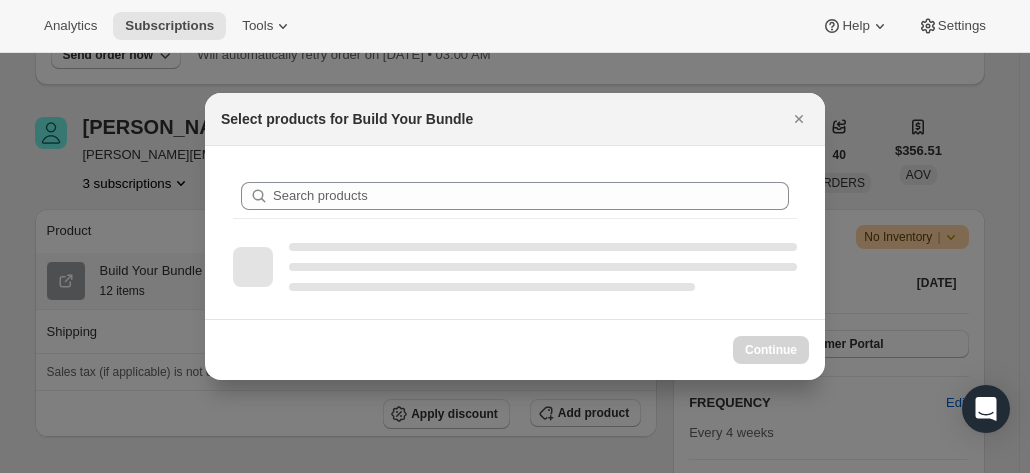 scroll, scrollTop: 300, scrollLeft: 0, axis: vertical 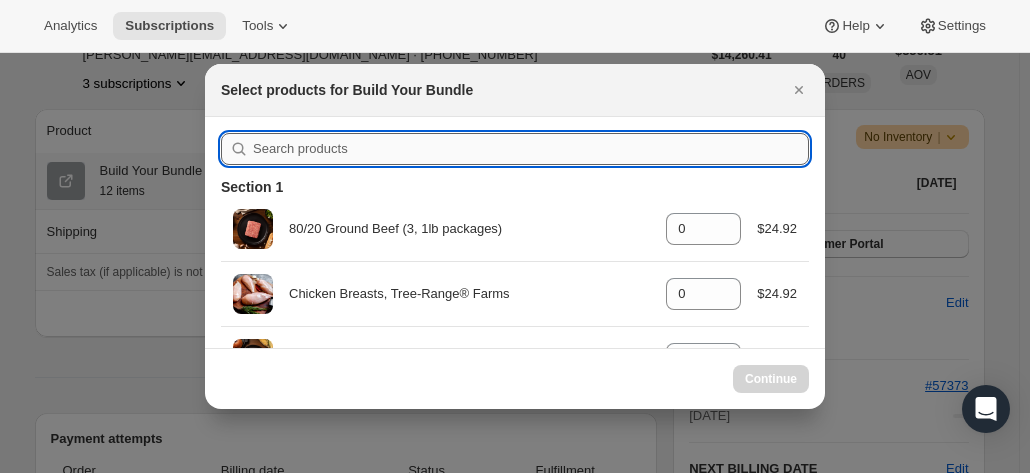 click at bounding box center (531, 149) 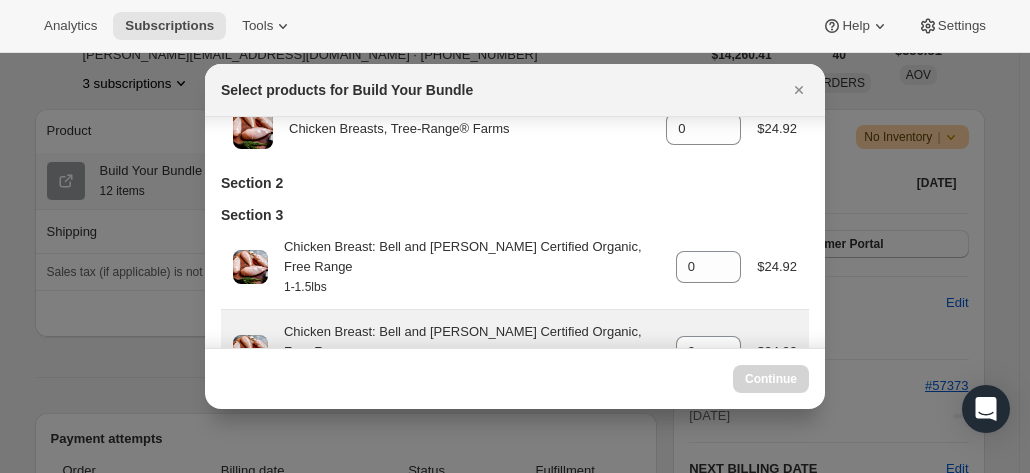 scroll, scrollTop: 154, scrollLeft: 0, axis: vertical 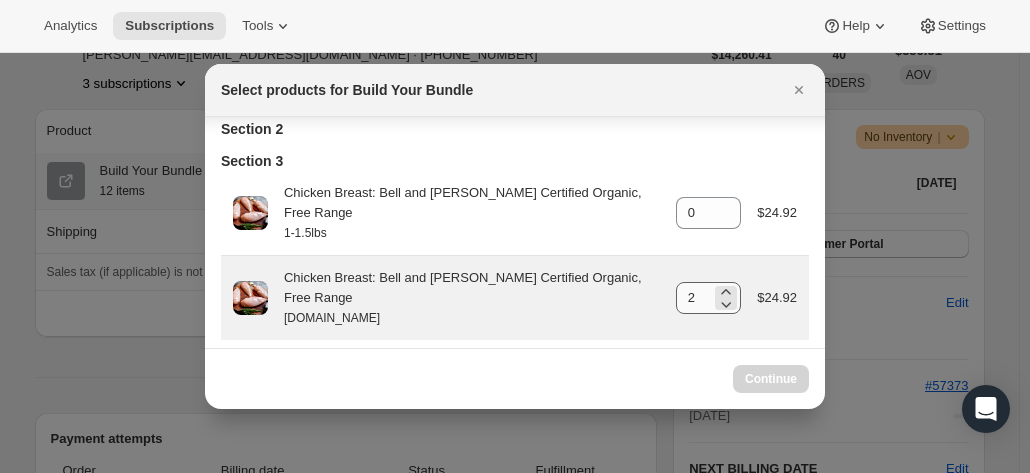 type on "breast" 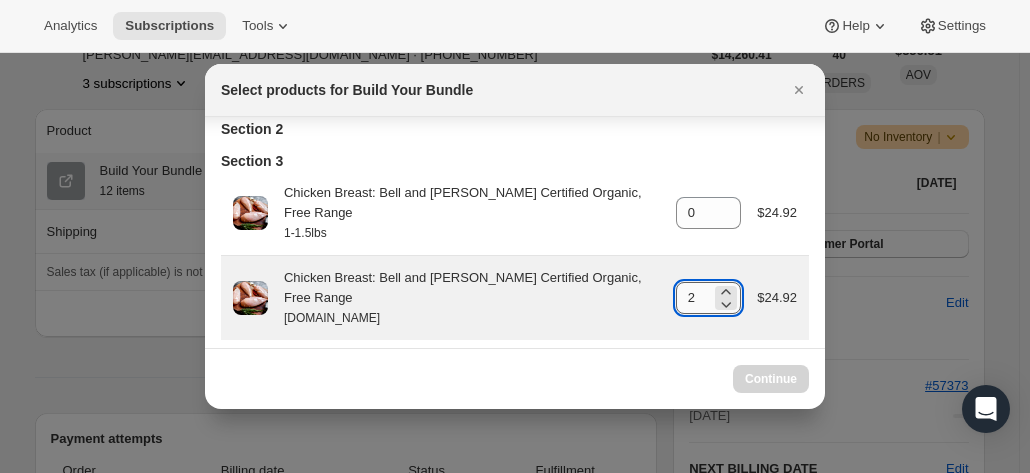 click on "2" at bounding box center [694, 298] 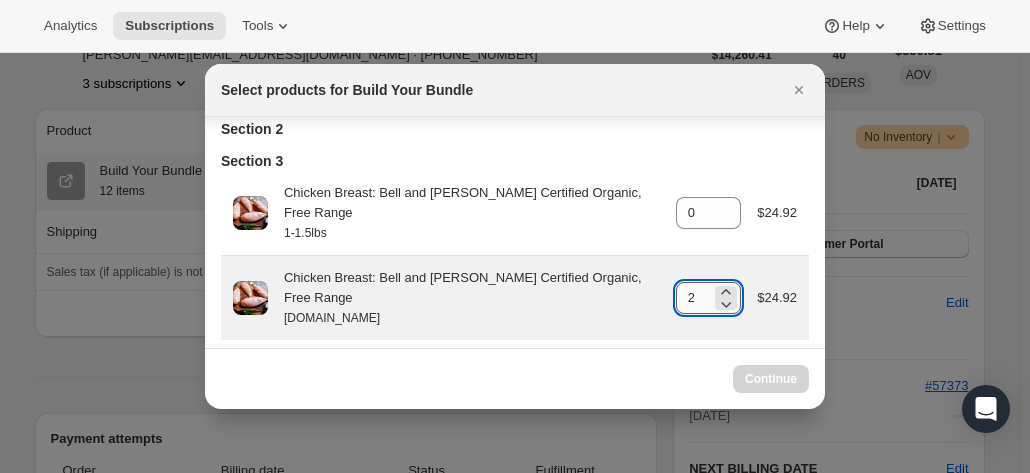 click on "2" at bounding box center (694, 298) 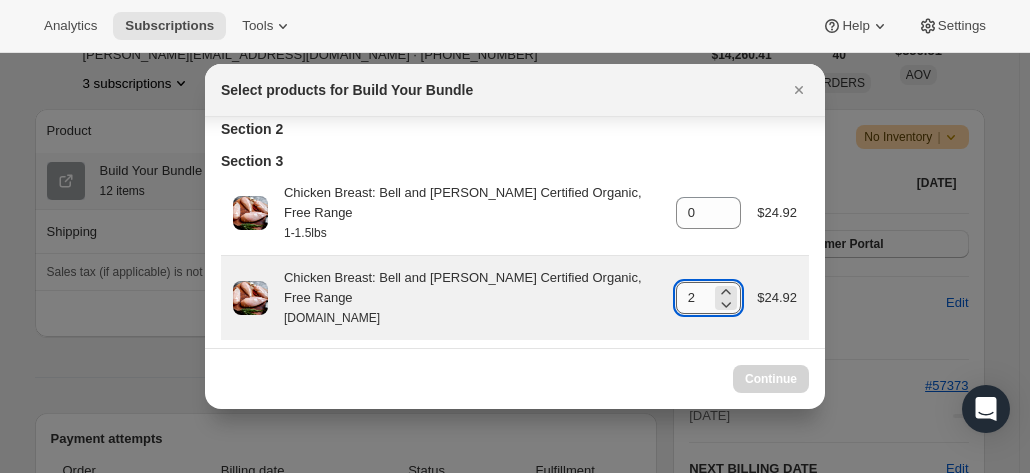 click on "2" at bounding box center [694, 298] 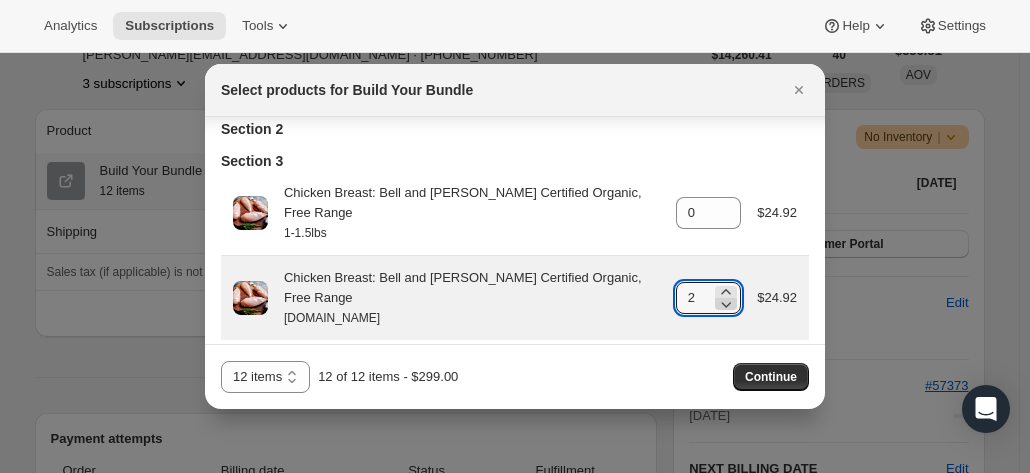 click 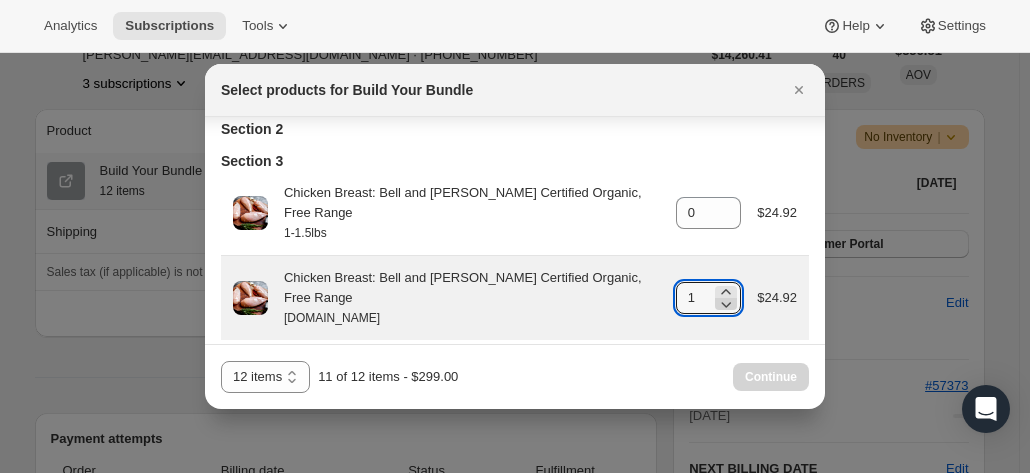 click 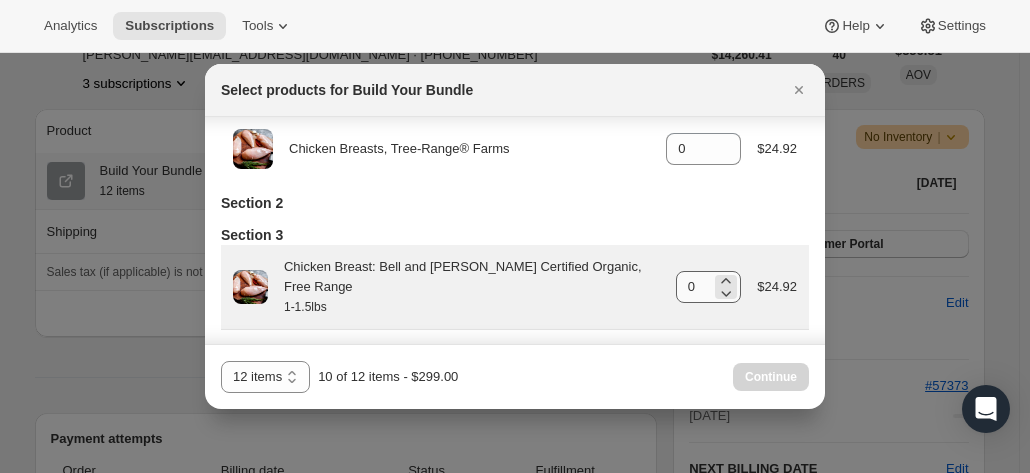 scroll, scrollTop: 54, scrollLeft: 0, axis: vertical 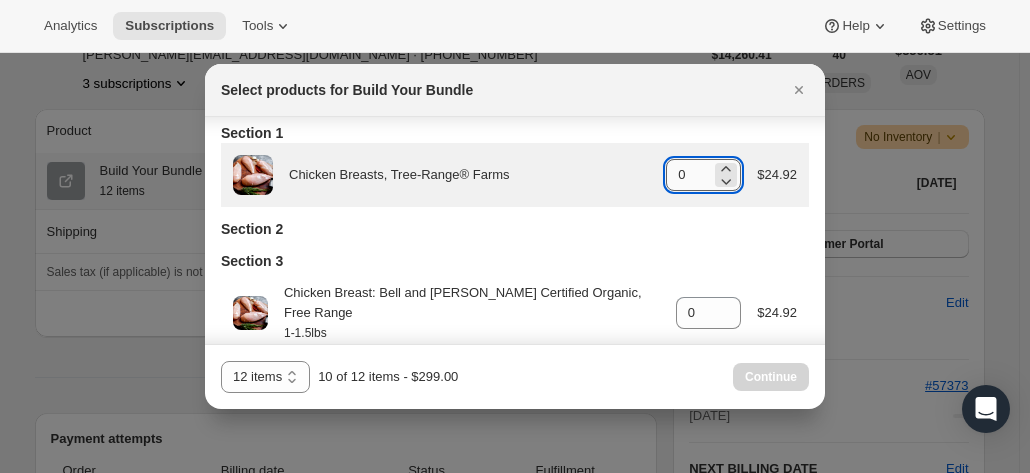 click on "0" at bounding box center (688, 175) 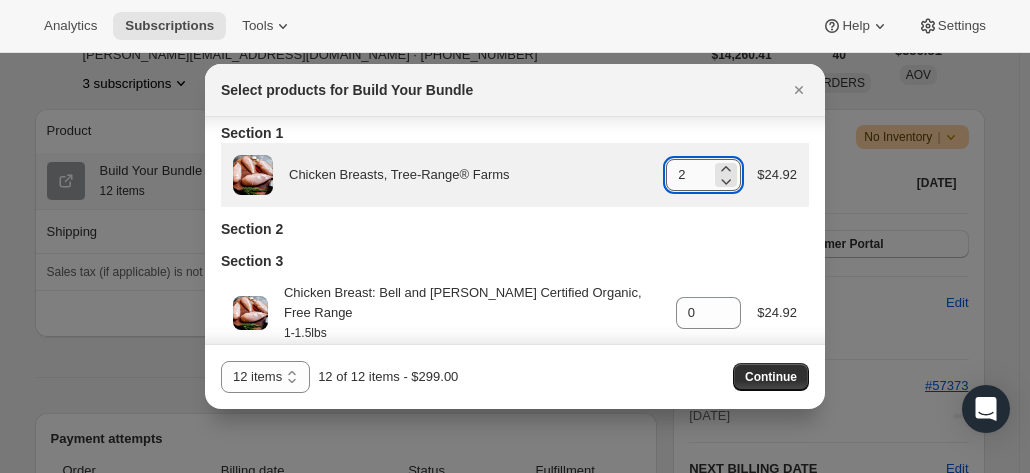 type on "2" 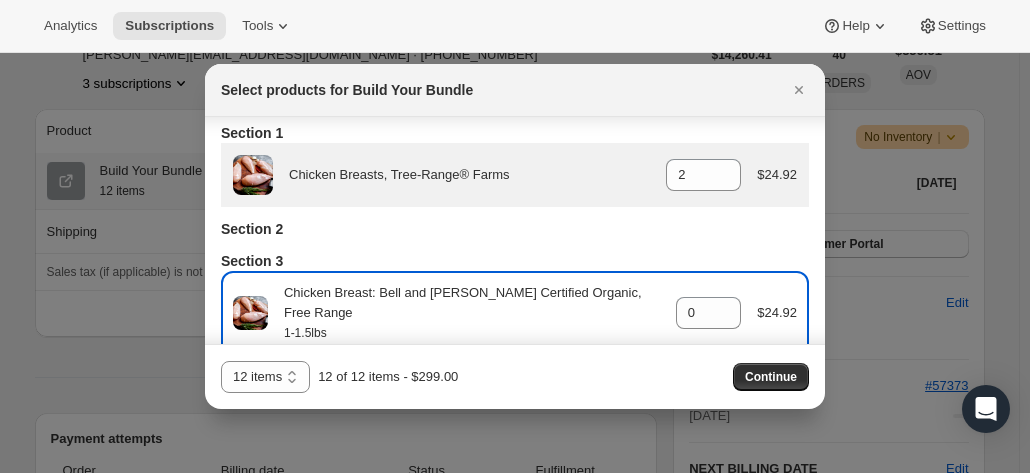 type 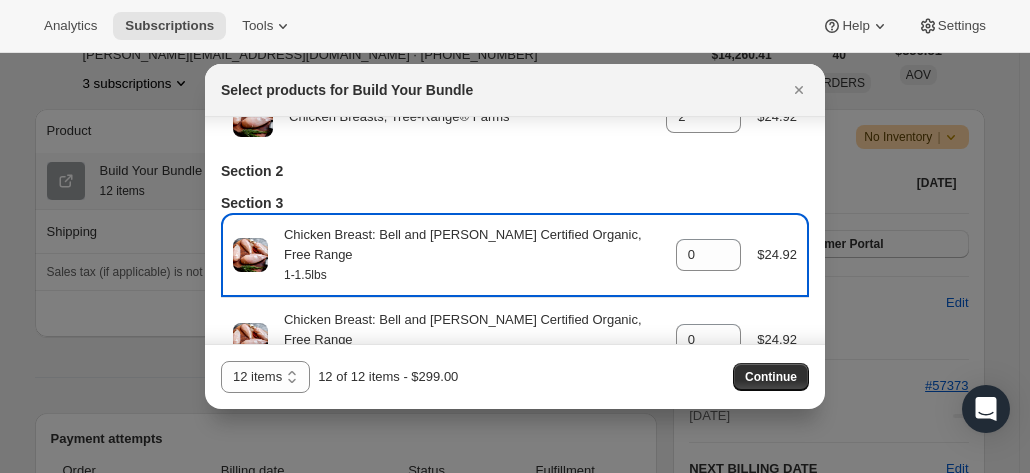 scroll, scrollTop: 158, scrollLeft: 0, axis: vertical 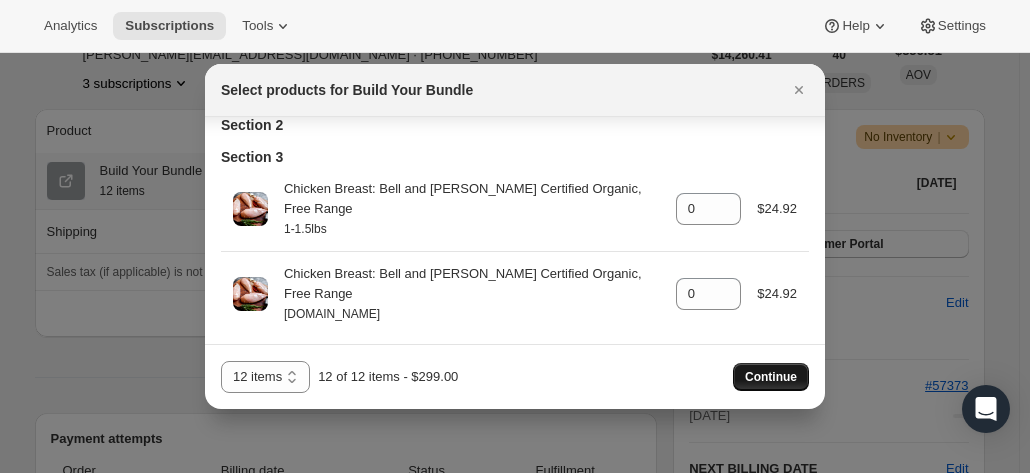 click on "Continue" at bounding box center [771, 377] 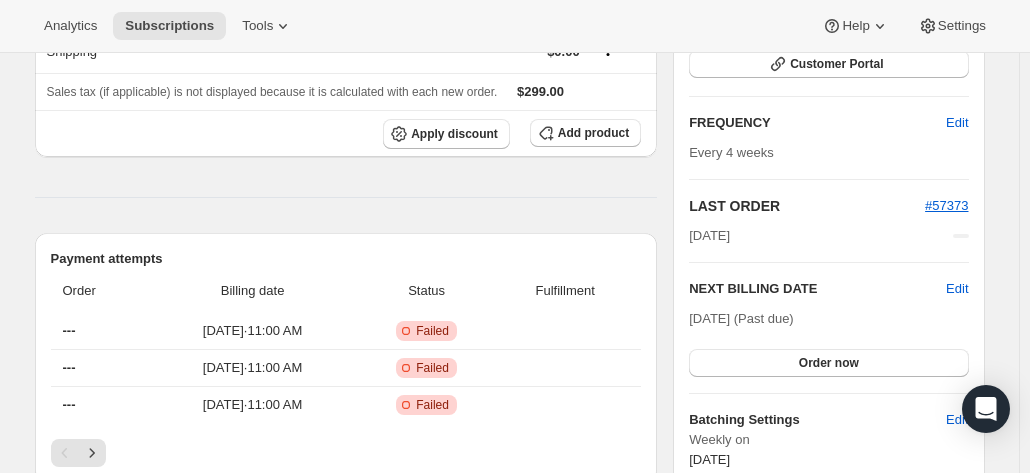 scroll, scrollTop: 600, scrollLeft: 0, axis: vertical 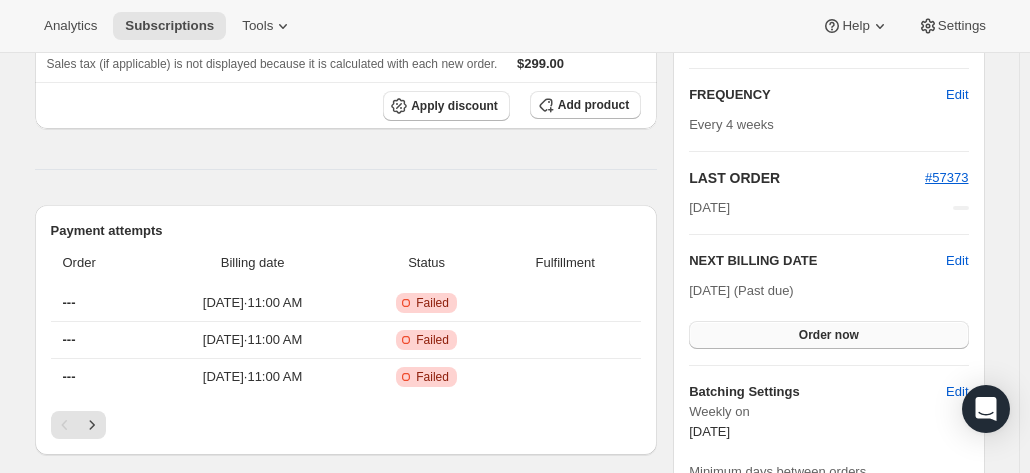 click on "Order now" at bounding box center [829, 335] 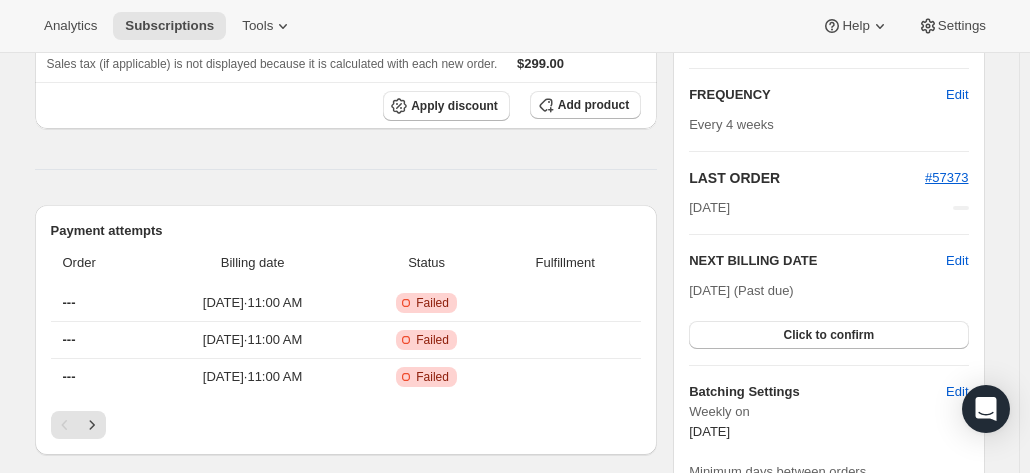 click on "Click to confirm" at bounding box center [828, 335] 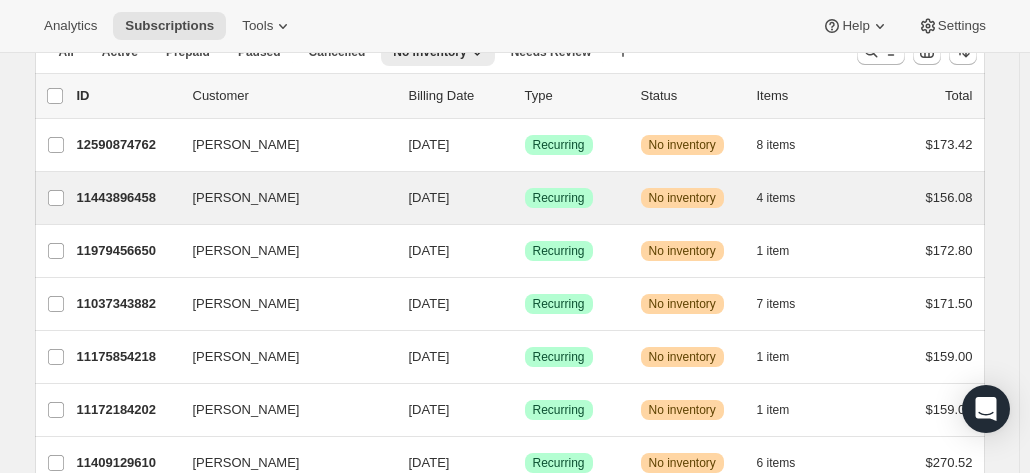 scroll, scrollTop: 200, scrollLeft: 0, axis: vertical 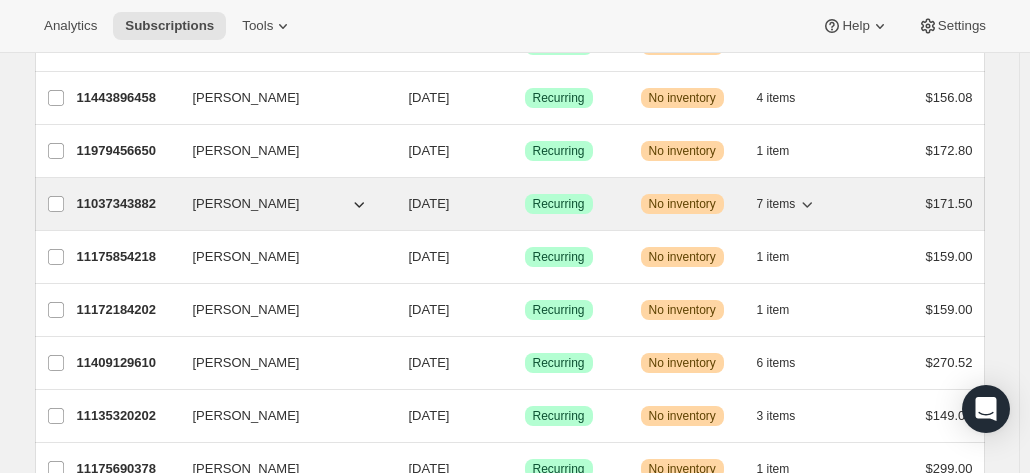 click on "11037343882" at bounding box center (127, 204) 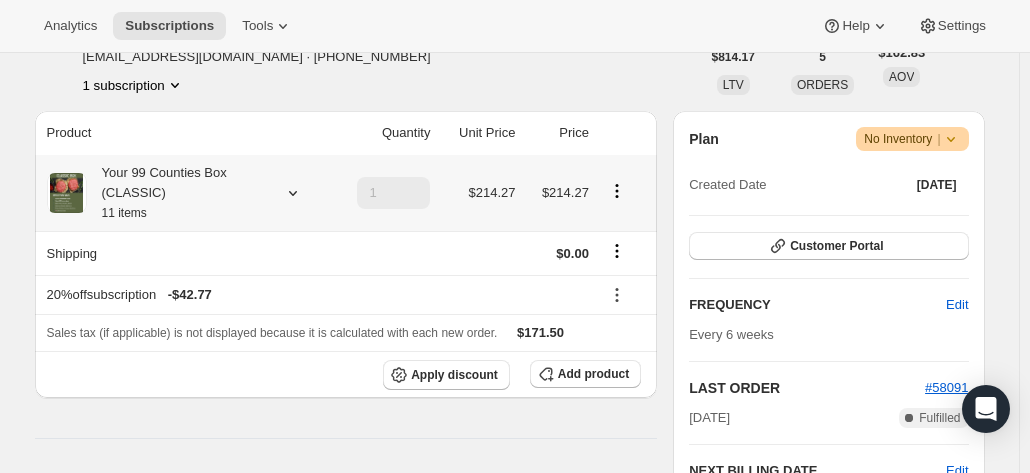 scroll, scrollTop: 300, scrollLeft: 0, axis: vertical 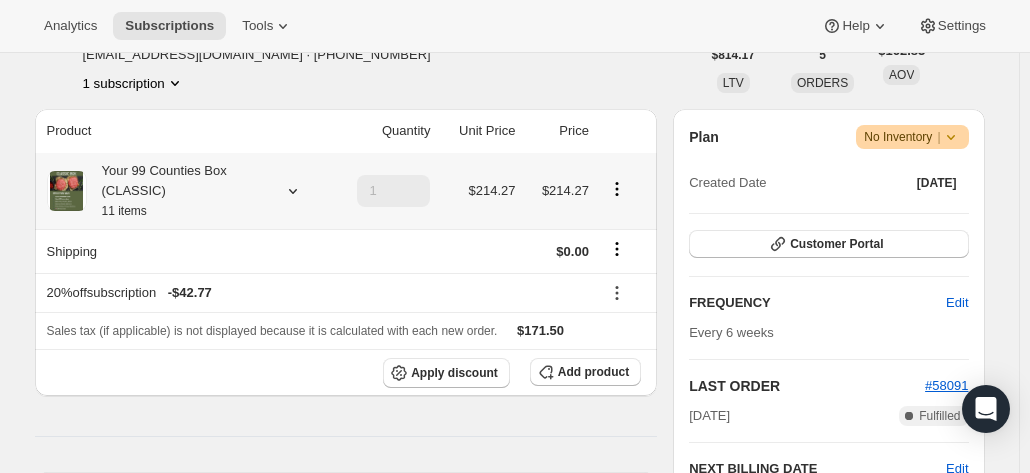 click 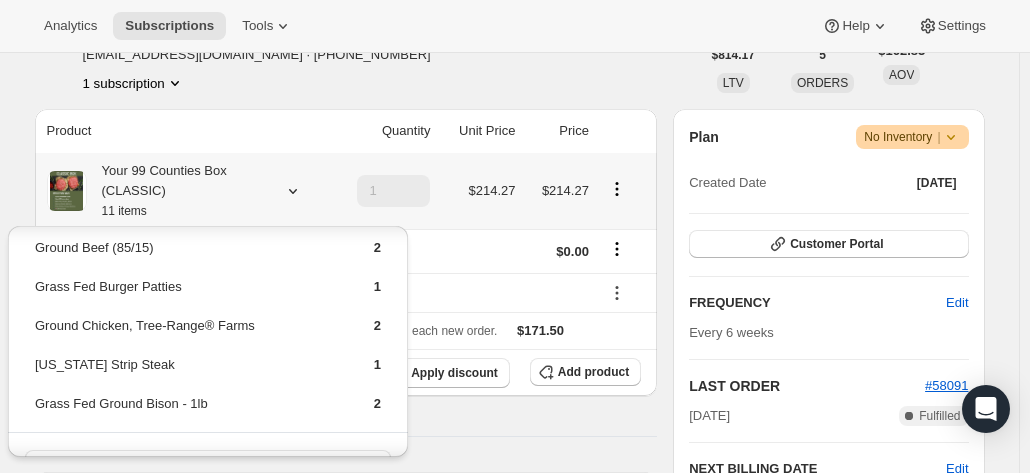 scroll, scrollTop: 150, scrollLeft: 0, axis: vertical 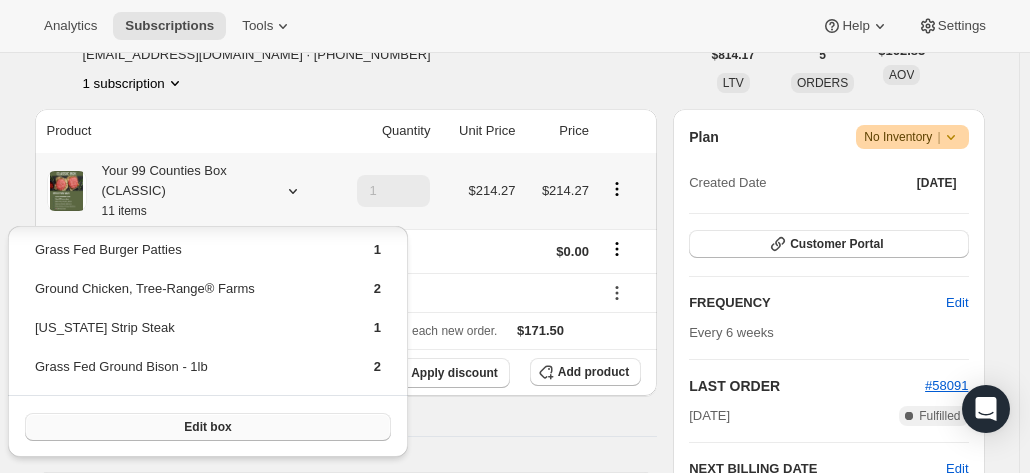 click on "Edit box" at bounding box center (207, 427) 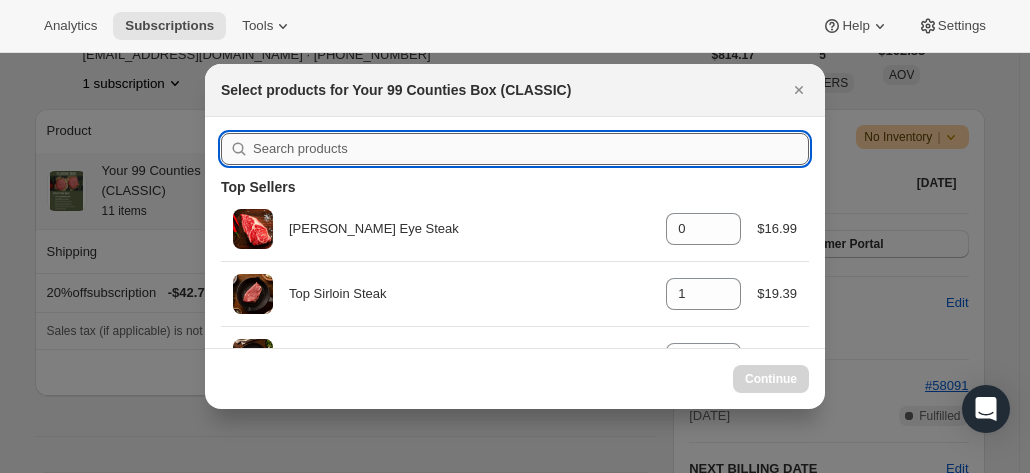 click at bounding box center [531, 149] 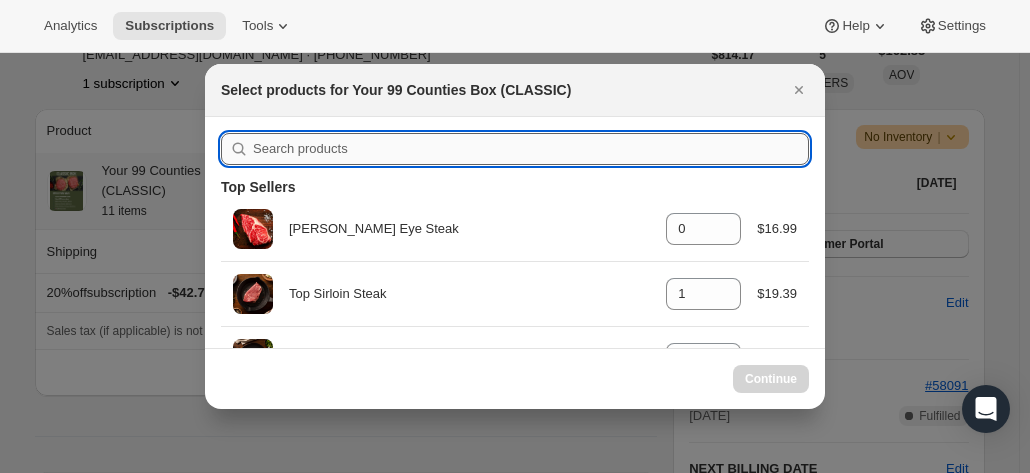 type on "b" 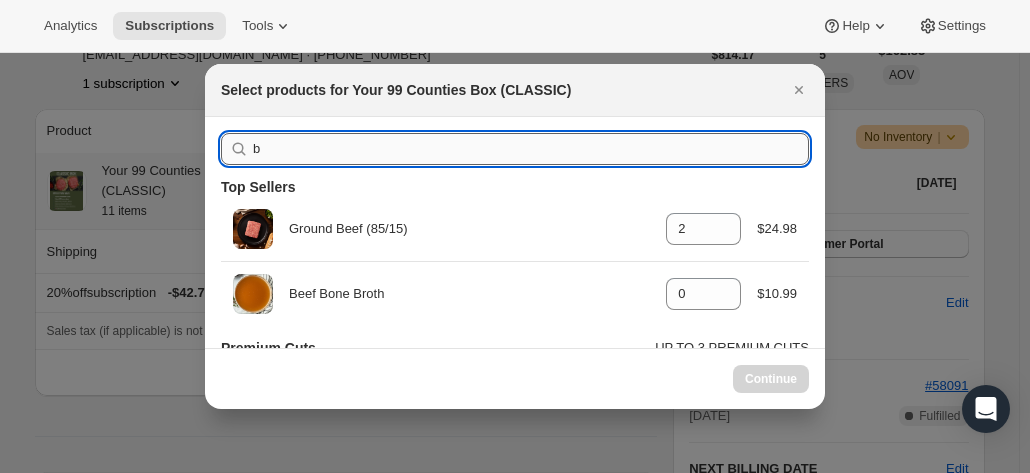 type on "br" 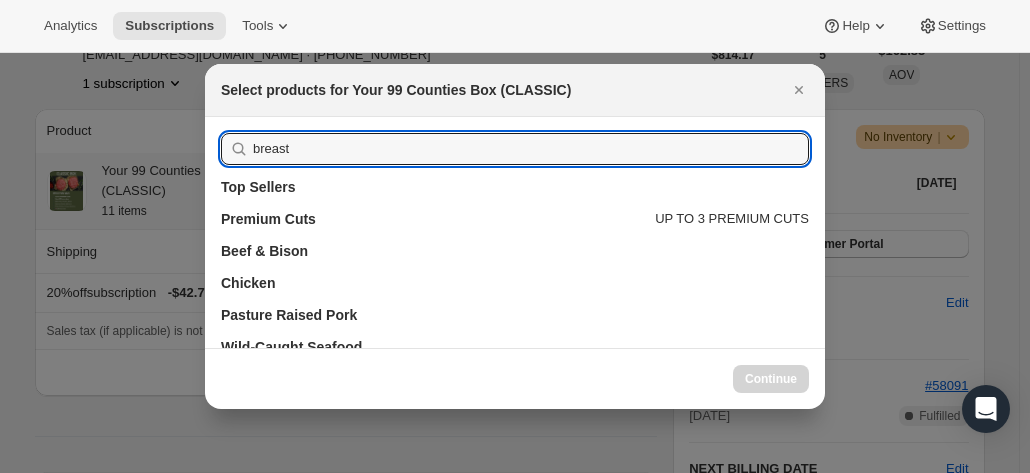 type on "breast" 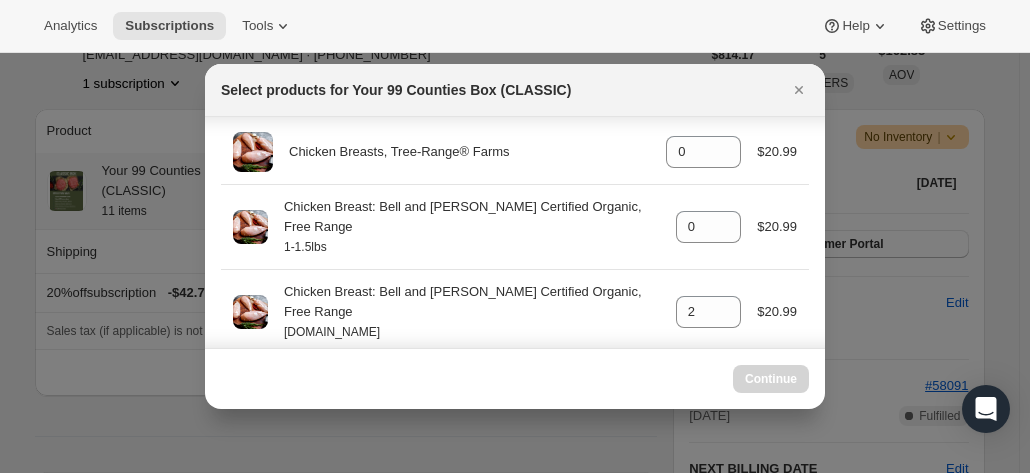 scroll, scrollTop: 200, scrollLeft: 0, axis: vertical 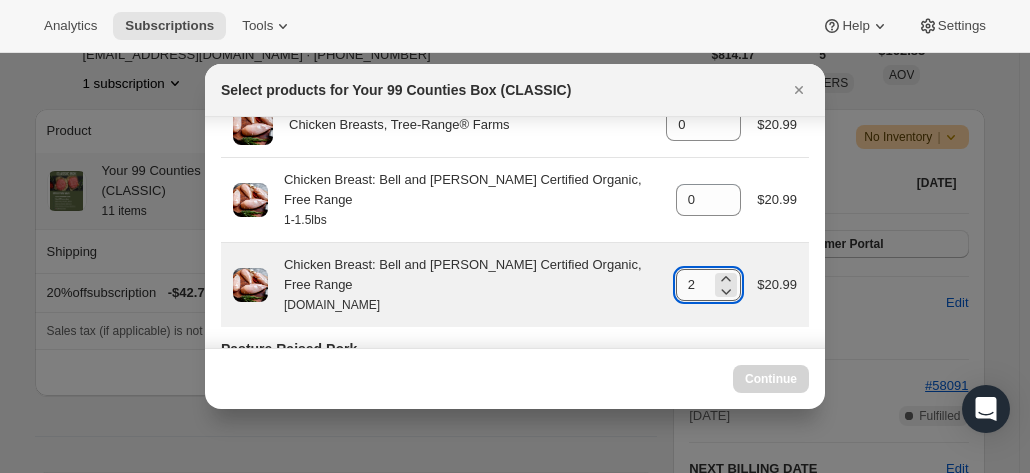 click on "2" at bounding box center [694, 285] 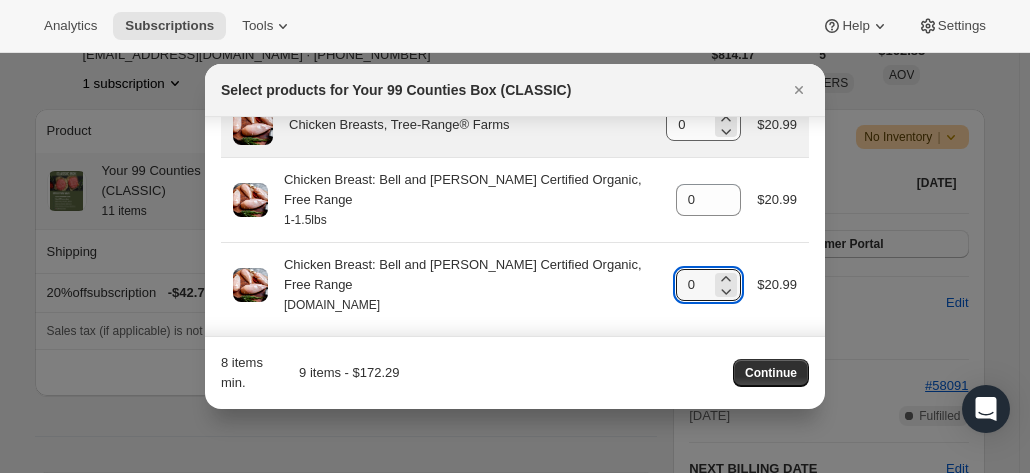 type on "0" 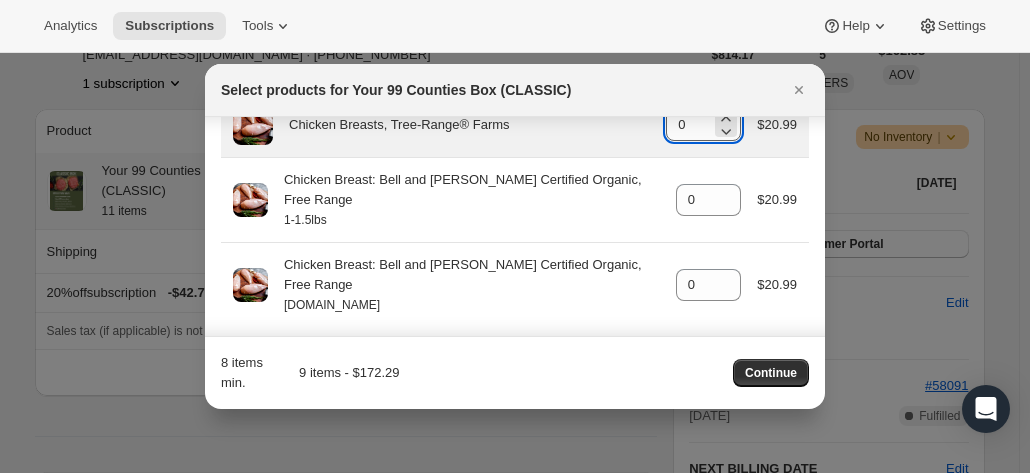 click on "0" at bounding box center [688, 125] 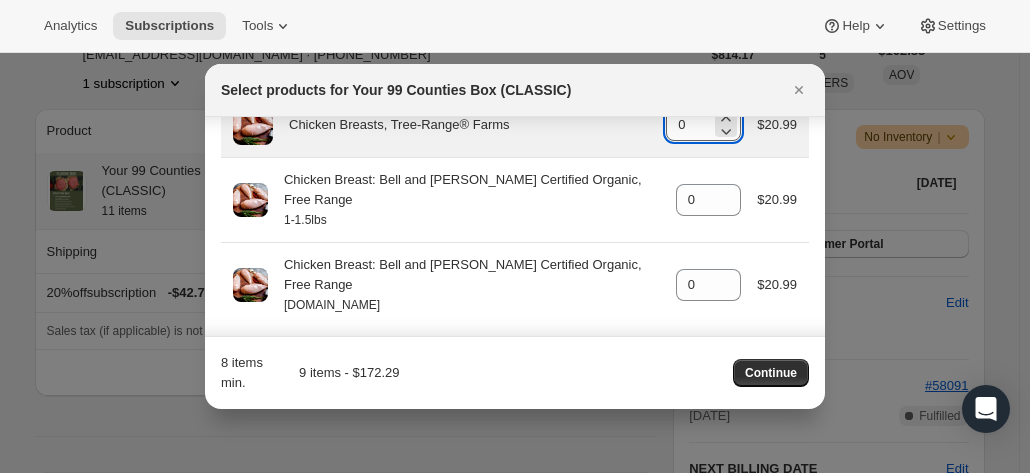 click on "0" at bounding box center [688, 125] 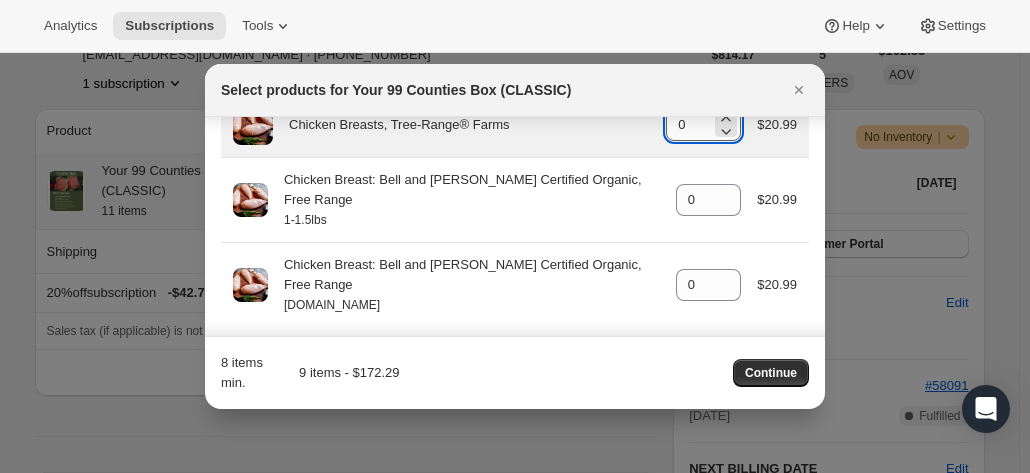 click on "0" at bounding box center (688, 125) 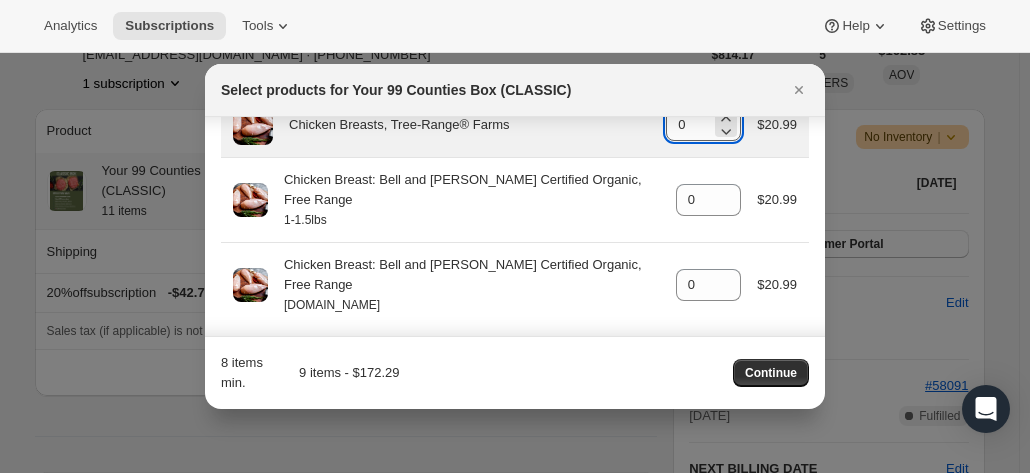 click on "0" at bounding box center [688, 125] 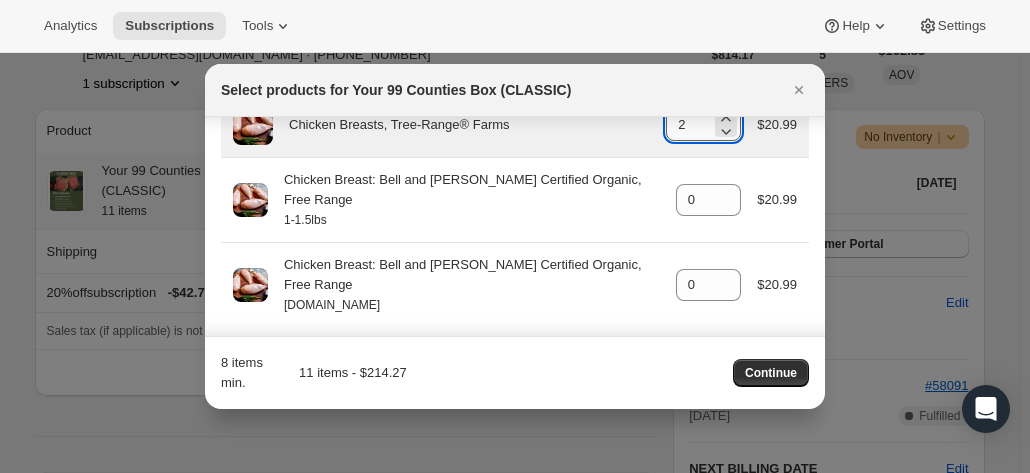 scroll, scrollTop: 199, scrollLeft: 0, axis: vertical 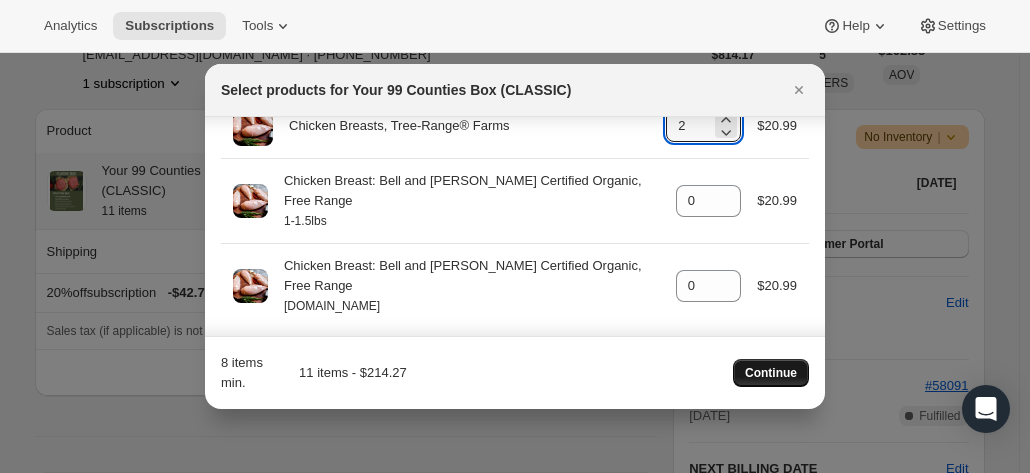 type on "2" 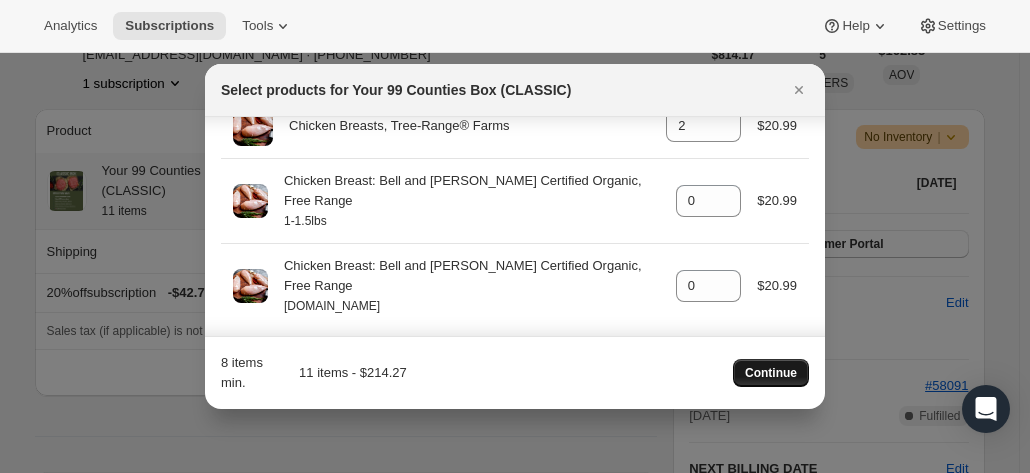 click on "Continue" at bounding box center (771, 373) 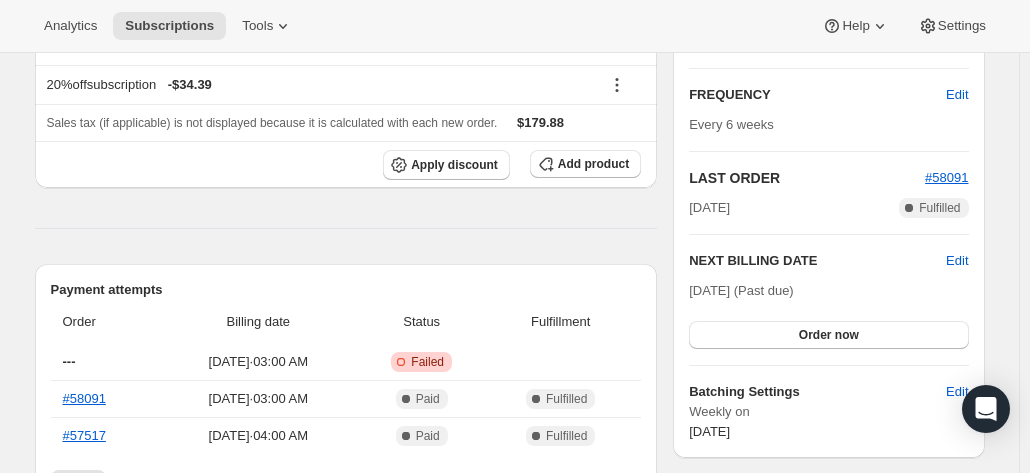 scroll, scrollTop: 700, scrollLeft: 0, axis: vertical 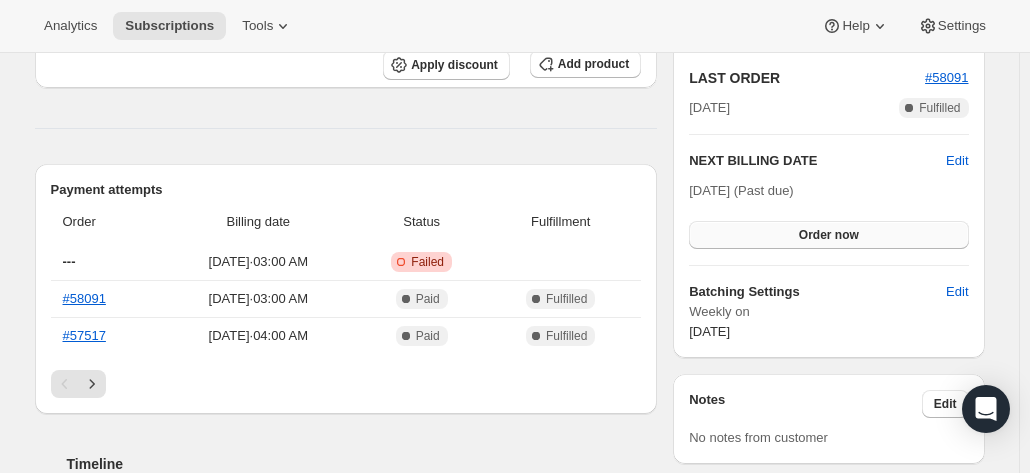 click on "Order now" at bounding box center (829, 235) 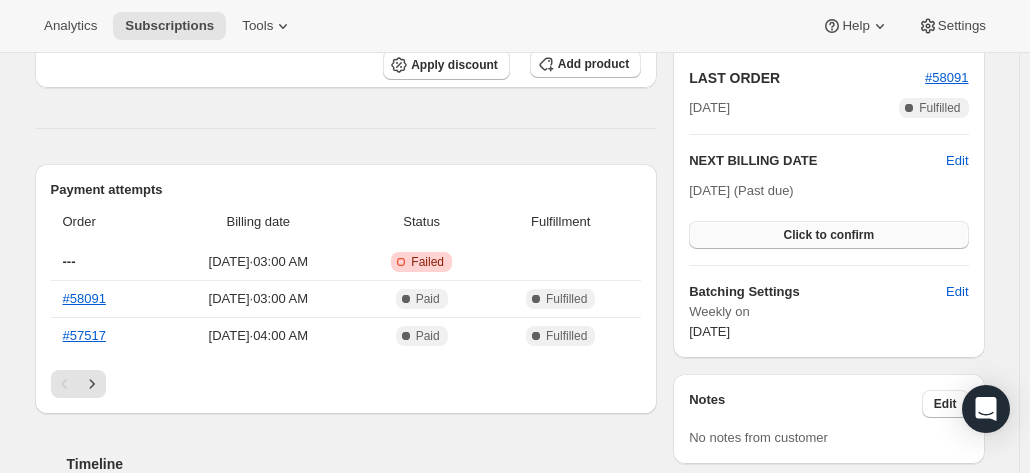 click on "Click to confirm" at bounding box center [828, 235] 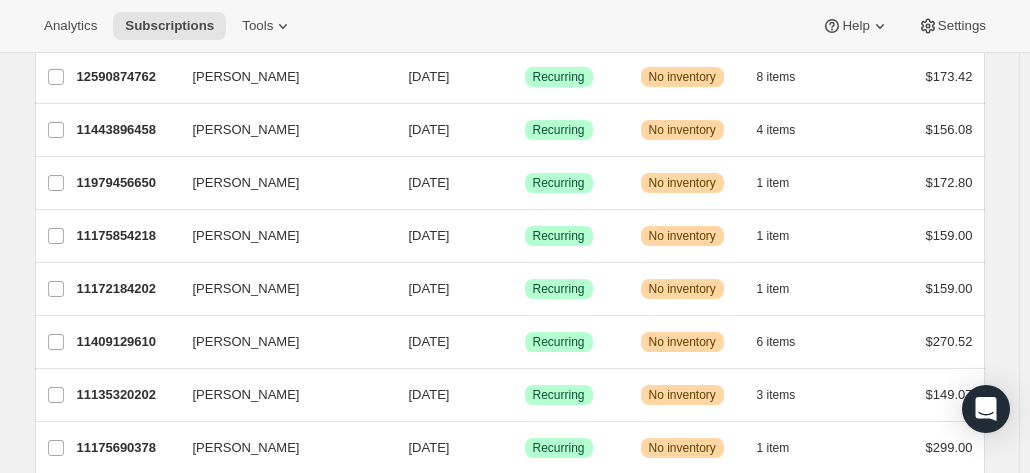 scroll, scrollTop: 200, scrollLeft: 0, axis: vertical 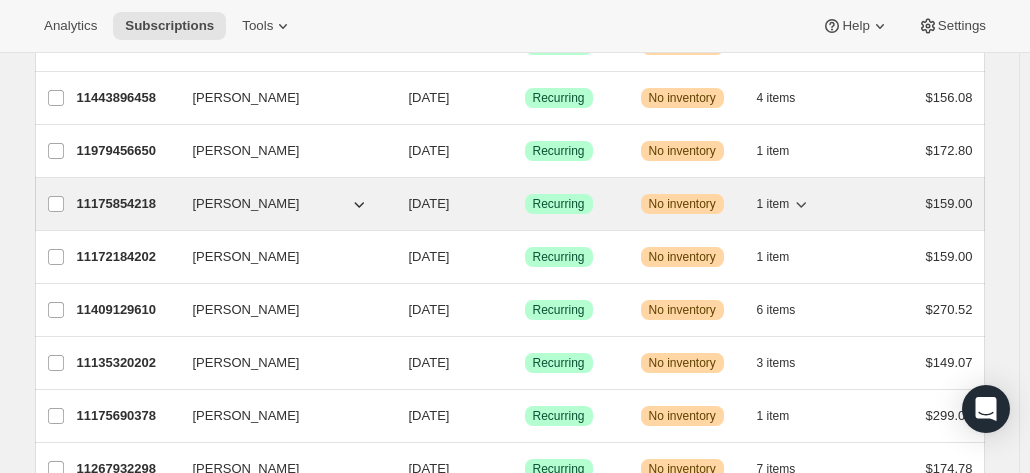 click on "11175854218" at bounding box center [127, 204] 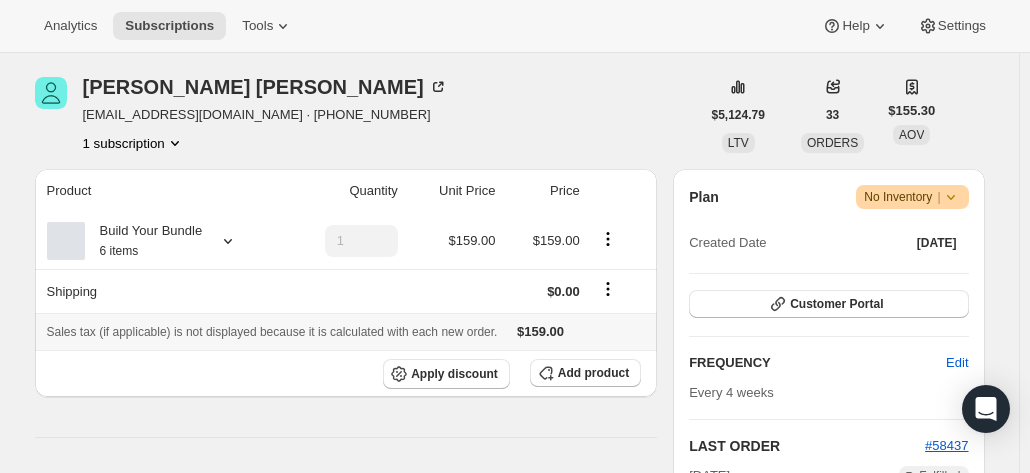 scroll, scrollTop: 300, scrollLeft: 0, axis: vertical 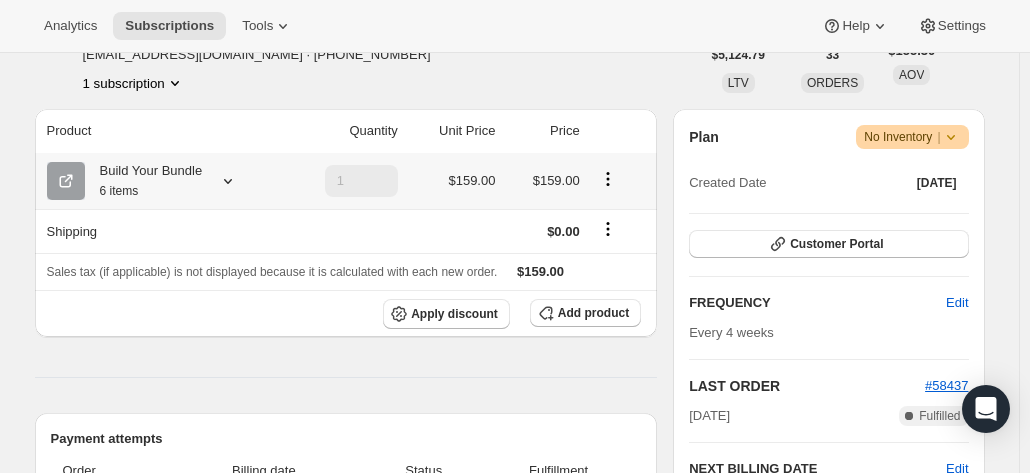 click 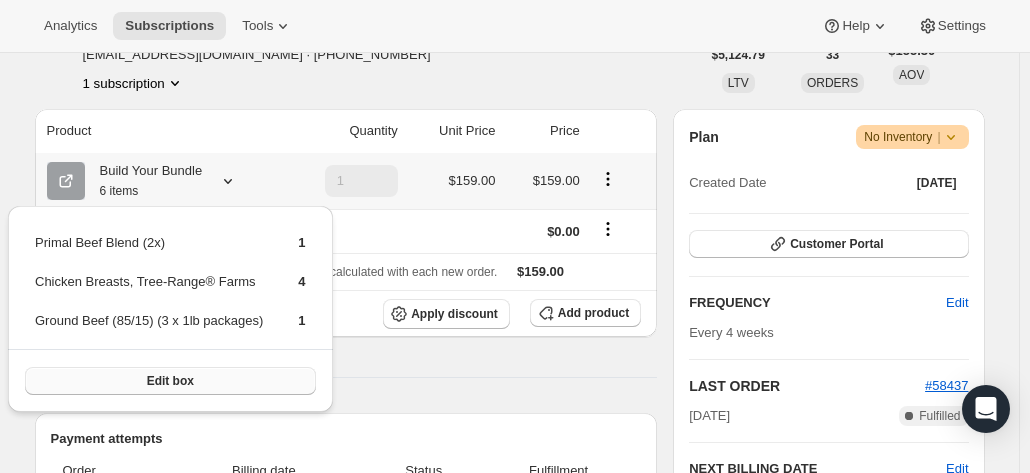 click on "Edit box" at bounding box center [170, 381] 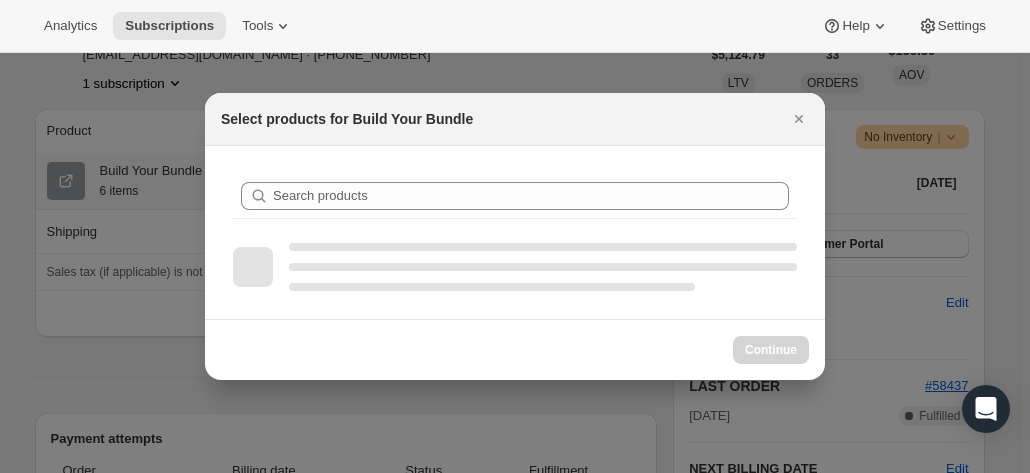 scroll, scrollTop: 0, scrollLeft: 0, axis: both 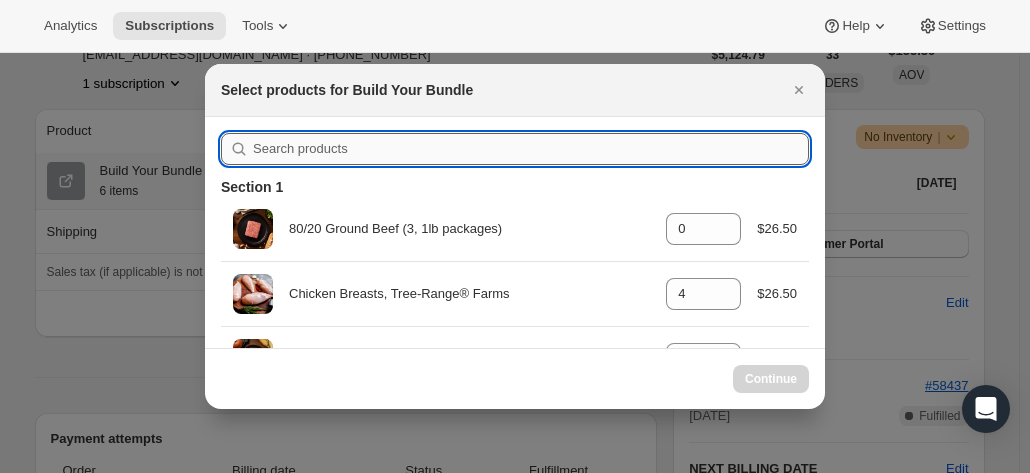 click at bounding box center [531, 149] 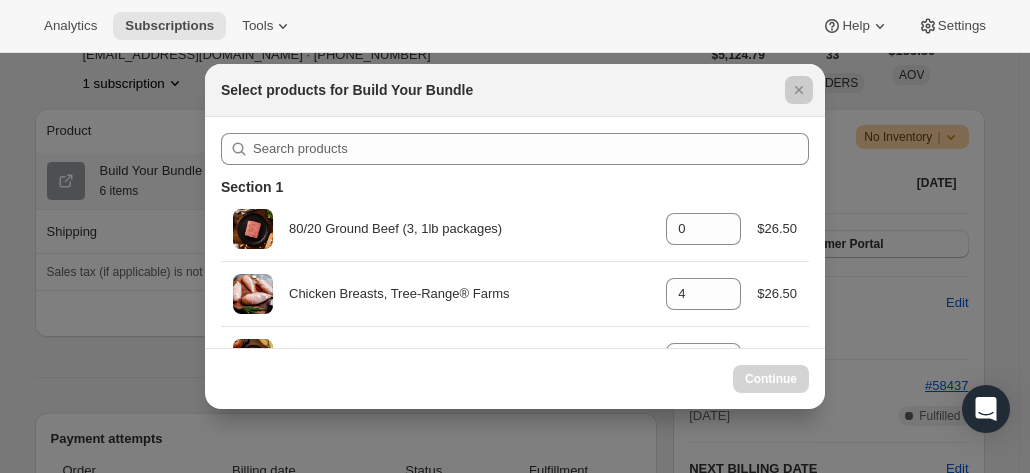 click at bounding box center [515, 236] 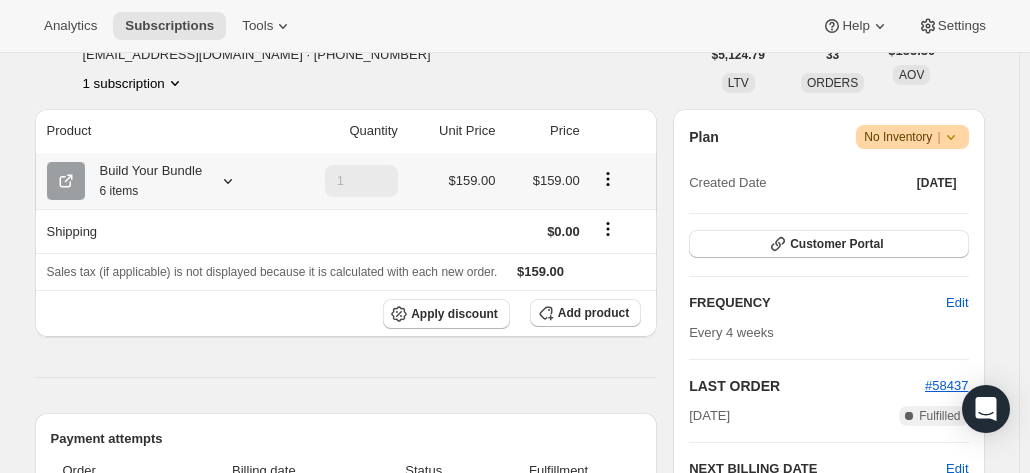 click 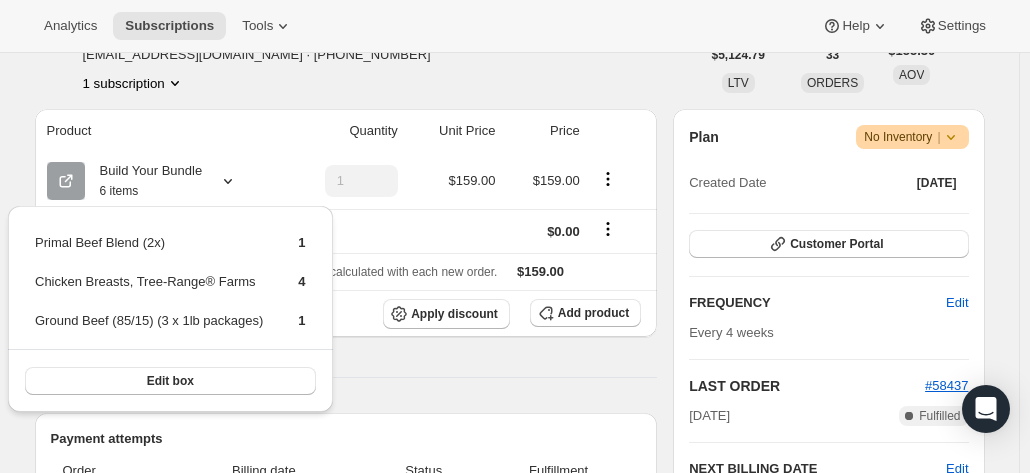 click on "Product Quantity Unit Price Price Build Your Bundle 6 items 1 $159.00 $159.00 Shipping $0.00 Sales tax (if applicable) is not displayed because it is calculated with each new order.   $159.00 Apply discount Add product Payment attempts Order Billing date Status Fulfillment #58437 [DATE]  ·  03:00 AM  Complete Paid  Complete Fulfilled #58080 [DATE]  ·  03:00 AM  Complete Paid  Complete Fulfilled #57701 [DATE]  ·  03:00 AM  Complete Paid  Complete Fulfilled Timeline [DATE] Subscription reminder email sent via Awtomic SMS, Klaviyo. 03:01 AM [DATE] Subscription order held due to insufficient inventory. 03:01 AM [DATE] [PERSON_NAME] updated box contents via Customer Portal 08:03 AM New box selection 4 - Chicken Breasts, Tree-Range® Farms 1 - Ground Beef (85/15) (3 x 1lb packages) 1 - Primal Beef Blend (2x) Previous box selection 1 - Primal Beef Blend (2x) 1 - 2x Ground Chicken, Tree-Range® Farms 2 - 4 Chicken Breasts, Tree-Range® Farms 03:01 AM [DATE] View order" at bounding box center (346, 783) 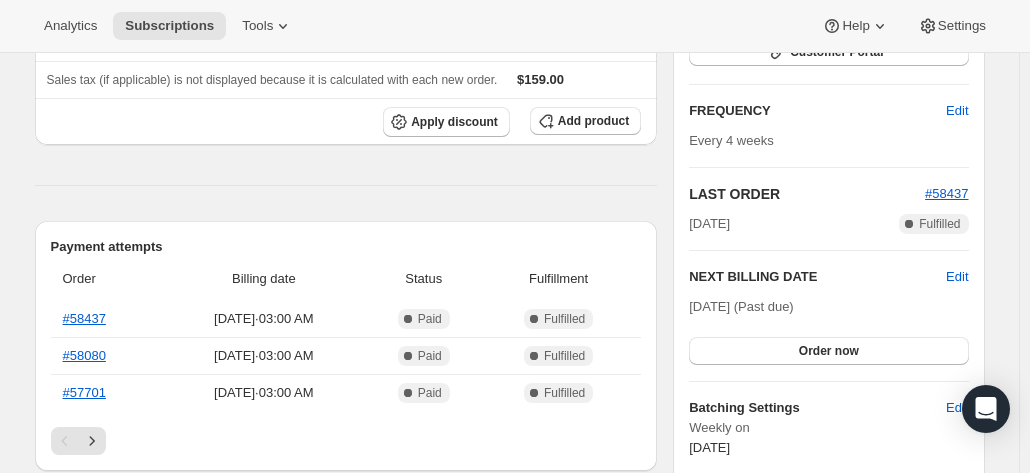 scroll, scrollTop: 500, scrollLeft: 0, axis: vertical 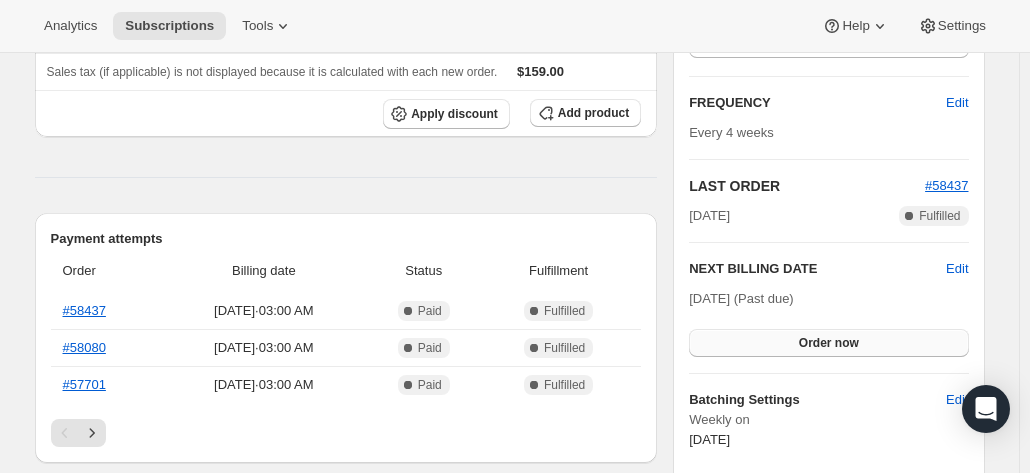 click on "Order now" at bounding box center (829, 343) 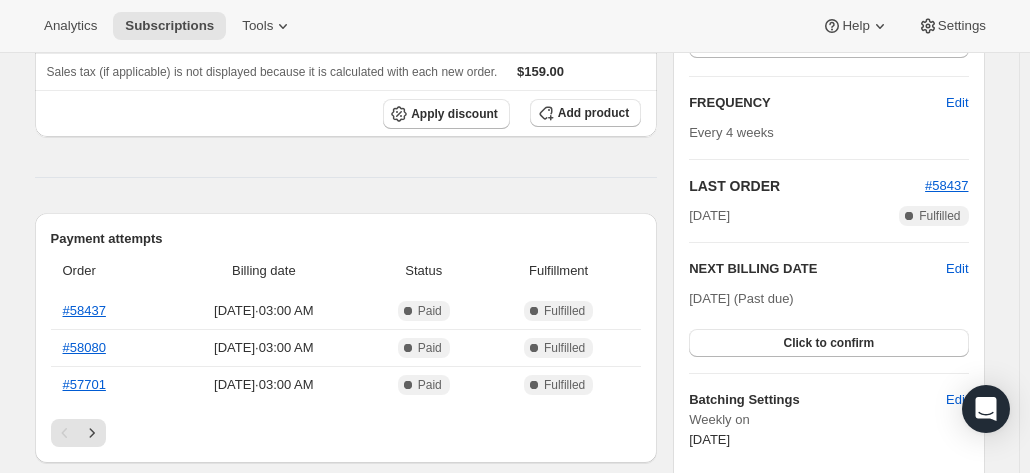 click on "Click to confirm" at bounding box center (828, 343) 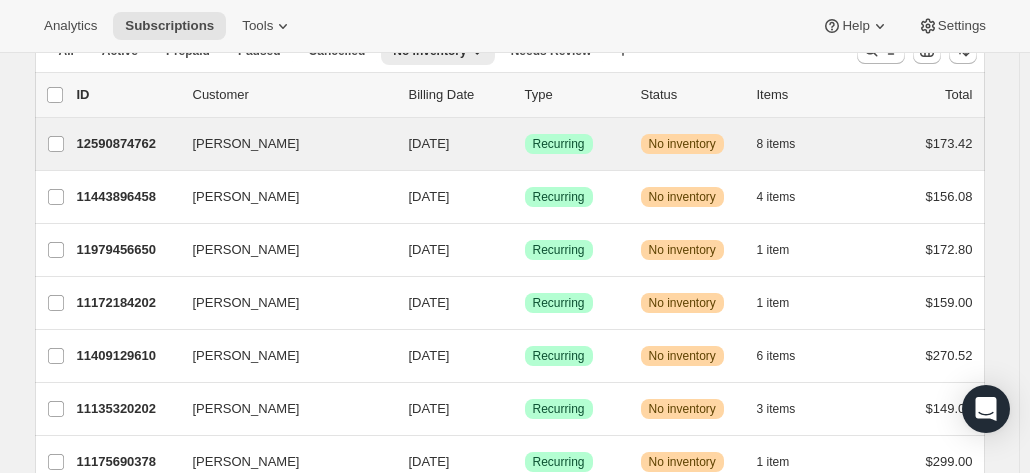 scroll, scrollTop: 200, scrollLeft: 0, axis: vertical 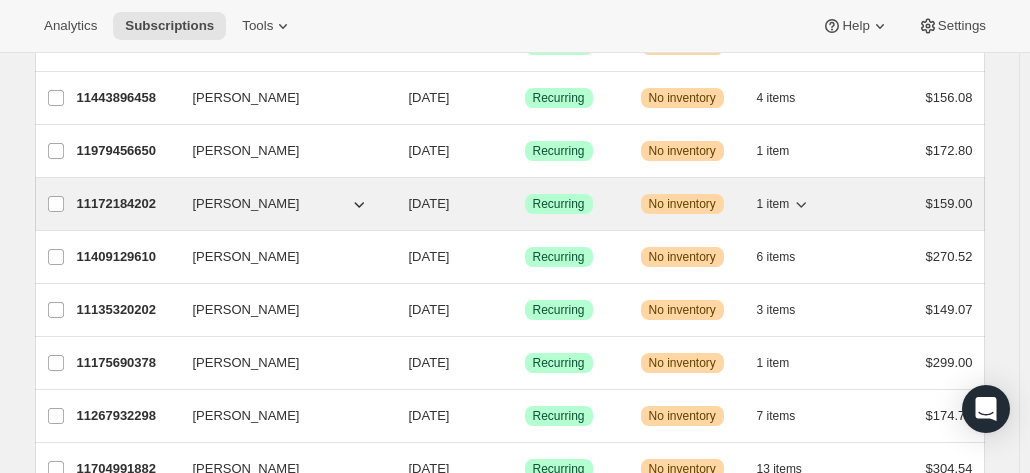 click on "11172184202" at bounding box center (127, 204) 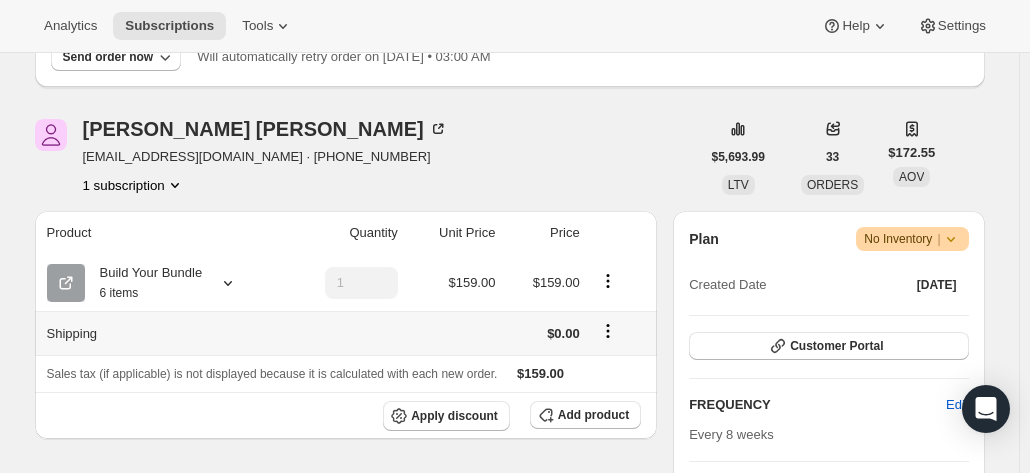 scroll, scrollTop: 200, scrollLeft: 0, axis: vertical 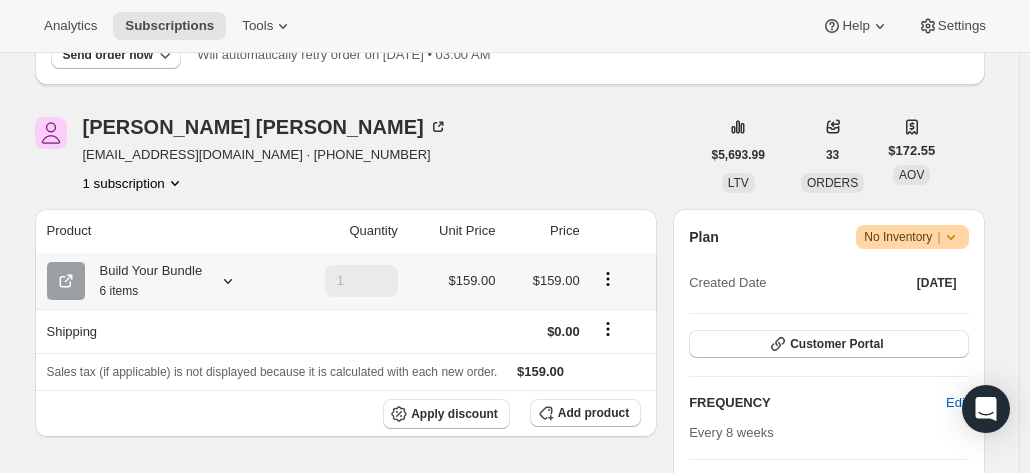 click 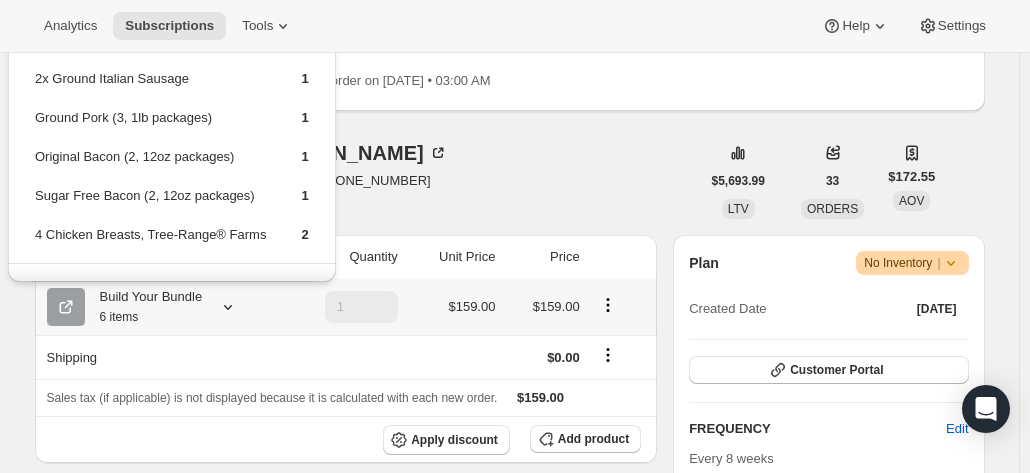 scroll, scrollTop: 200, scrollLeft: 0, axis: vertical 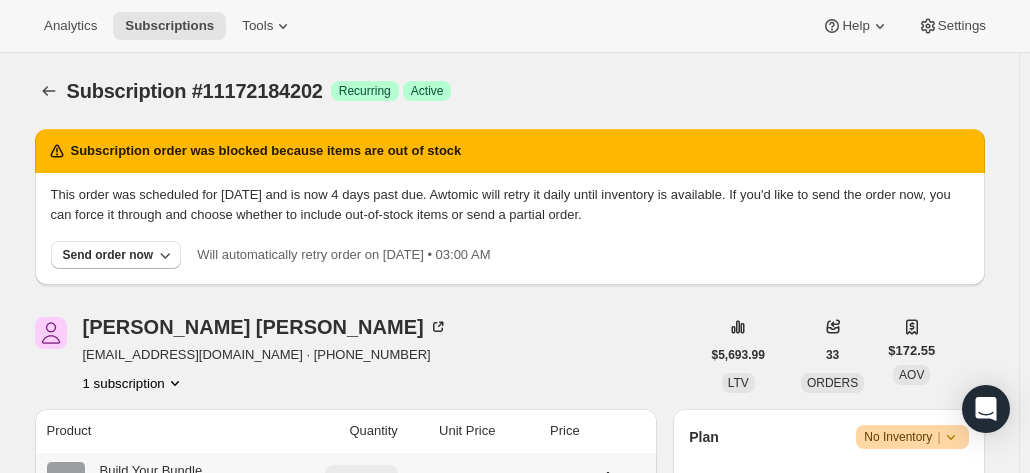 click on "Subscription order was blocked because items are out of stock This order was scheduled for [DATE] and is now 4 days past due. Awtomic will retry it daily until inventory is available. If you'd like to send the order now, you can force it through and choose whether to include out-of-stock items or send a partial order. Send order now Will automatically retry order on [DATE] • 03:00 AM [PERSON_NAME] [EMAIL_ADDRESS][DOMAIN_NAME] · [PHONE_NUMBER] 1 subscription $5,693.99 LTV 33 ORDERS $172.55 AOV Product Quantity Unit Price Price Build Your Bundle 6 items 1 $159.00 $159.00 Shipping $0.00 Sales tax (if applicable) is not displayed because it is calculated with each new order.   $159.00 Apply discount Add product Payment attempts Order Billing date Status Fulfillment #58081 [DATE]  ·  03:00 AM  Complete Paid  Complete Fulfilled #57359 [DATE]  ·  10:29 AM  Complete Paid  Complete Fulfilled #56427 [DATE]  ·  03:00 AM  Complete Paid  Complete Fulfilled Timeline [DATE] 03:01 AM |" at bounding box center [502, 935] 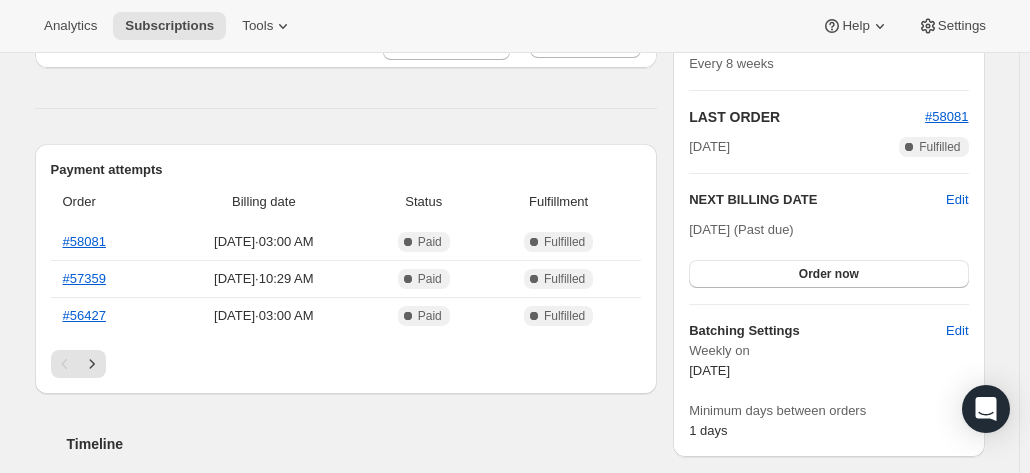 scroll, scrollTop: 600, scrollLeft: 0, axis: vertical 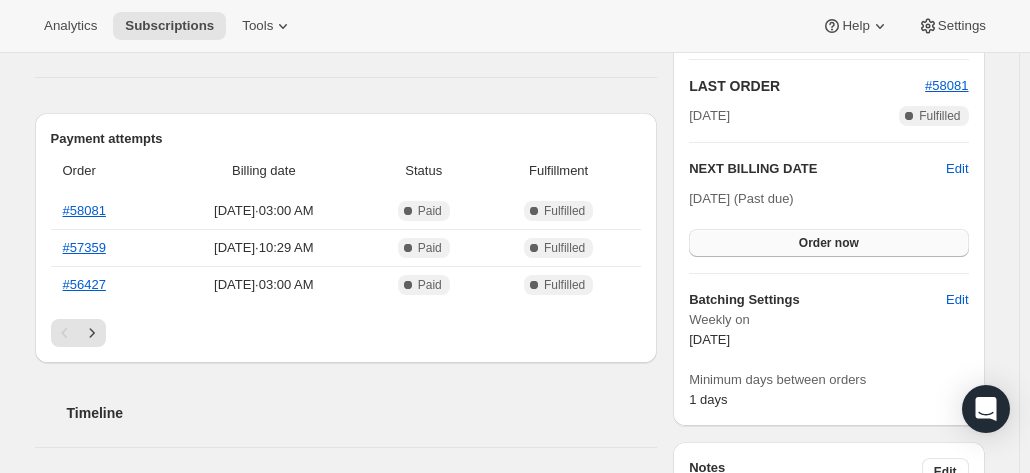 click on "Order now" at bounding box center [829, 243] 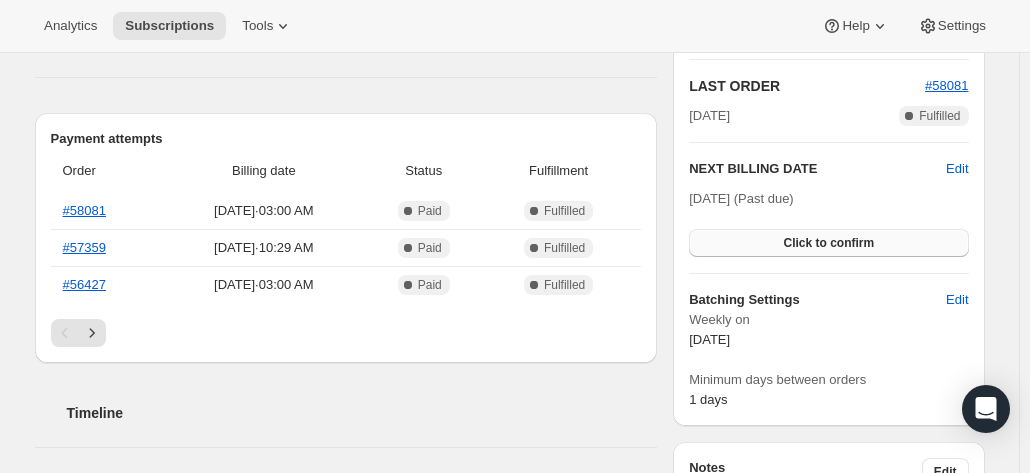 click on "Click to confirm" at bounding box center (828, 243) 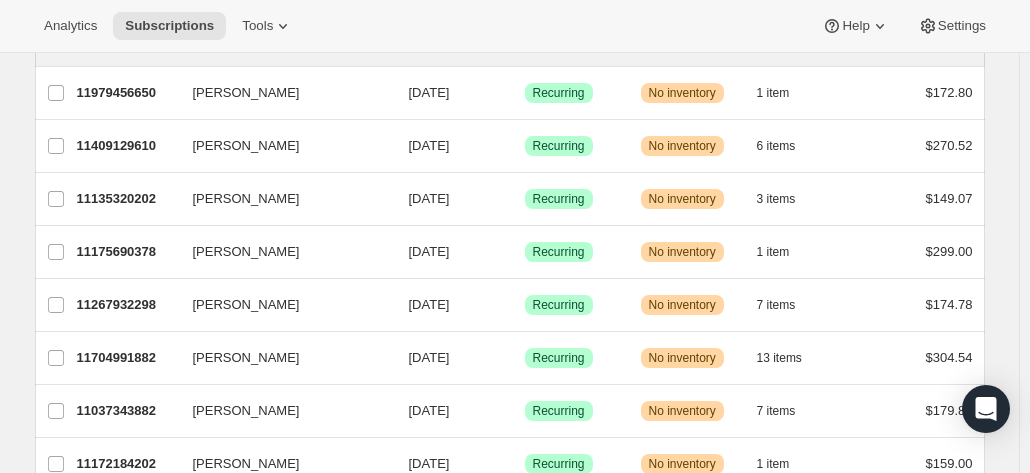 scroll, scrollTop: 300, scrollLeft: 0, axis: vertical 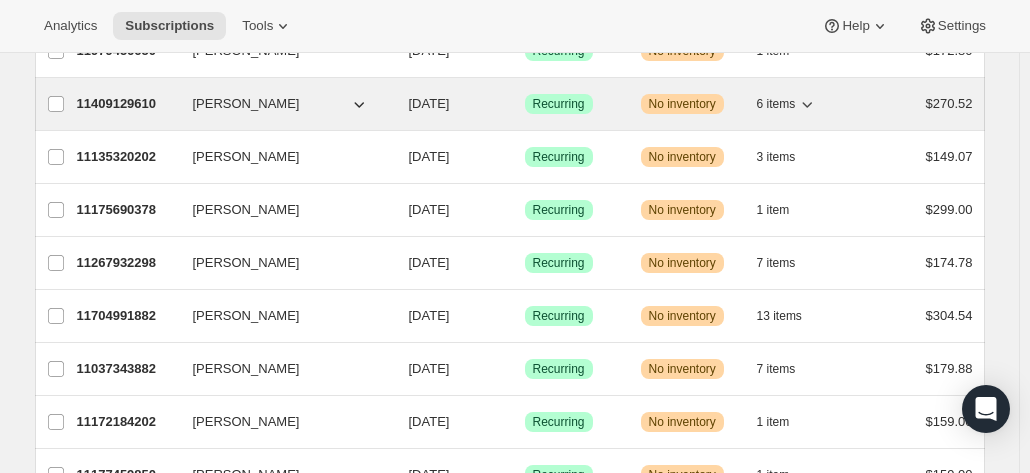 click on "11409129610" at bounding box center [127, 104] 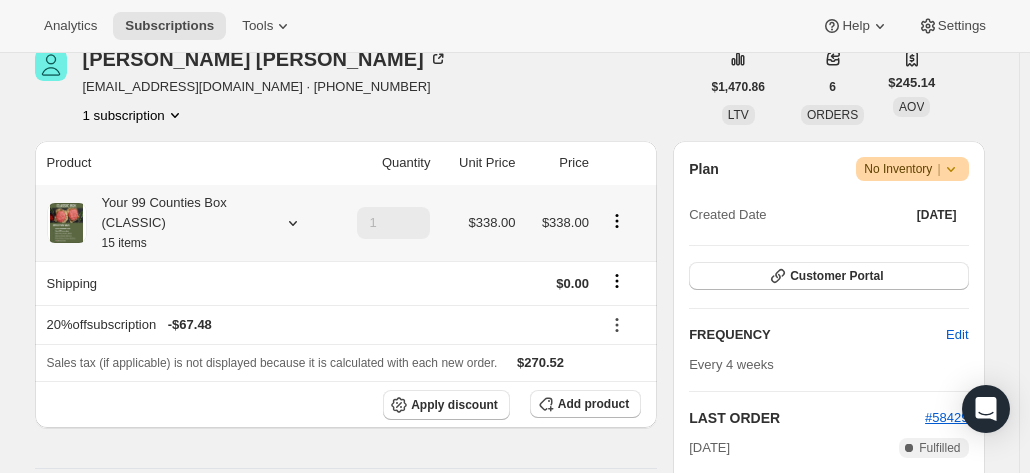 scroll, scrollTop: 300, scrollLeft: 0, axis: vertical 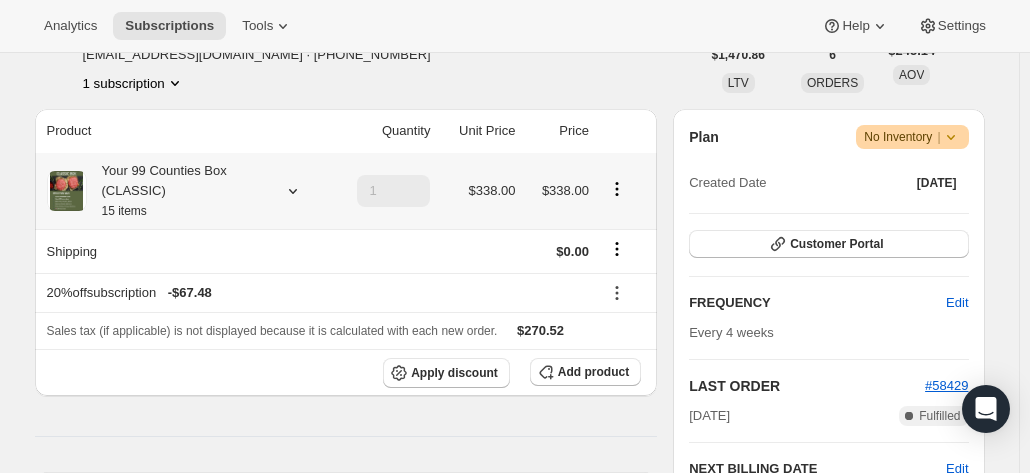 click 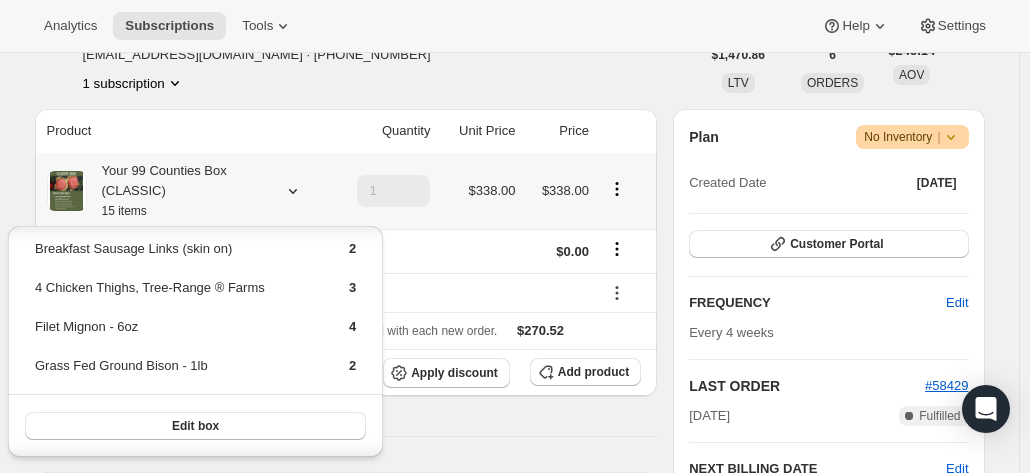 scroll, scrollTop: 0, scrollLeft: 0, axis: both 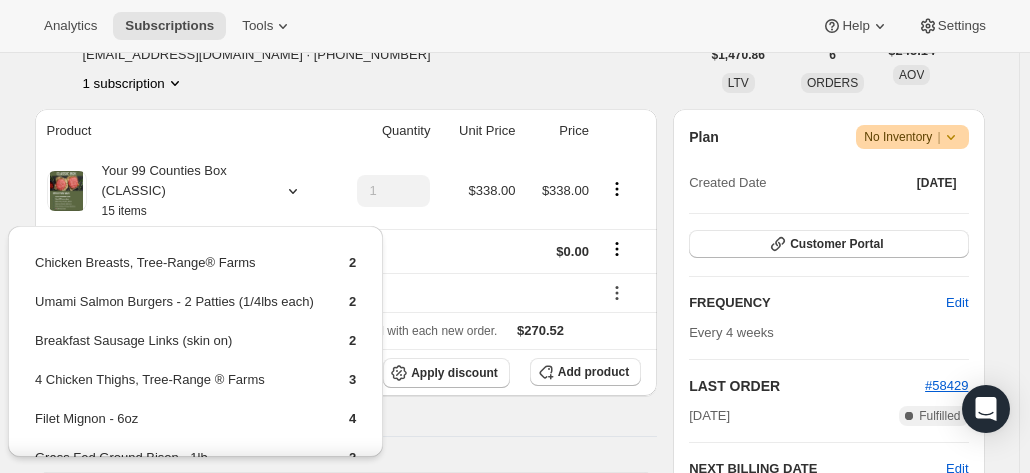 click on "Product Quantity Unit Price Price Your 99 Counties Box (CLASSIC) 15 items 1 $338.00 $338.00 Shipping $0.00 20%offsubscription   - $67.48 Sales tax (if applicable) is not displayed because it is calculated with each new order.   $270.52 Apply discount Add product Payment attempts Order Billing date Status Fulfillment #58429 [DATE]  ·  03:00 AM  Complete Paid  Complete Fulfilled #57977 [DATE]  ·  03:00 AM  Complete Paid  Complete Fulfilled #57409 [DATE]  ·  04:00 AM  Complete Paid  Complete Fulfilled Timeline [DATE] Subscription order held due to insufficient inventory. 03:00 AM [DATE] [PERSON_NAME] updated box size from 12 to 18 via Customer Portal 07:06 AM New box selection 3 - 4 Chicken Thighs, Tree-Range ® Farms 4 - Filet Mignon - 6oz 2 - Chicken Breasts, Tree-Range® Farms 3 - 4 Chicken Thighs, Tree-Range ® Farms 2 - Grass Fed Ground Bison - 1lb 2 - Breakfast Sausage Links (skin on) 2 - Umami Salmon Burgers - 2 Patties (1/4lbs each) Previous box selection 03:02 AM" at bounding box center [346, 813] 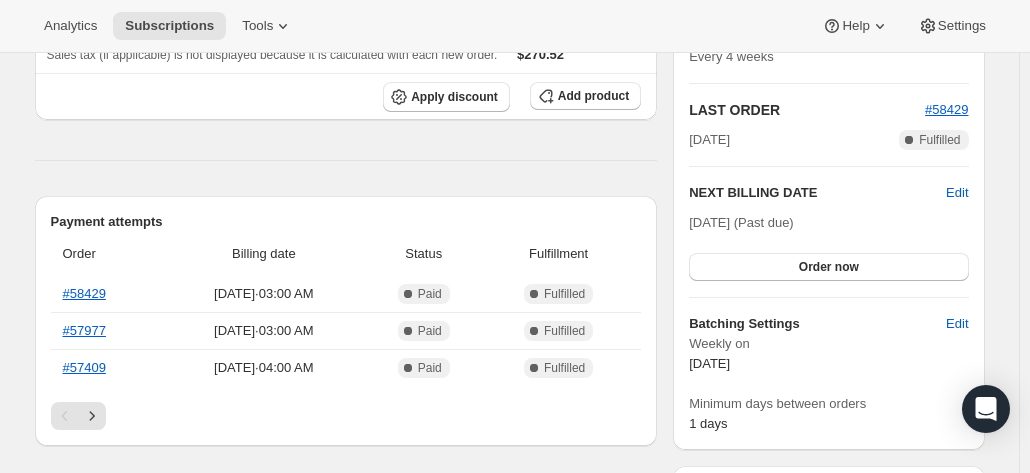 scroll, scrollTop: 600, scrollLeft: 0, axis: vertical 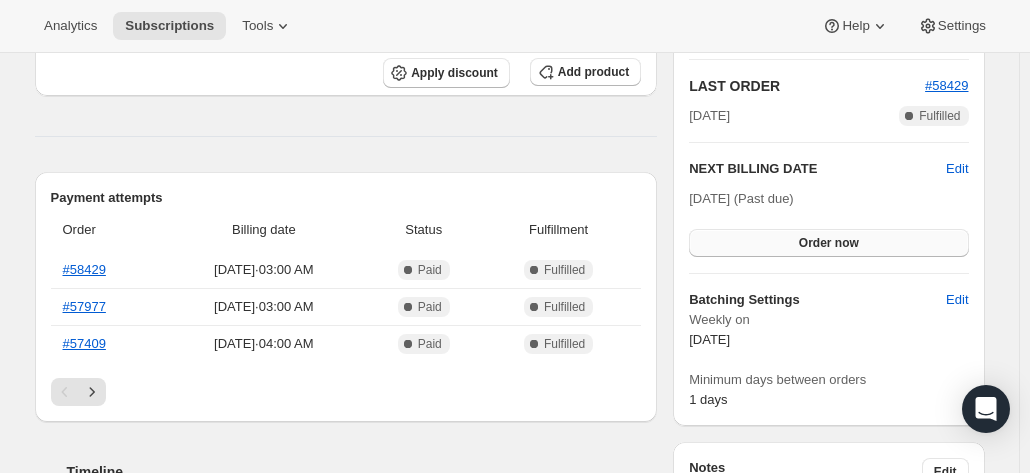 click on "Order now" at bounding box center (829, 243) 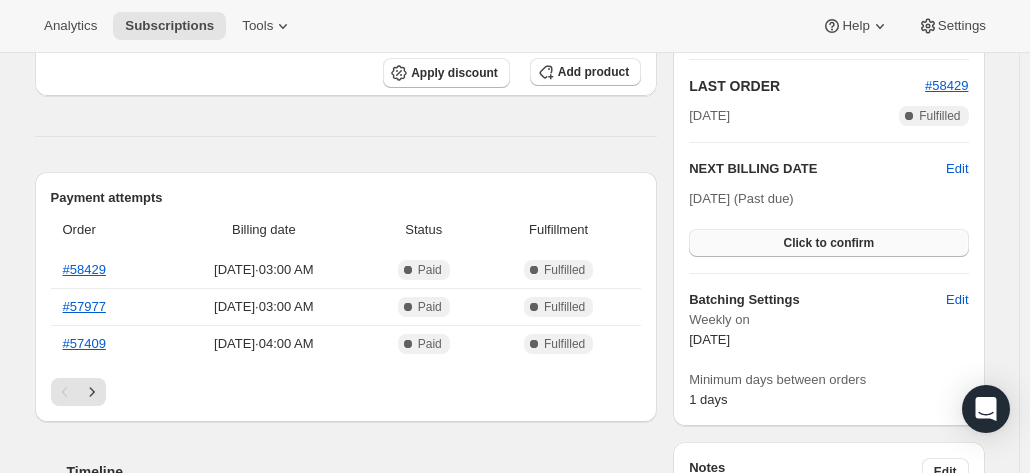 click on "Click to confirm" at bounding box center [828, 243] 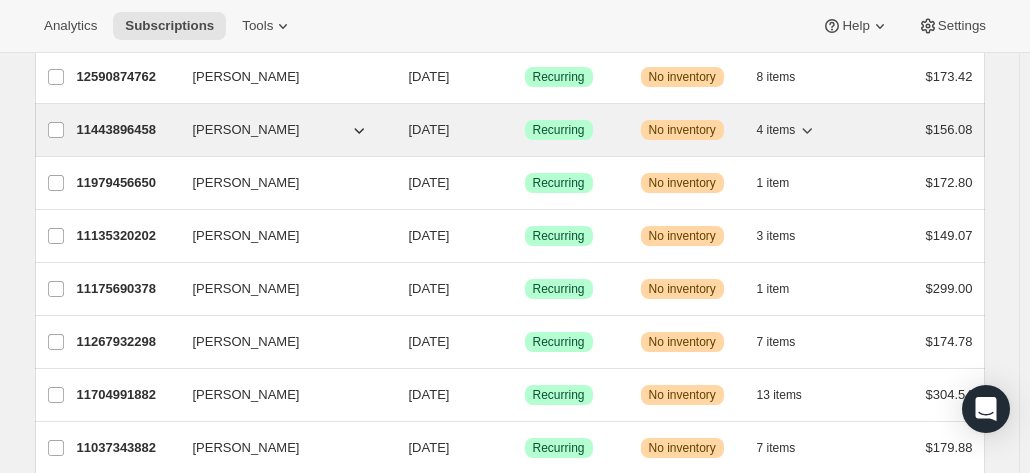scroll, scrollTop: 200, scrollLeft: 0, axis: vertical 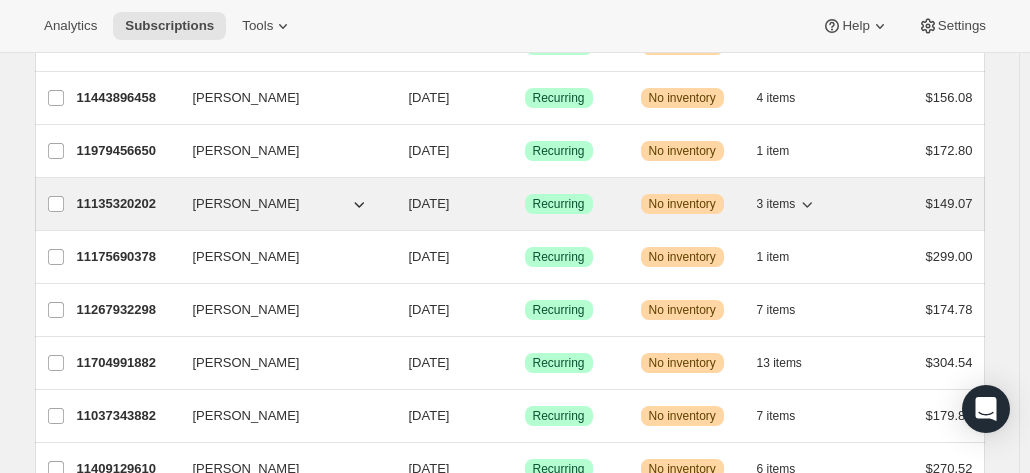 click on "11135320202" at bounding box center [127, 204] 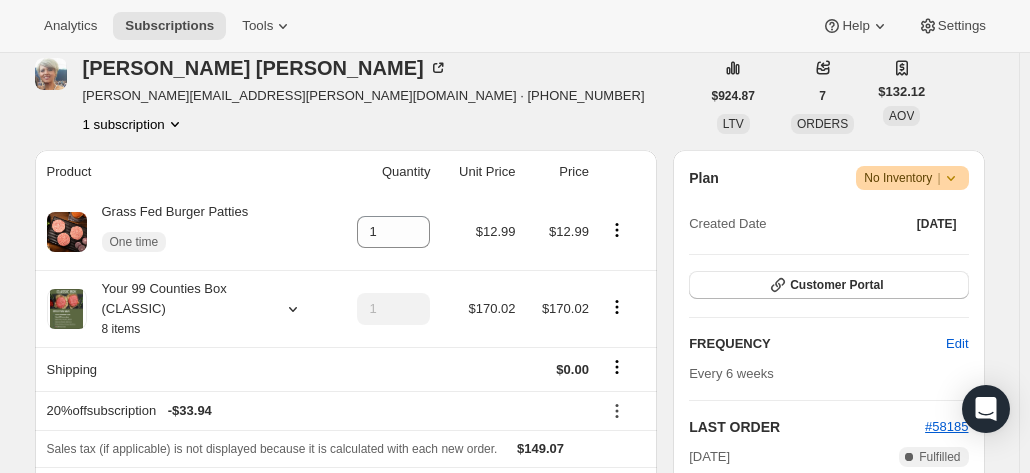 scroll, scrollTop: 300, scrollLeft: 0, axis: vertical 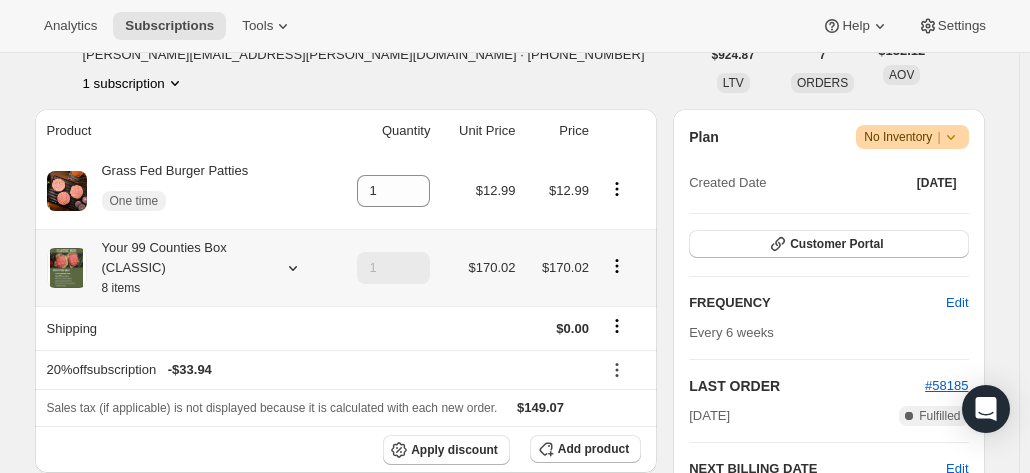 click 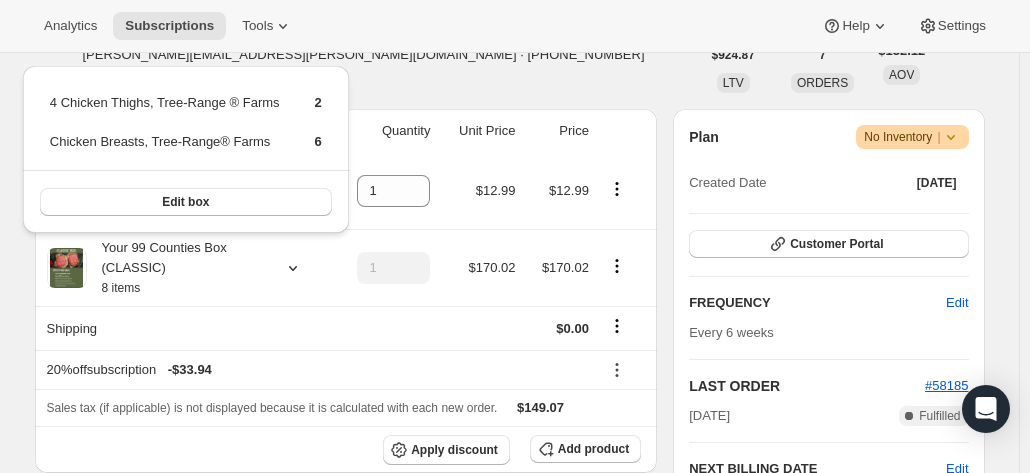 click on "Every 6 weeks" at bounding box center (828, 333) 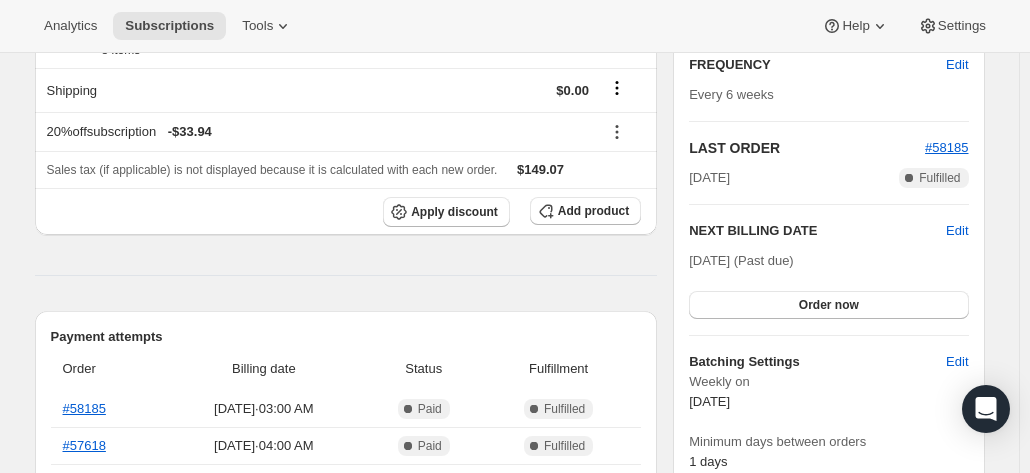 scroll, scrollTop: 600, scrollLeft: 0, axis: vertical 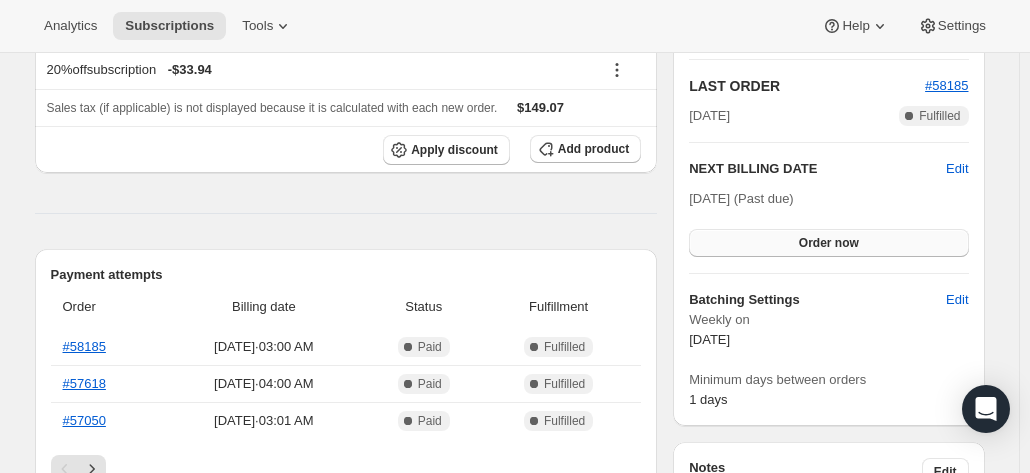 click on "Order now" at bounding box center (828, 243) 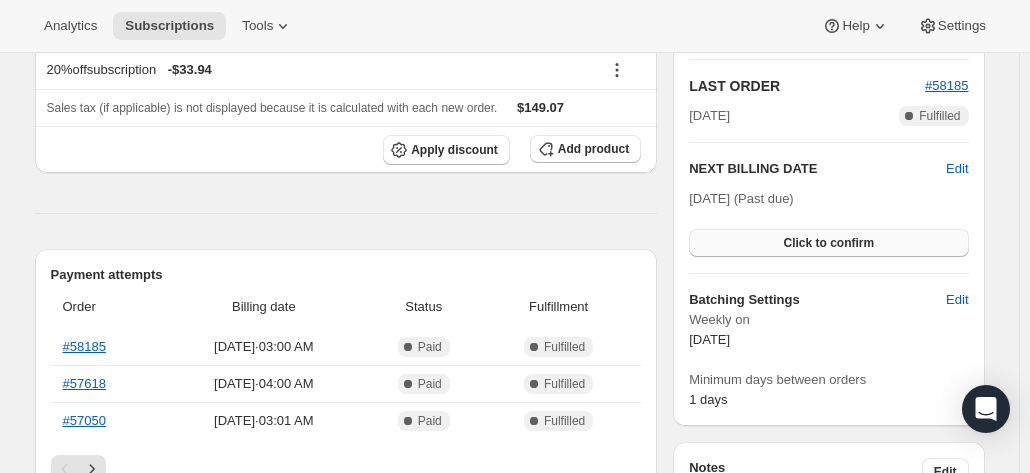 click on "Click to confirm" at bounding box center [828, 243] 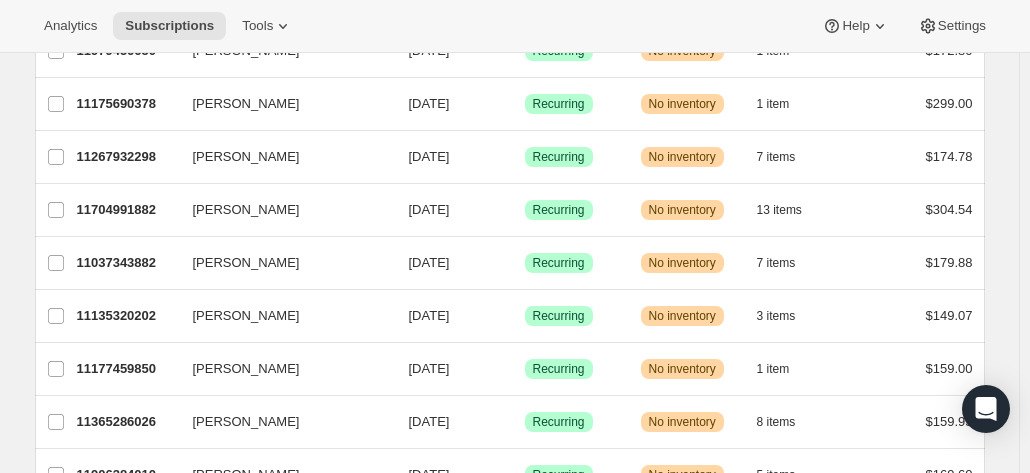 scroll, scrollTop: 200, scrollLeft: 0, axis: vertical 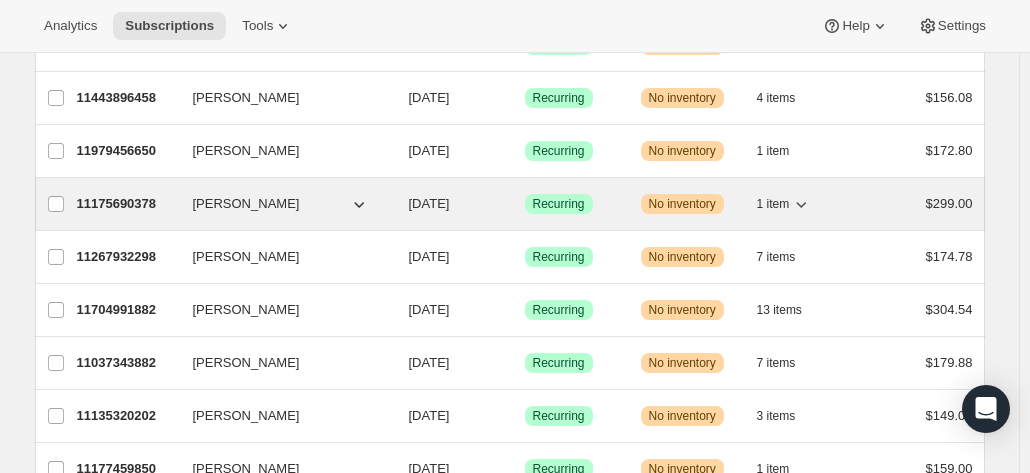 click on "11175690378" at bounding box center [127, 204] 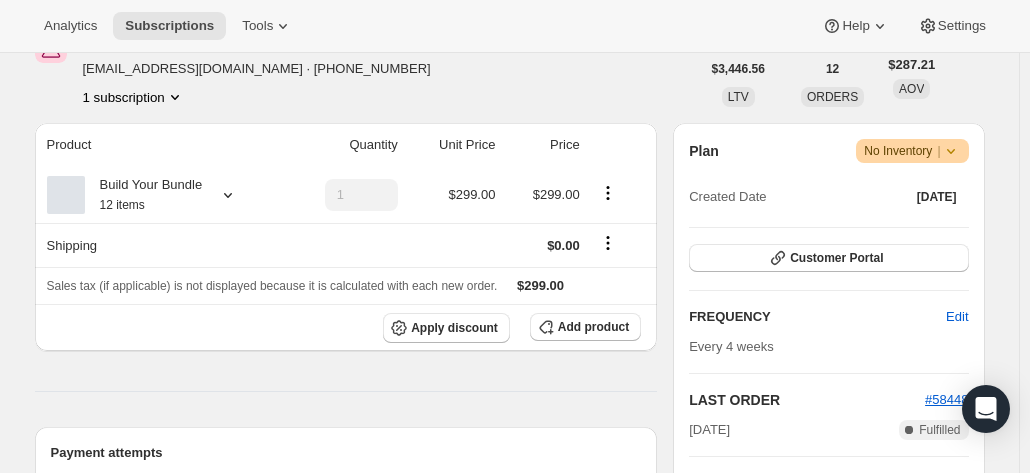 scroll, scrollTop: 300, scrollLeft: 0, axis: vertical 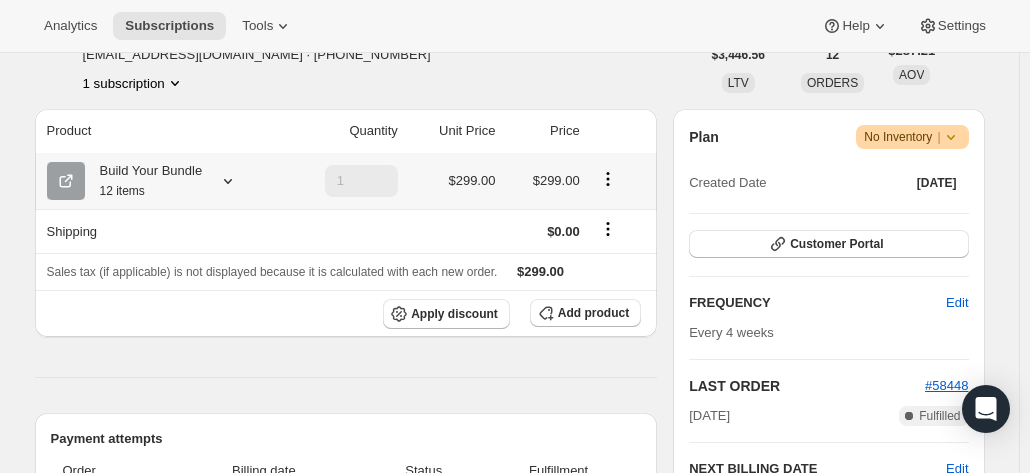 click 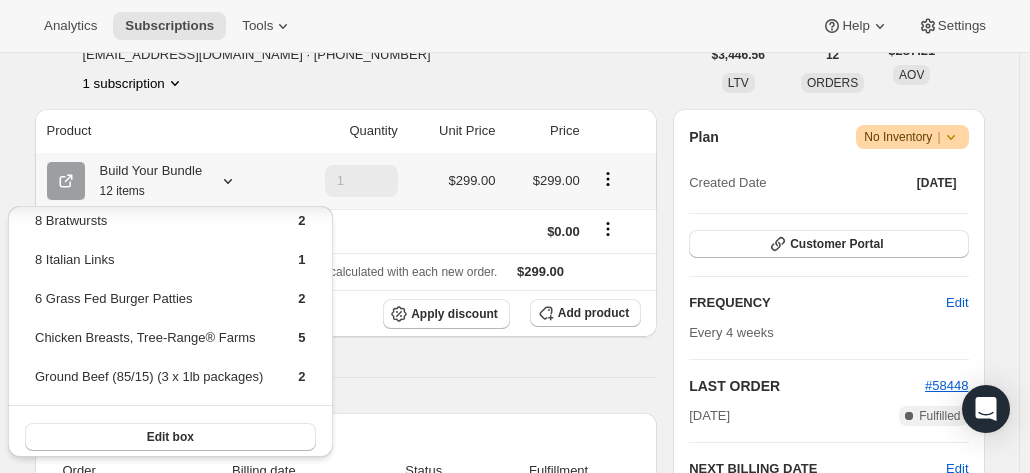 scroll, scrollTop: 32, scrollLeft: 0, axis: vertical 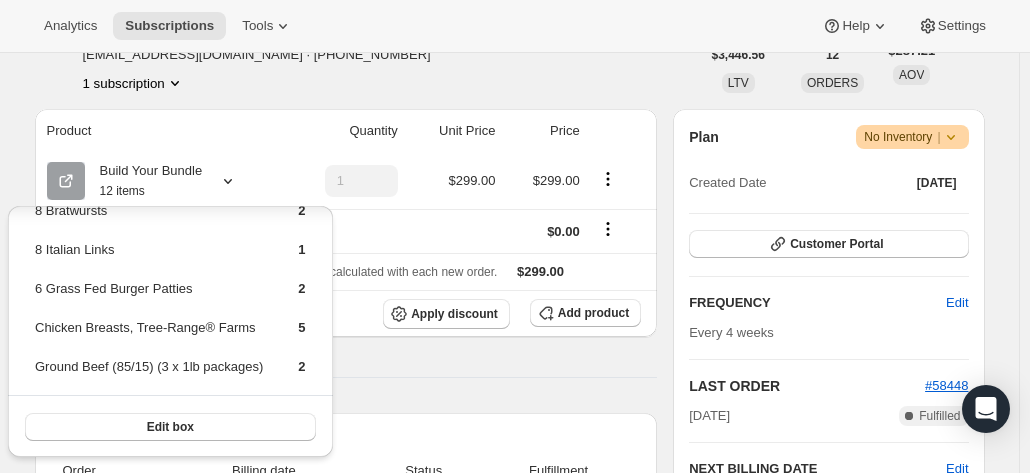 drag, startPoint x: 458, startPoint y: 385, endPoint x: 662, endPoint y: 389, distance: 204.03922 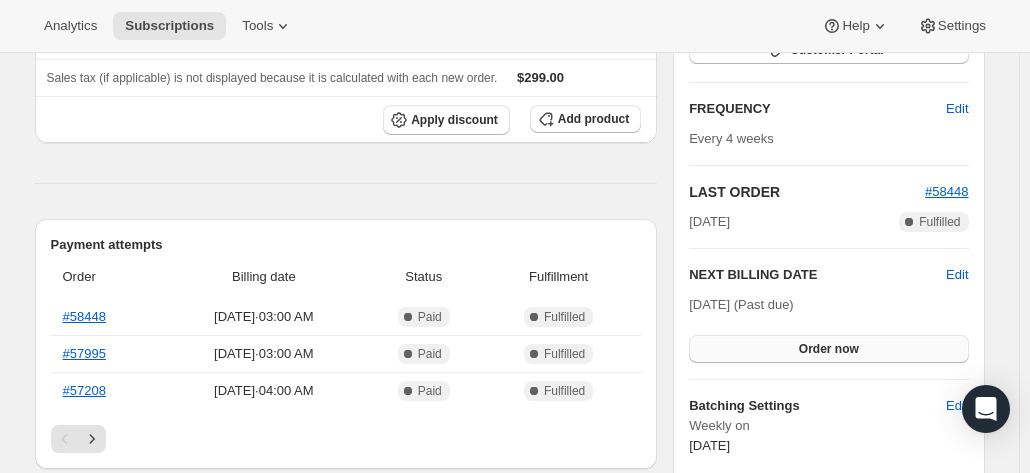 scroll, scrollTop: 500, scrollLeft: 0, axis: vertical 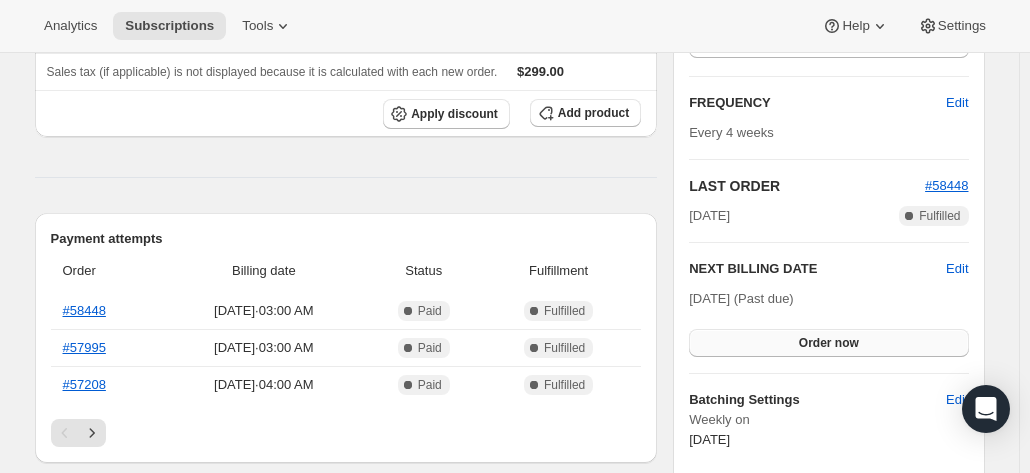 click on "Order now" at bounding box center [829, 343] 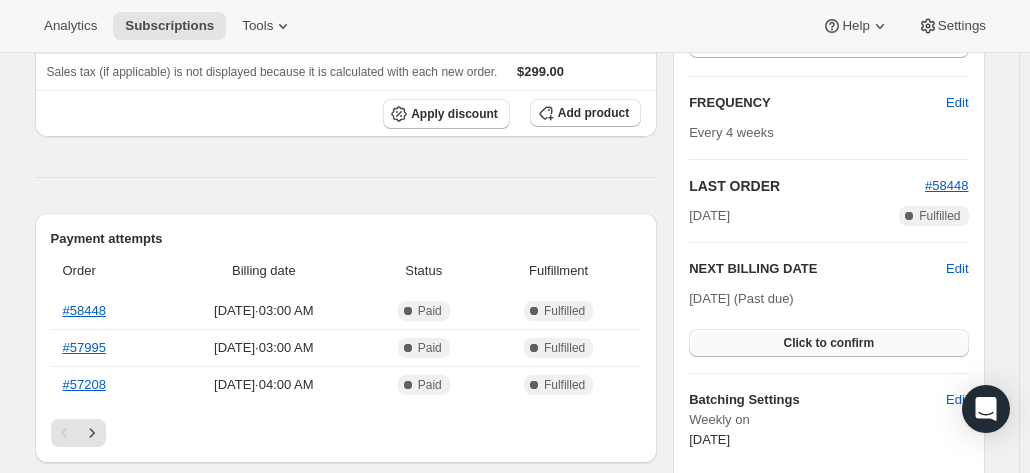 click on "Click to confirm" at bounding box center (828, 343) 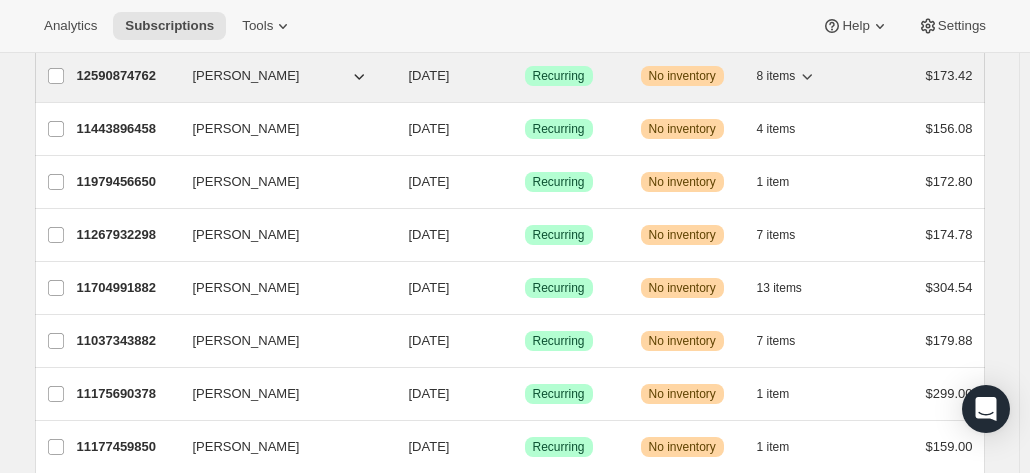 scroll, scrollTop: 200, scrollLeft: 0, axis: vertical 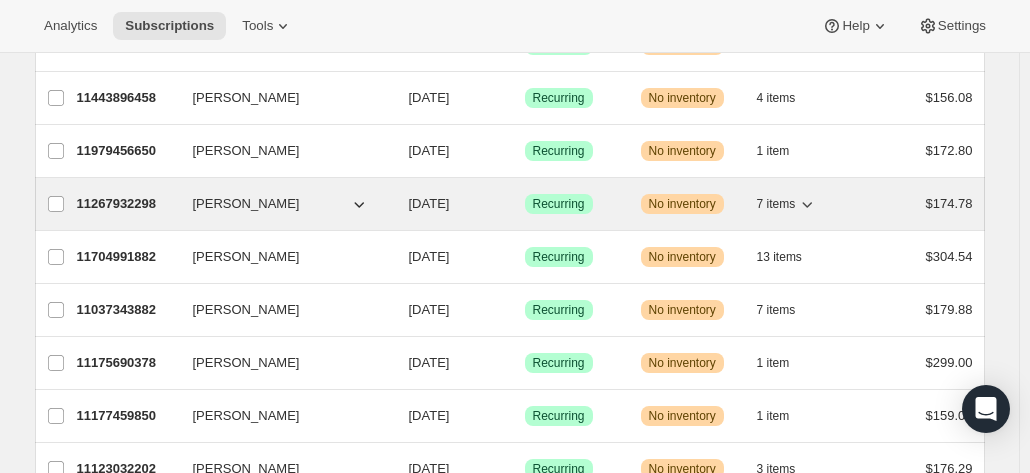 click on "11267932298" at bounding box center (127, 204) 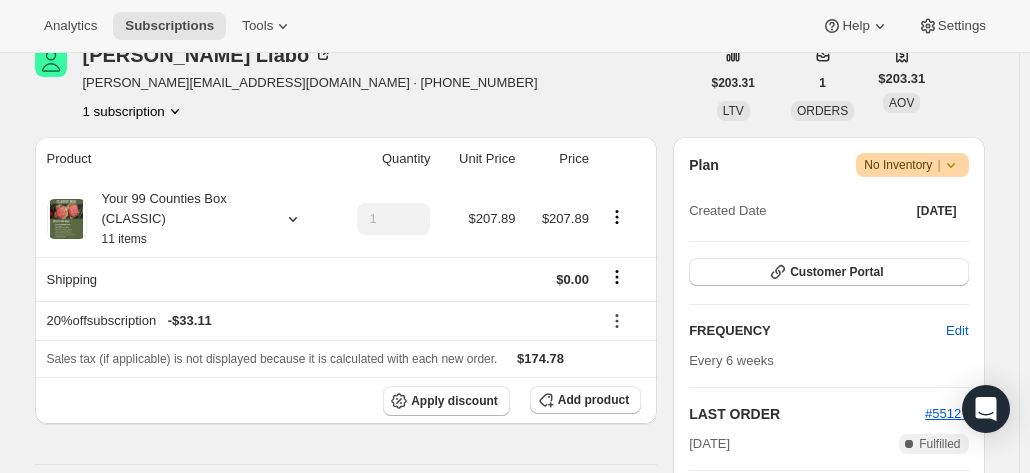 scroll, scrollTop: 300, scrollLeft: 0, axis: vertical 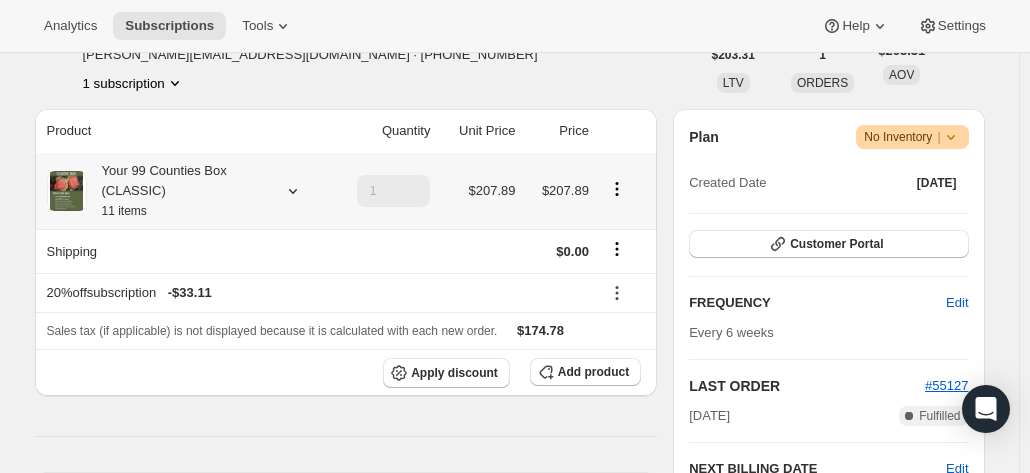 click 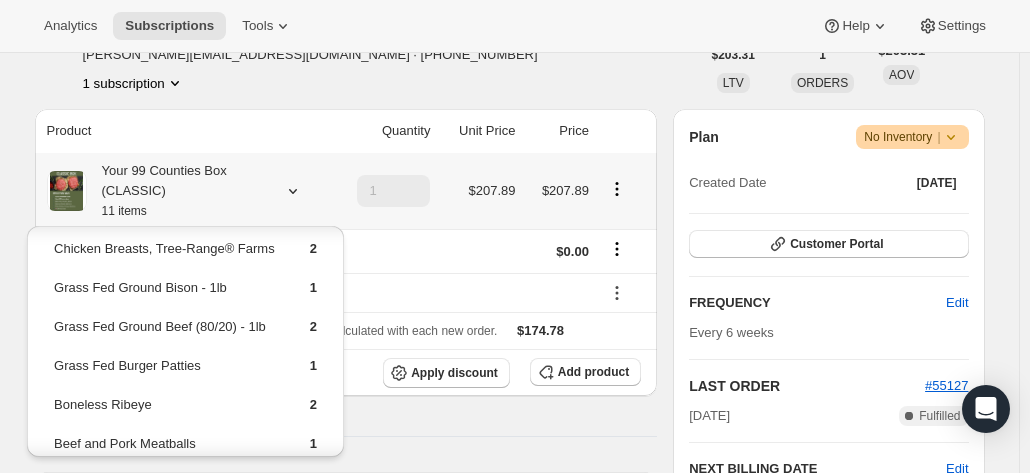 scroll, scrollTop: 0, scrollLeft: 0, axis: both 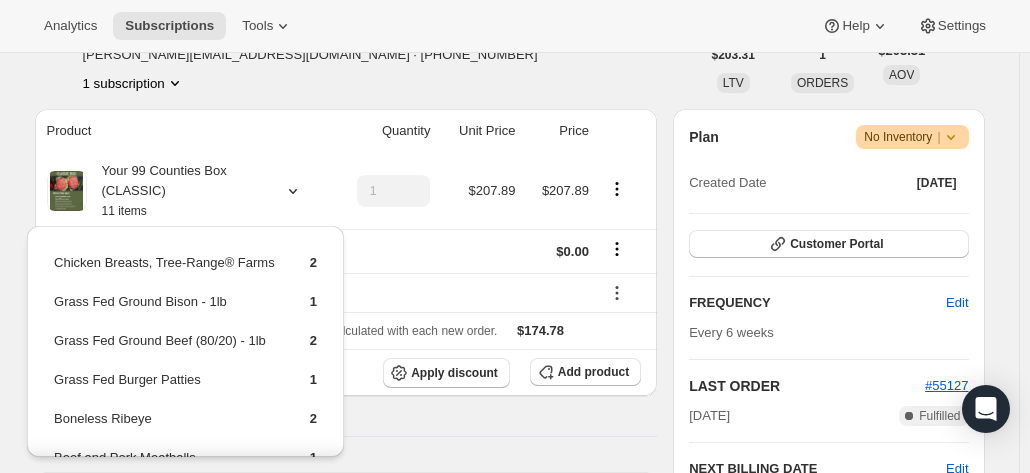 click on "Product Quantity Unit Price Price Your 99 Counties Box (CLASSIC) 11 items 1 $207.89 $207.89 Shipping $0.00 20%offsubscription   - $33.11 Sales tax (if applicable) is not displayed because it is calculated with each new order.   $174.78 Apply discount Add product Payment attempts Order Billing date Status Fulfillment --- [DATE]  ·  03:00 AM Critical Incomplete Failed #55127 [DATE]  ·  12:57 PM  Complete Paid  Complete Fulfilled Timeline [DATE] [PERSON_NAME] updated box contents via Admin 04:02 PM New box selection 1 - Grass Fed Ground Bison - 1lb 2 - Grass Fed Ground Beef (80/20) - 1lb 1 - Grass Fed Burger Patties 2 - Boneless Ribeye 1 - Beef and Pork Meatballs 2 - Ground Chicken, Tree-Range® Farms 2 - Chicken Breasts, Tree-Range® Farms Previous box selection 1 - Grass Fed Ground Bison - 1lb 2 - Grass Fed Ground Beef (80/20) - 1lb 2 - Chicken Breast: Bell and [PERSON_NAME] Certified Organic, Free Range - [DOMAIN_NAME] 1 - Grass Fed Burger Patties 2 - Boneless Ribeye 1 - Beef and Pork Meatballs" at bounding box center [346, 768] 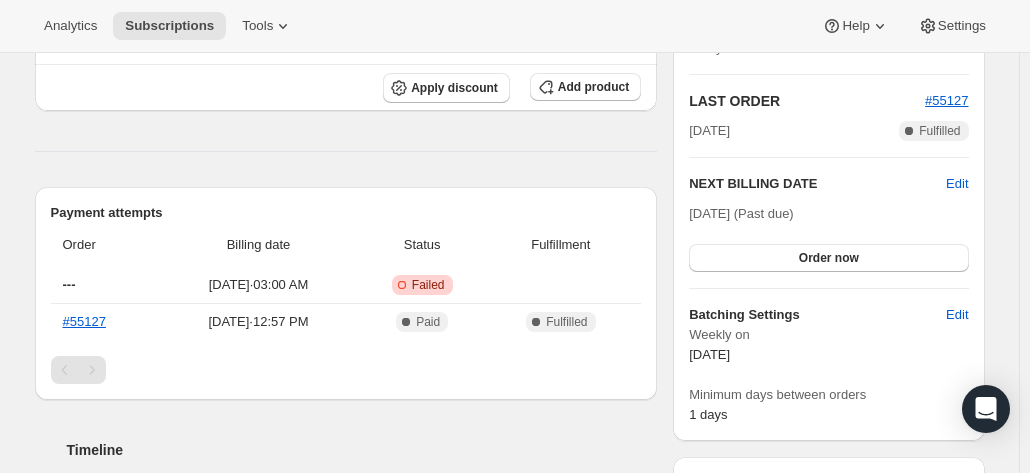 scroll, scrollTop: 600, scrollLeft: 0, axis: vertical 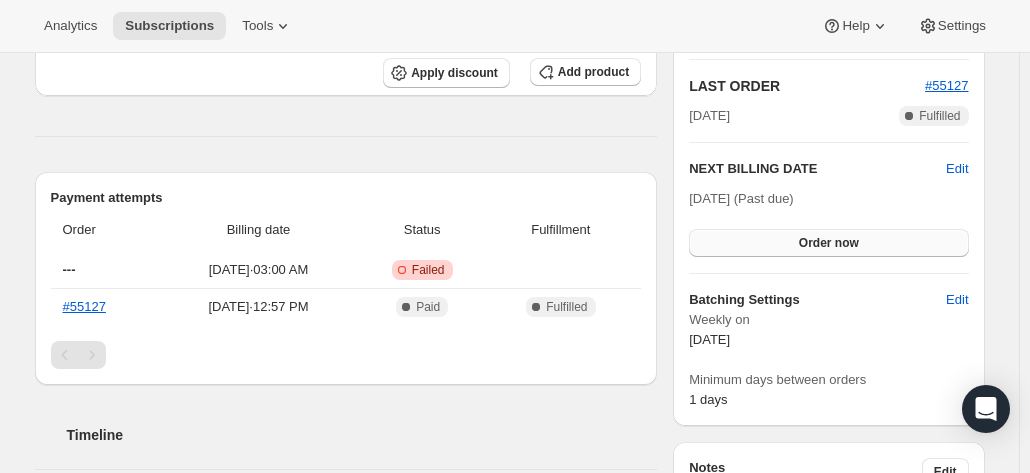 click on "Order now" at bounding box center (829, 243) 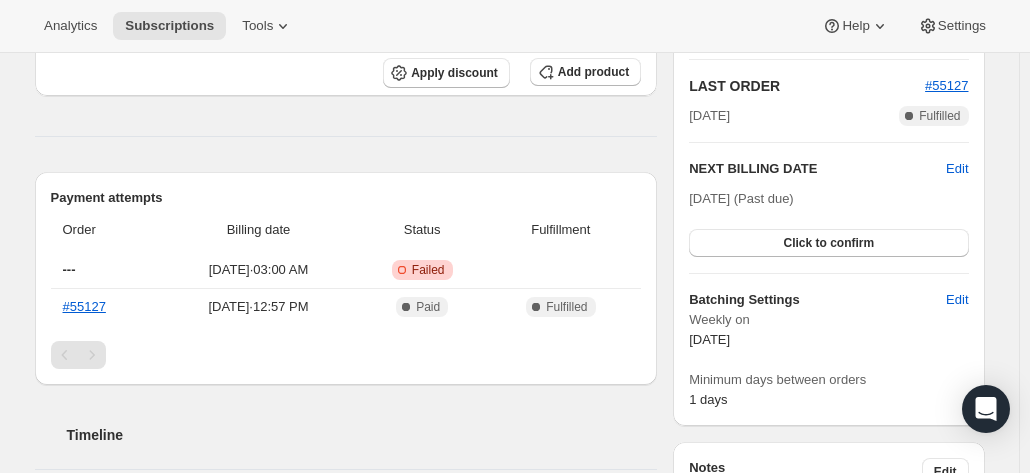 click on "Click to confirm" at bounding box center (828, 243) 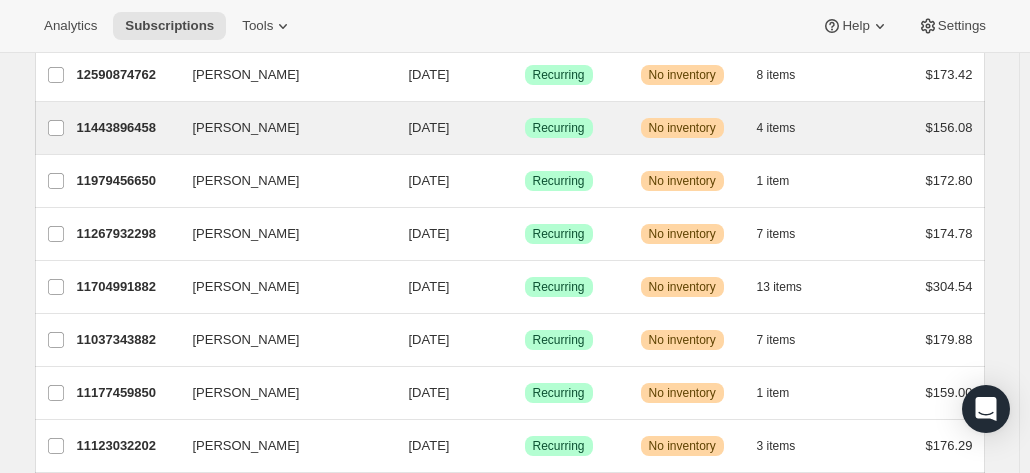 scroll, scrollTop: 200, scrollLeft: 0, axis: vertical 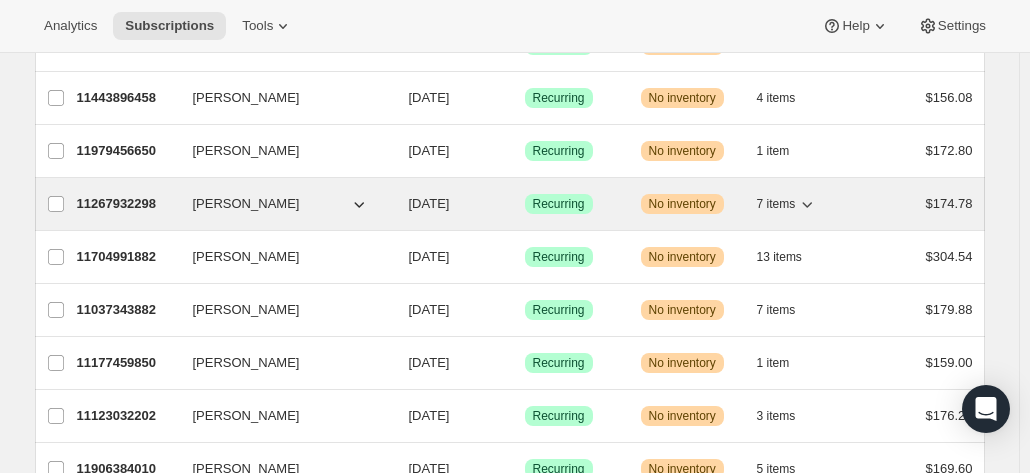 click on "11267932298" at bounding box center [127, 204] 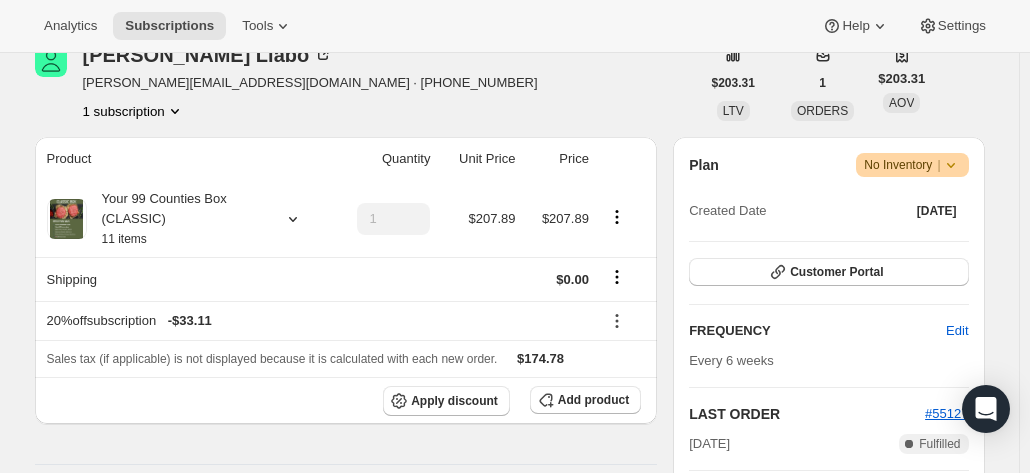 scroll, scrollTop: 300, scrollLeft: 0, axis: vertical 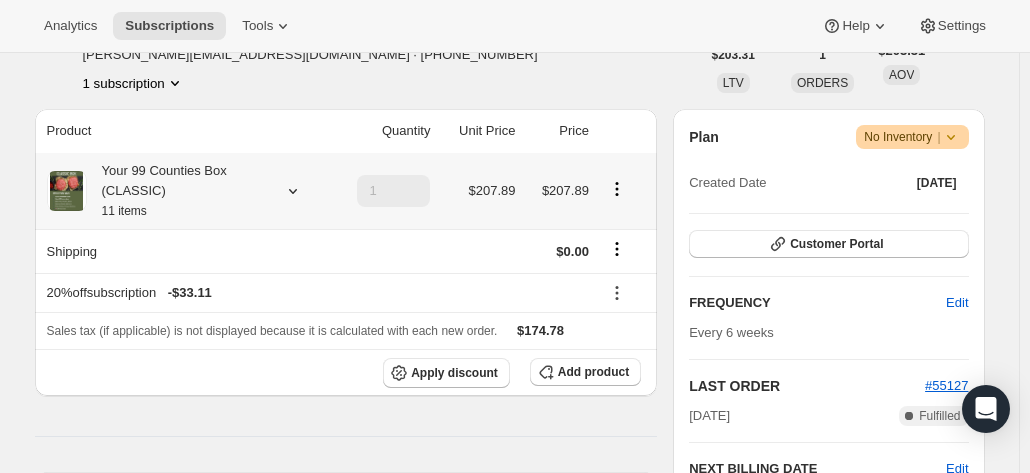 click 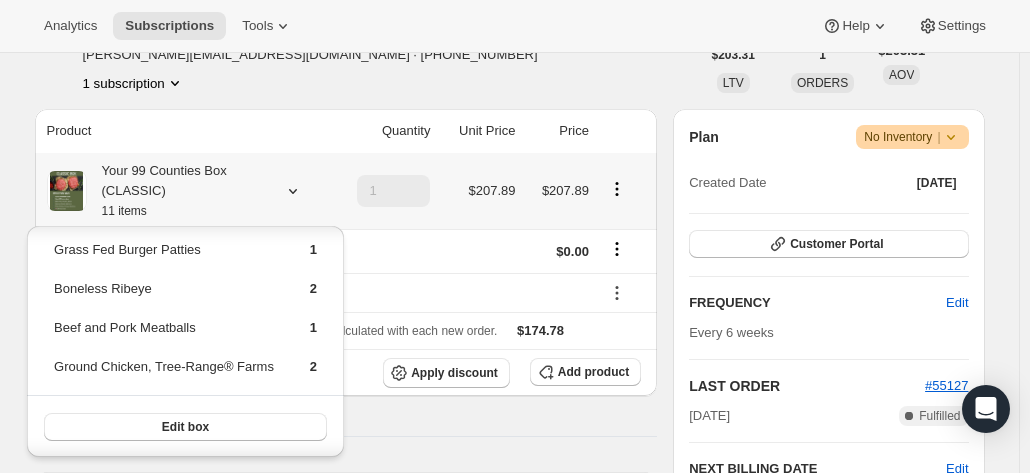 scroll, scrollTop: 0, scrollLeft: 0, axis: both 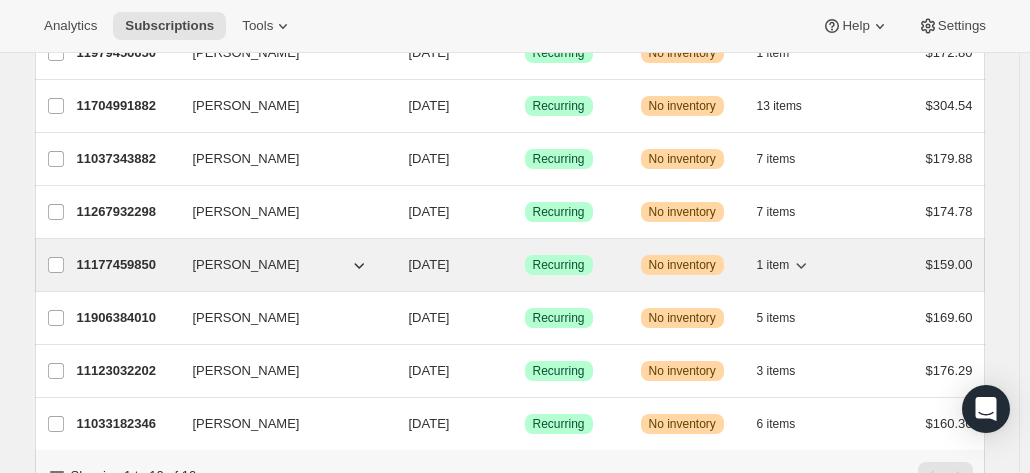 click on "11177459850" at bounding box center [127, 265] 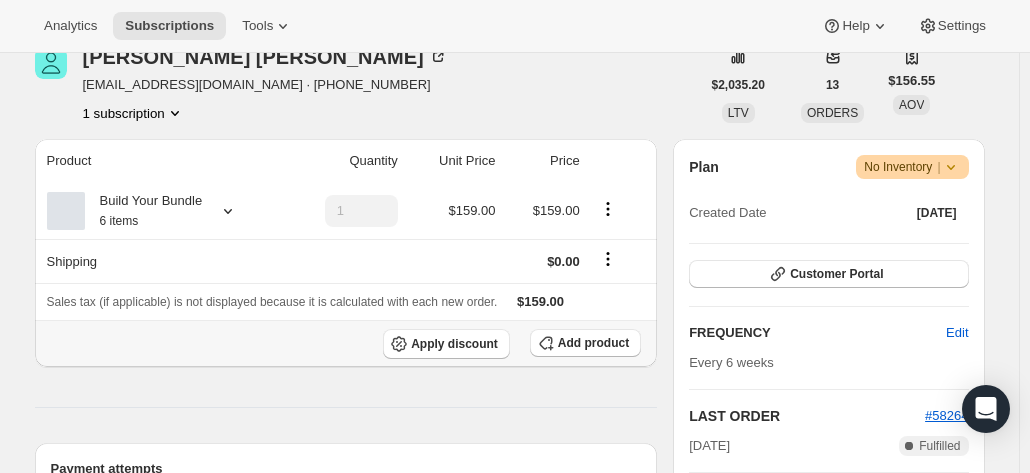 scroll, scrollTop: 300, scrollLeft: 0, axis: vertical 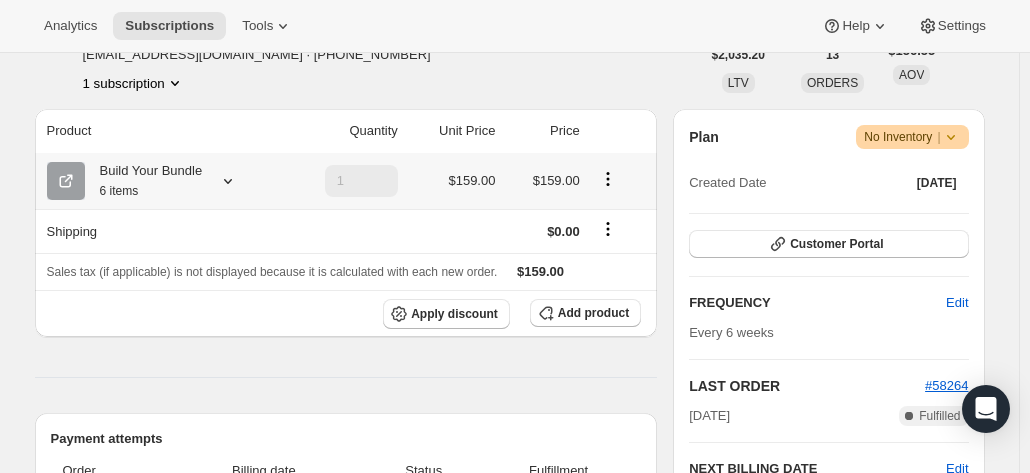 click 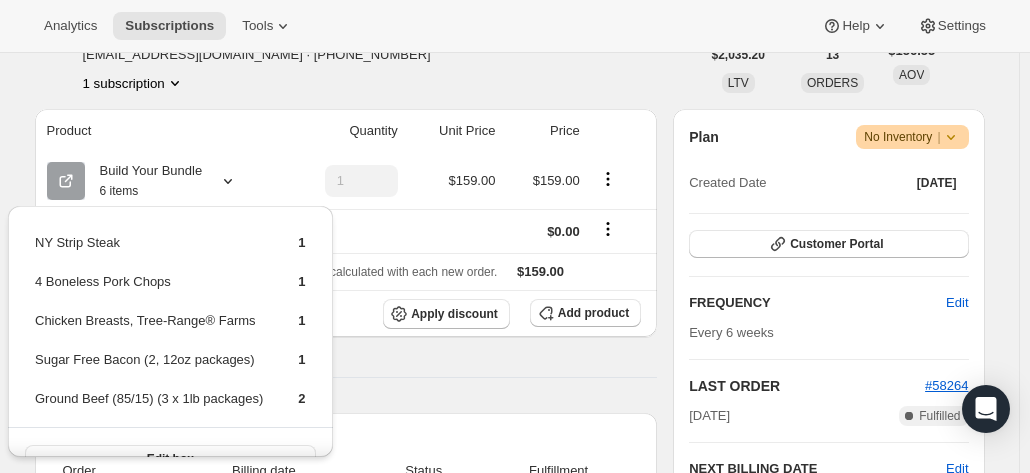 click on "Product Quantity Unit Price Price Build Your Bundle 6 items 1 $159.00 $159.00 Shipping $0.00 Sales tax (if applicable) is not displayed because it is calculated with each new order.   $159.00 Apply discount Add product Payment attempts Order Billing date Status Fulfillment #58264 [DATE]  ·  03:00 AM  Complete Paid  Complete Fulfilled #57728 [DATE]  ·  03:00 AM  Complete Paid  Complete Fulfilled #57110 [DATE]  ·  03:00 AM  Complete Paid  Complete Fulfilled Timeline [DATE] Subscription reminder email sent via Awtomic SMS, Klaviyo. 03:00 AM [DATE] Subscription order held due to insufficient inventory. 03:00 AM [DATE] [PERSON_NAME] updated box contents via Customer Portal 01:45 PM New box selection 1 - 4 Boneless Pork Chops 1 - Chicken Breasts, Tree-Range® Farms 2 - Ground Beef (85/15) (3 x 1lb packages) 1 - NY Strip Steak 1 - Sugar Free Bacon (2, 12oz packages) Previous box selection 1 - NY Strip Steak 1 - Sugar Free Bacon (2, 12oz packages) [DATE] 03:01 AM Jun 1, 2025" at bounding box center (346, 757) 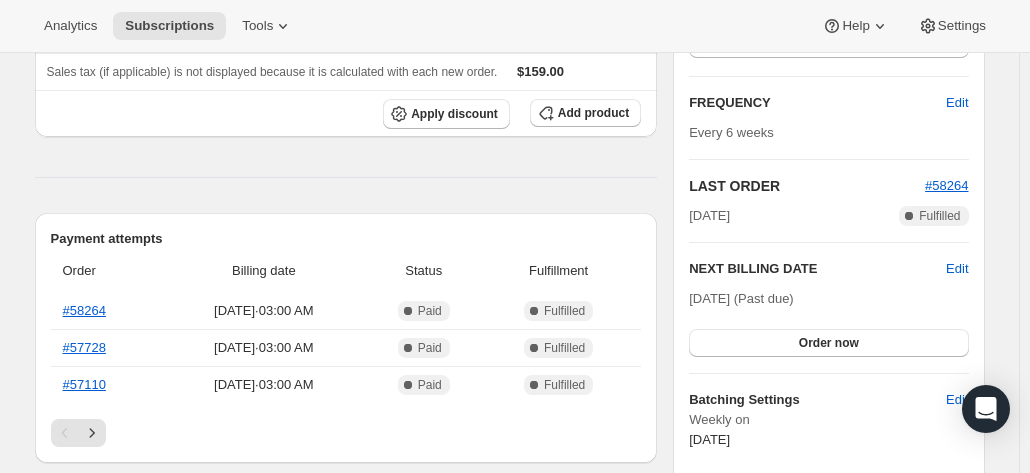 scroll, scrollTop: 600, scrollLeft: 0, axis: vertical 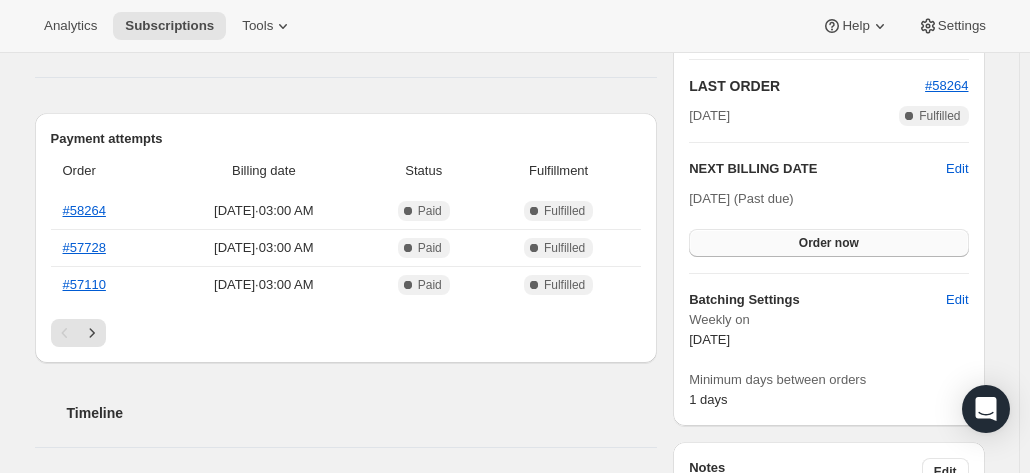 click on "Order now" at bounding box center [829, 243] 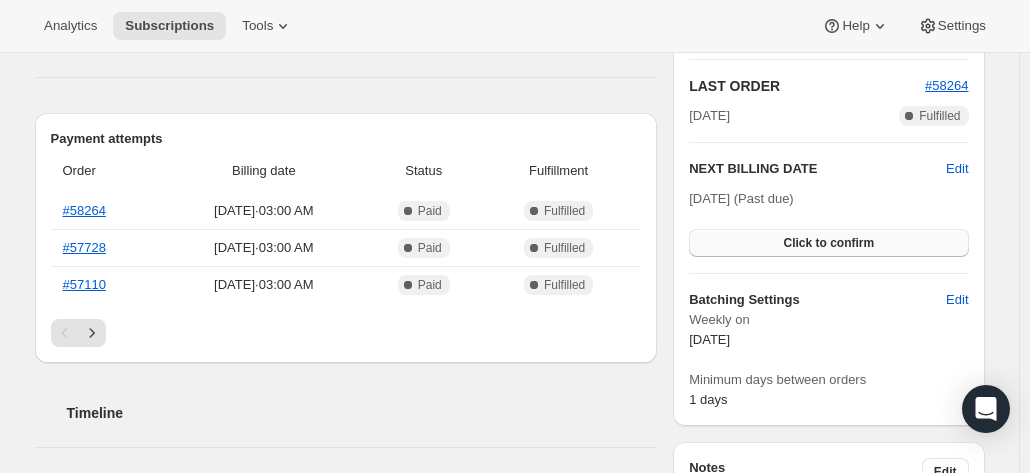 click on "Click to confirm" at bounding box center (828, 243) 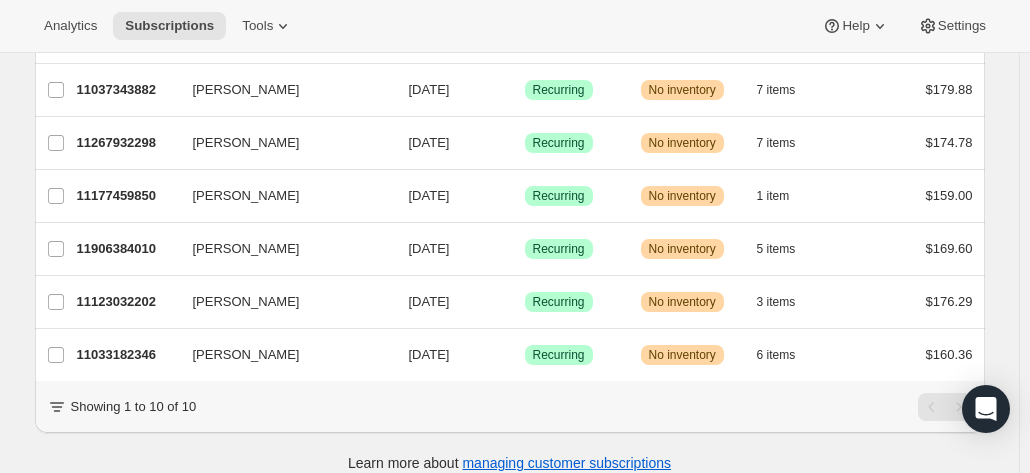 scroll, scrollTop: 398, scrollLeft: 0, axis: vertical 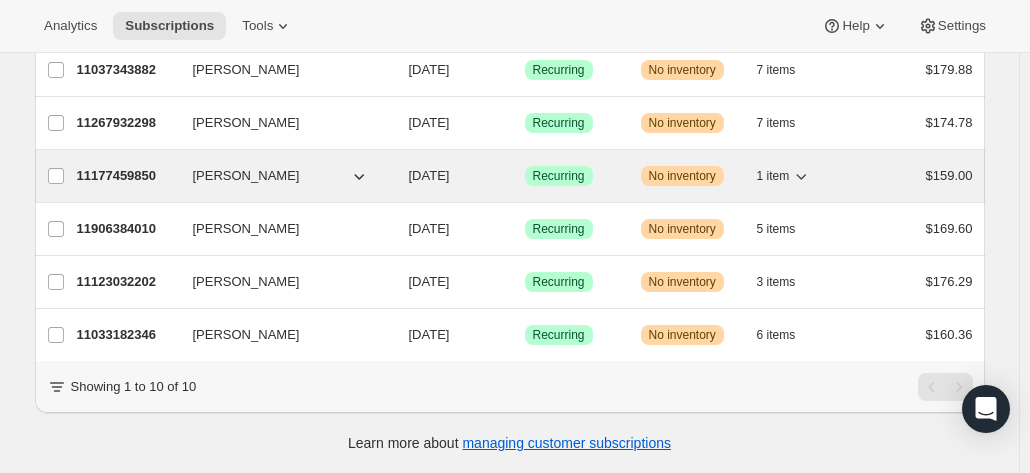 click on "11177459850" at bounding box center (127, 176) 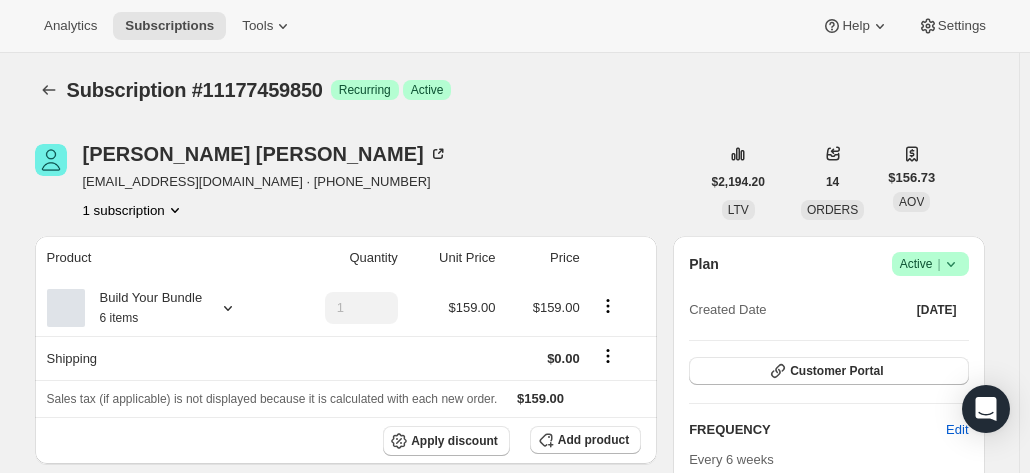 scroll, scrollTop: 0, scrollLeft: 0, axis: both 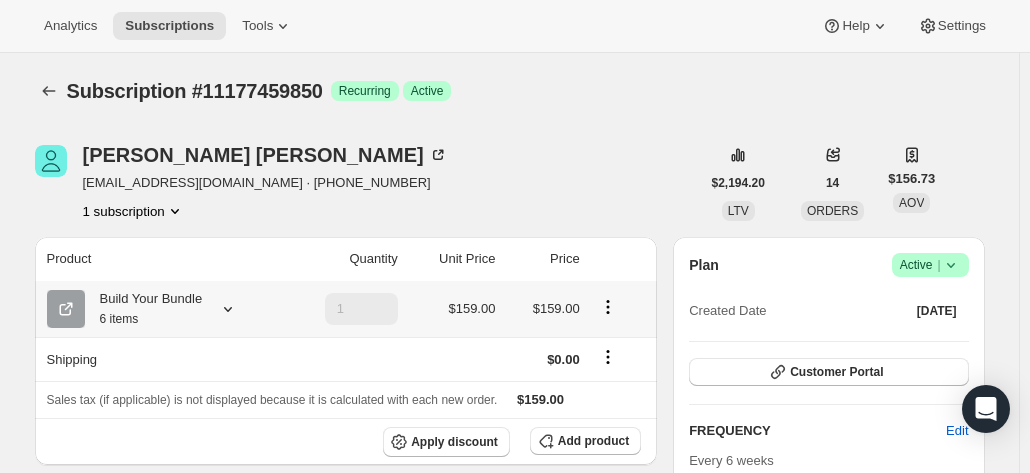 click 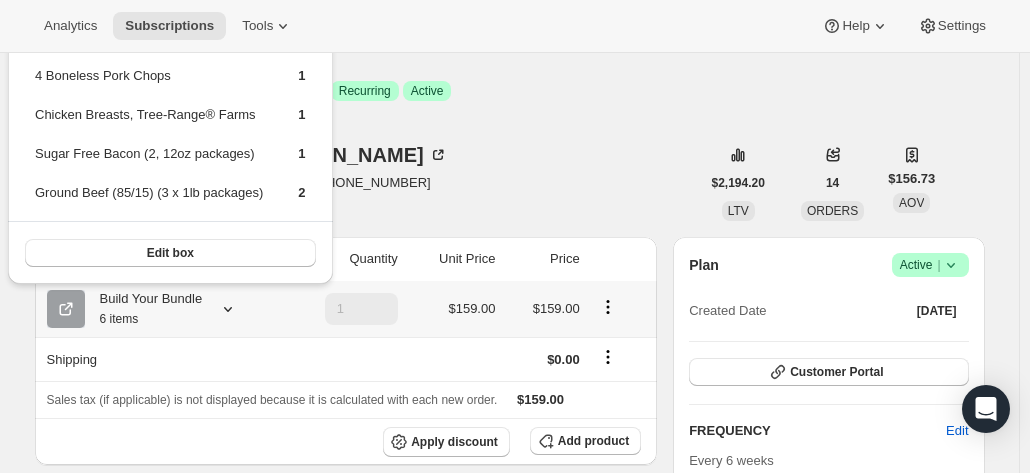 scroll, scrollTop: 0, scrollLeft: 0, axis: both 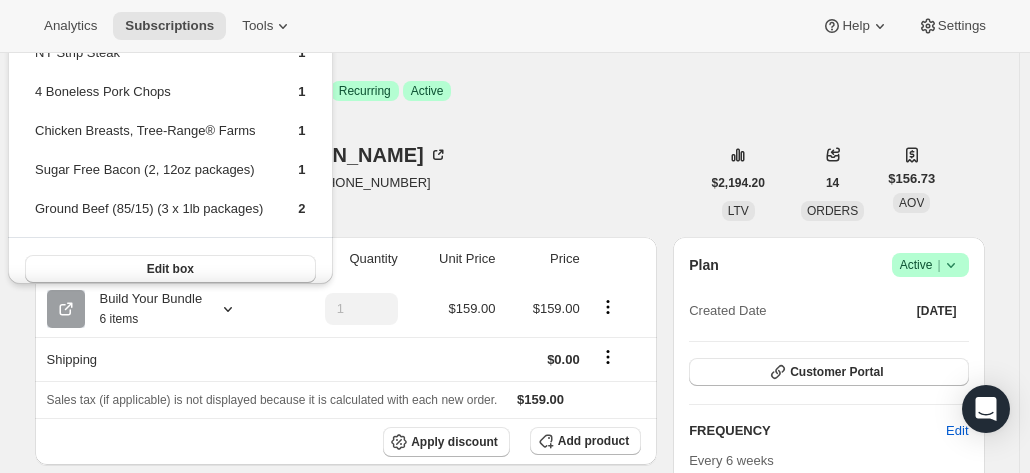 click on "[PERSON_NAME] [PERSON_NAME][EMAIL_ADDRESS][DOMAIN_NAME] · [PHONE_NUMBER] 1 subscription" at bounding box center [367, 183] 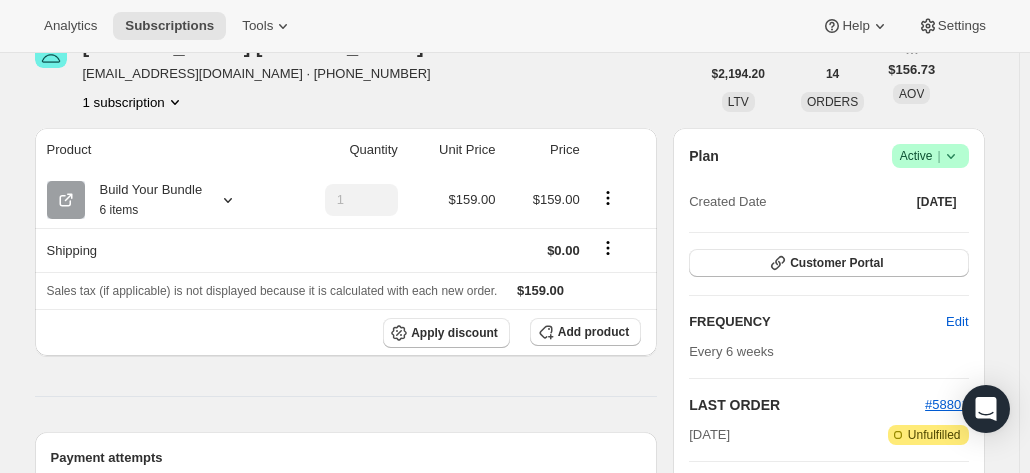 scroll, scrollTop: 100, scrollLeft: 0, axis: vertical 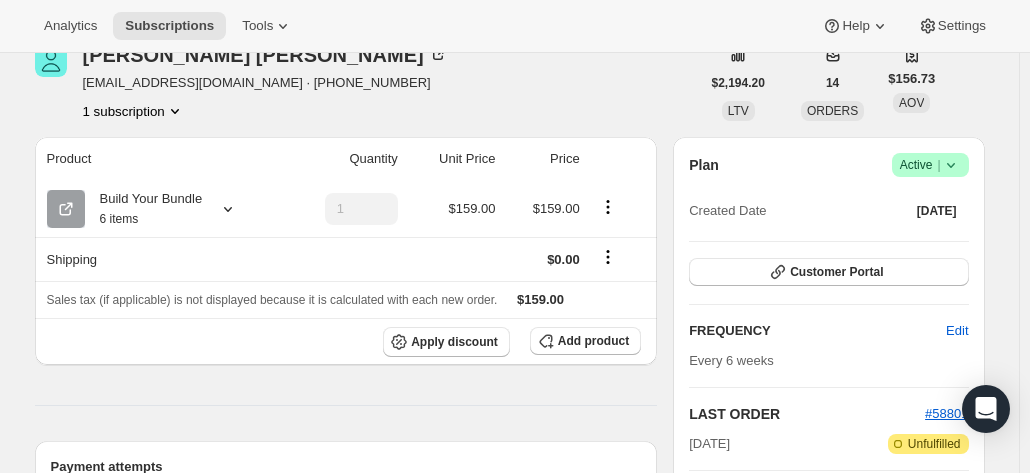 click 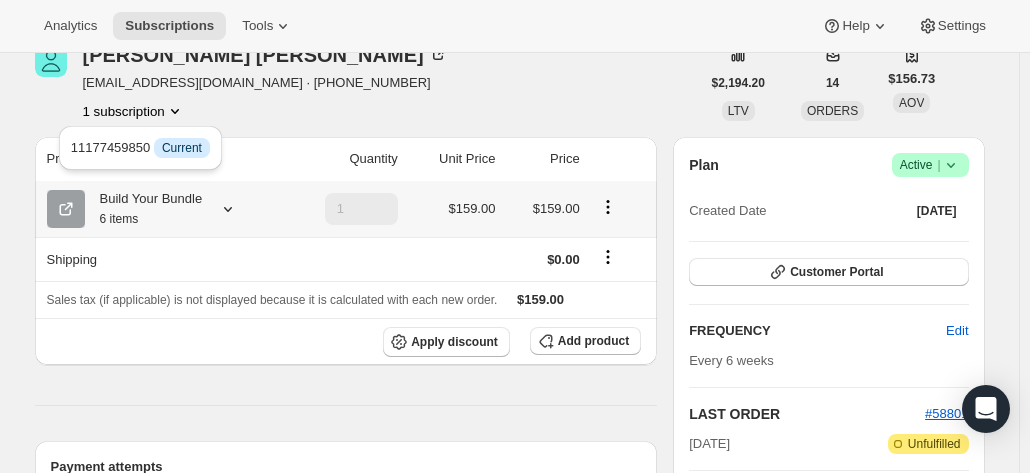 click 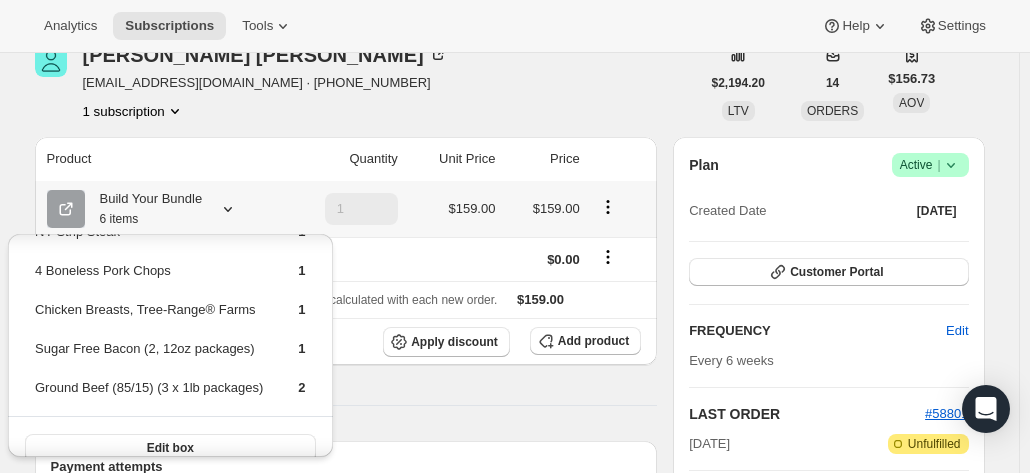 scroll, scrollTop: 60, scrollLeft: 0, axis: vertical 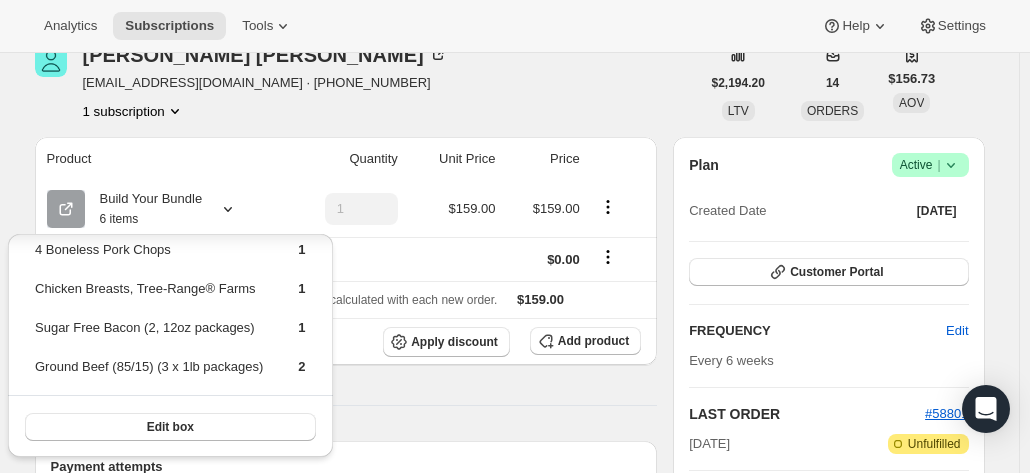 click on "Product Quantity Unit Price Price Build Your Bundle 6 items 1 $159.00 $159.00 Shipping $0.00 Sales tax (if applicable) is not displayed because it is calculated with each new order.   $159.00 Apply discount Add product Payment attempts Order Billing date Status Fulfillment #58264 [DATE]  ·  03:00 AM  Complete Paid  Complete Fulfilled #57728 [DATE]  ·  03:00 AM  Complete Paid  Complete Fulfilled #57110 [DATE]  ·  03:00 AM  Complete Paid  Complete Fulfilled Timeline [DATE] [PERSON_NAME] initiated an order with "Order now" from Admin. 04:08 PM [DATE] Subscription reminder email sent via Awtomic SMS, Klaviyo. 03:00 AM [DATE] Subscription order held due to insufficient inventory. 03:00 AM [DATE] [PERSON_NAME] updated box contents via Customer Portal 01:45 PM New box selection 1 - 4 Boneless Pork Chops 1 - Chicken Breasts, Tree-Range® Farms 2 - Ground Beef (85/15) (3 x 1lb packages) 1 - NY Strip Steak 1 - Sugar Free Bacon (2, 12oz packages) Previous box selection 03:01 AM" at bounding box center [346, 785] 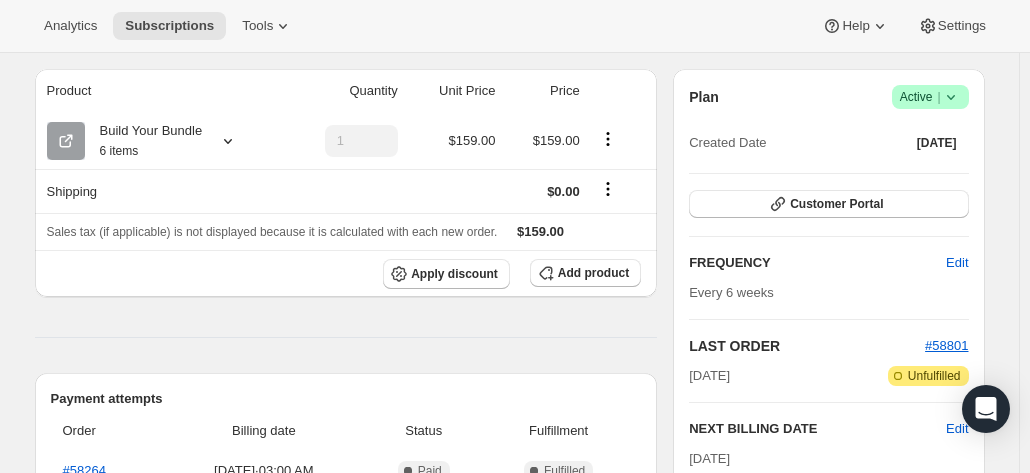 scroll, scrollTop: 300, scrollLeft: 0, axis: vertical 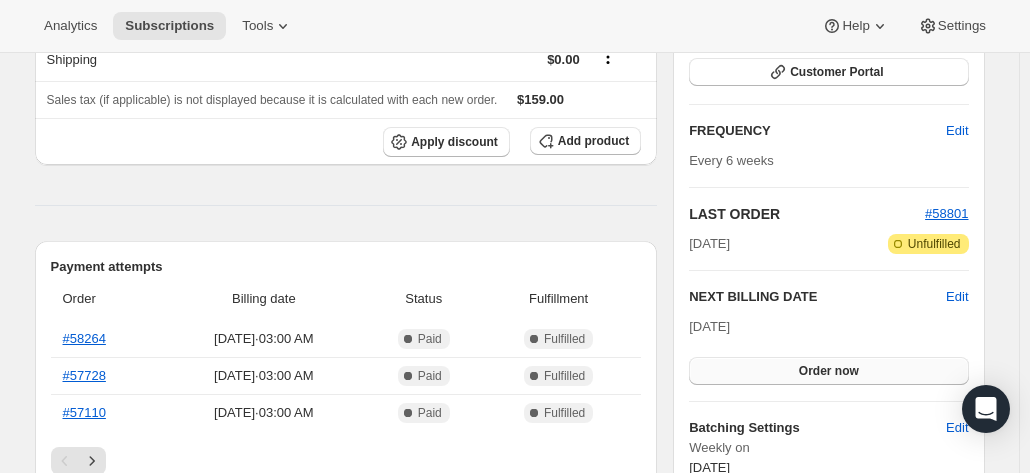 click on "Order now" at bounding box center (829, 371) 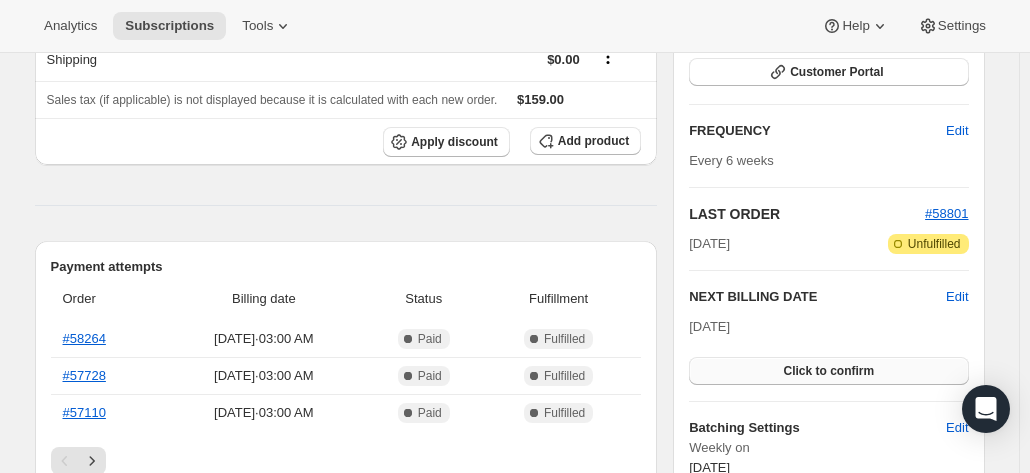 click on "Click to confirm" at bounding box center [828, 371] 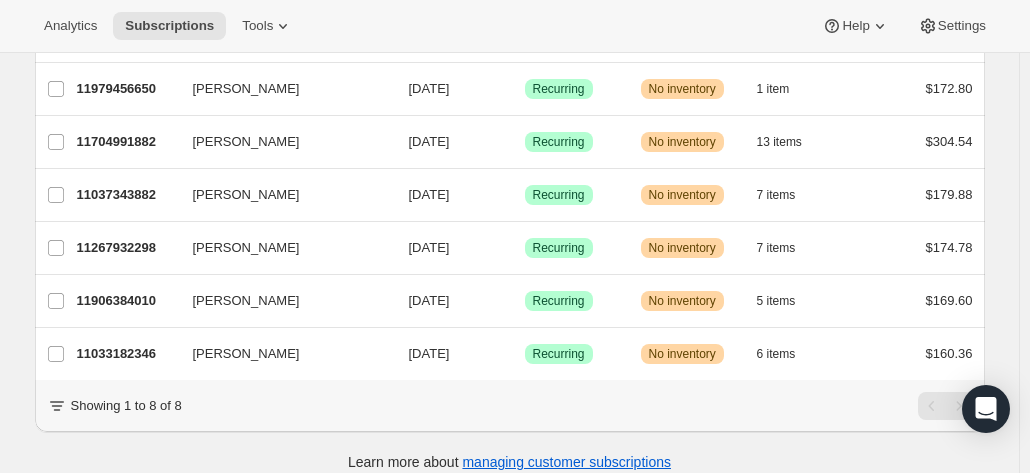 scroll, scrollTop: 292, scrollLeft: 0, axis: vertical 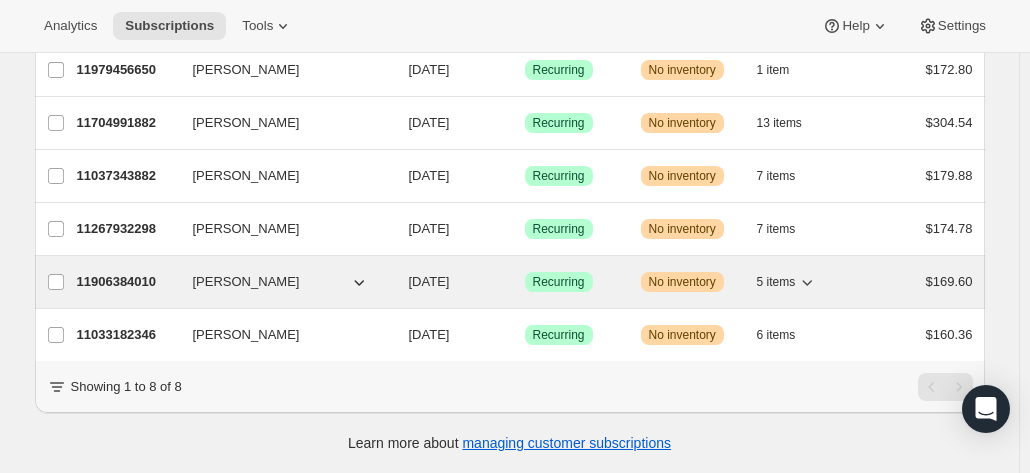 click on "11906384010" at bounding box center (127, 282) 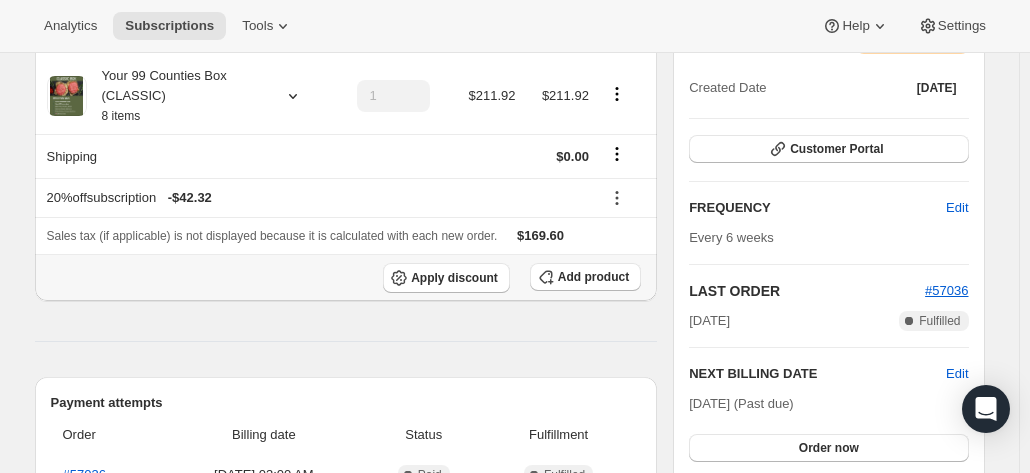 scroll, scrollTop: 400, scrollLeft: 0, axis: vertical 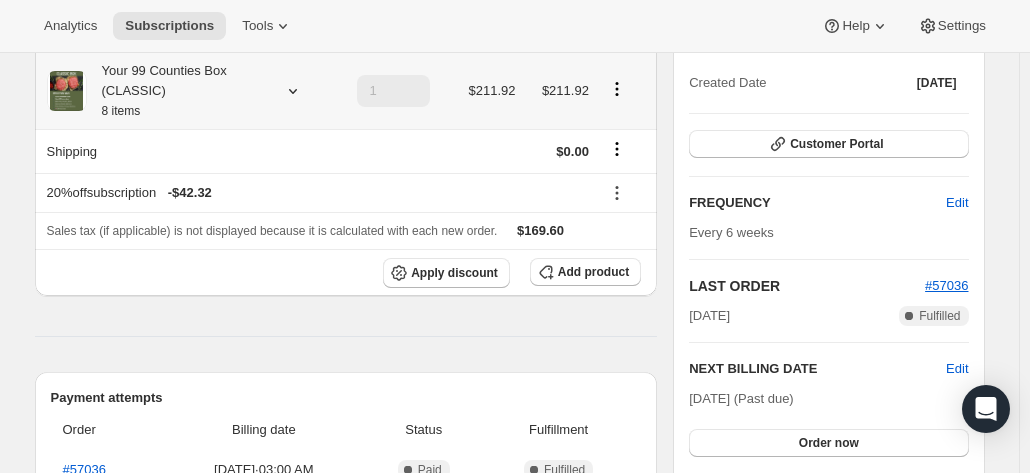 click 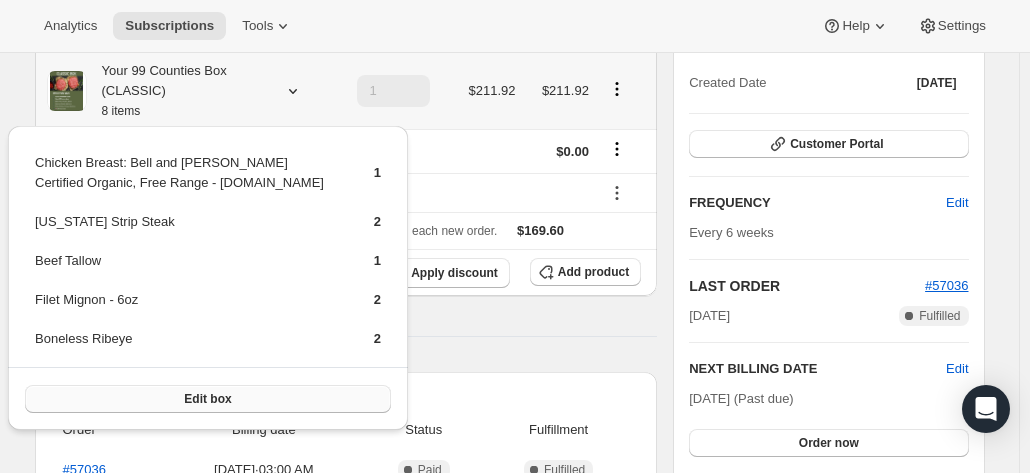 click on "Edit box" at bounding box center [208, 399] 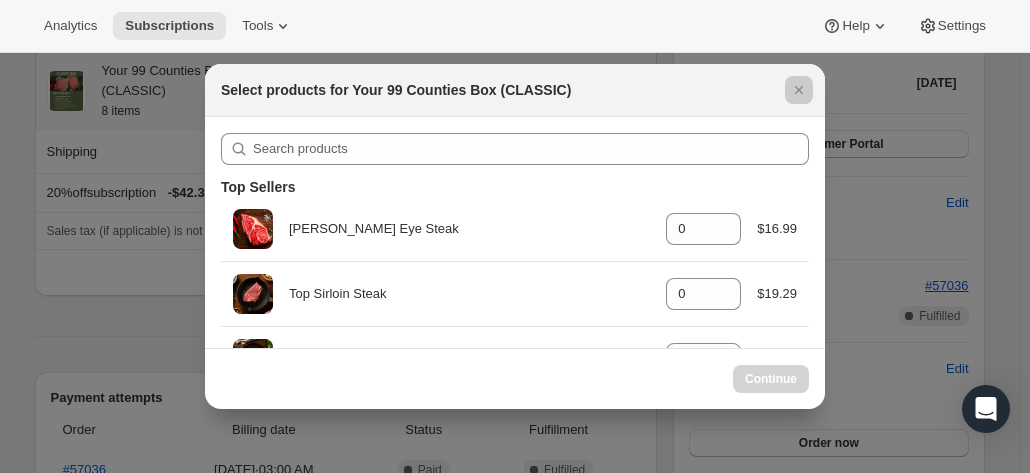 click at bounding box center (515, 236) 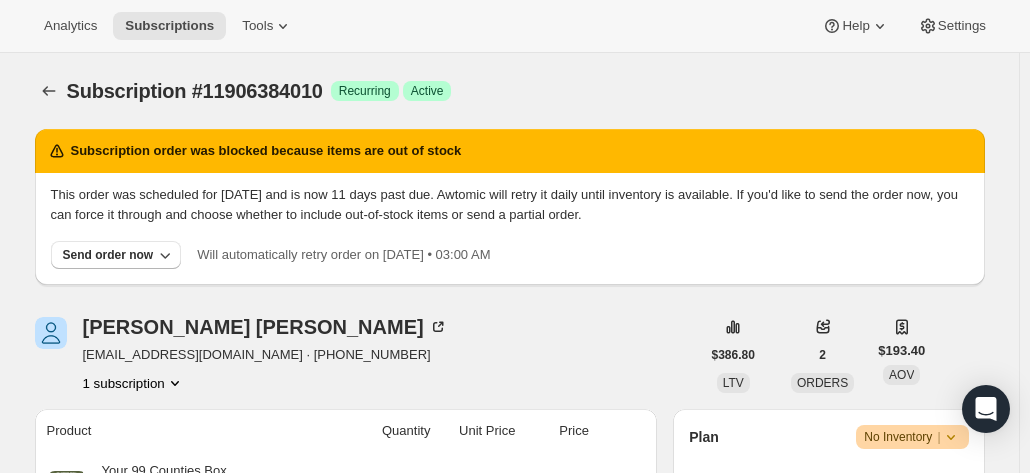 scroll, scrollTop: 200, scrollLeft: 0, axis: vertical 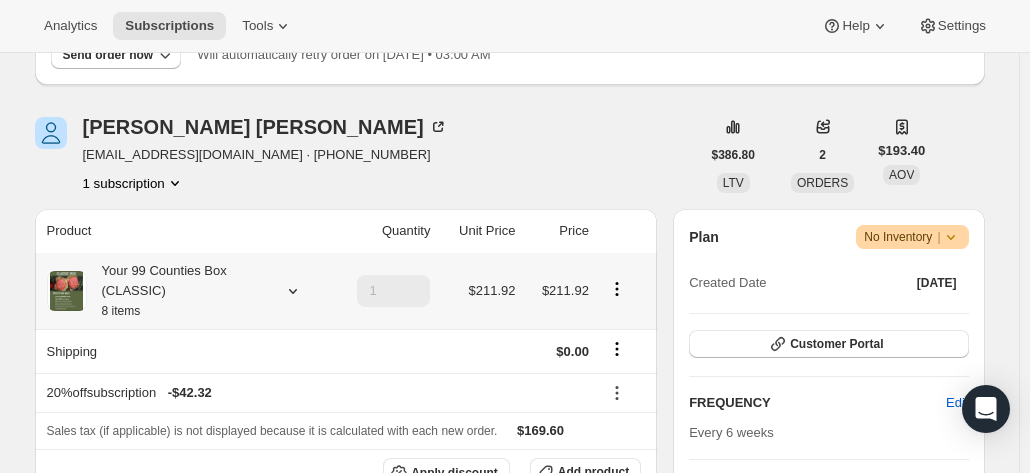 click 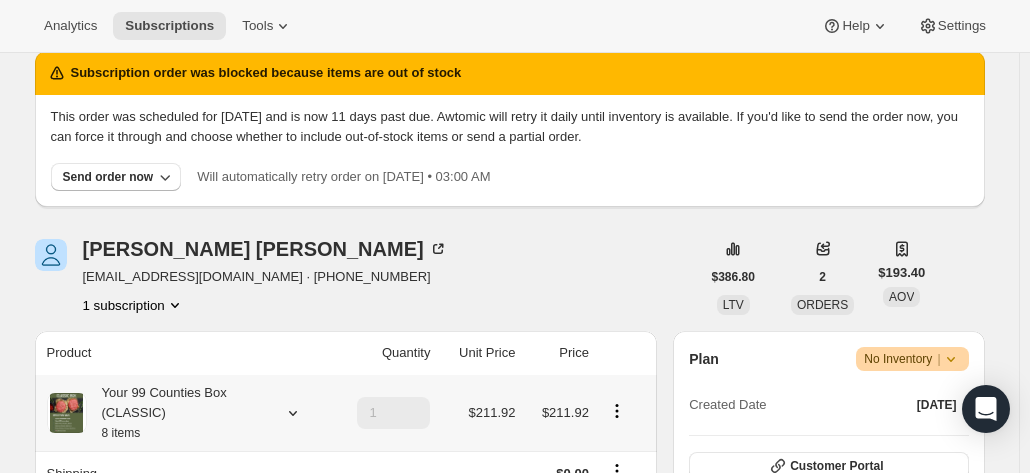 scroll, scrollTop: 200, scrollLeft: 0, axis: vertical 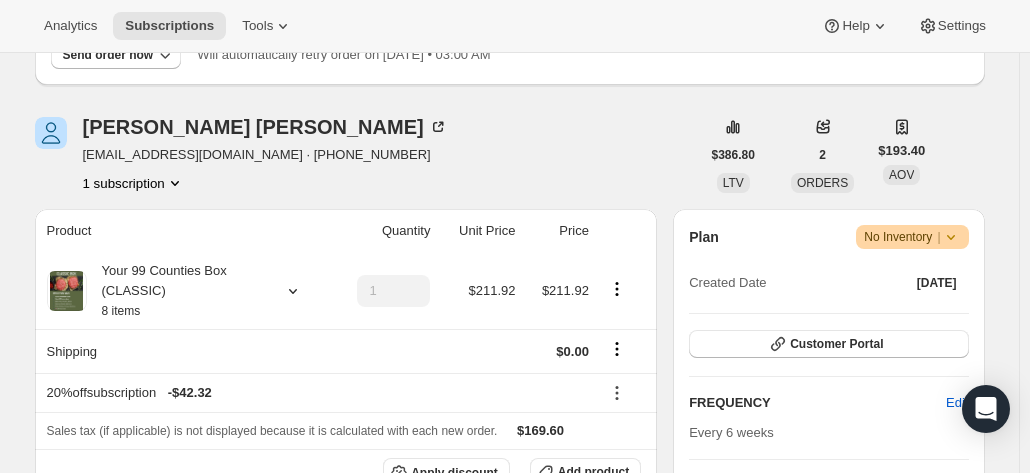 click 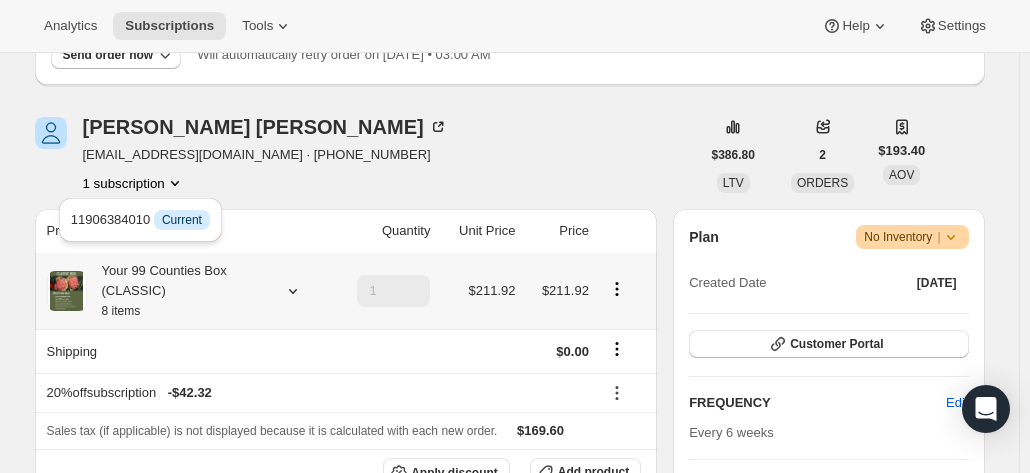 click on "Your 99 Counties Box (CLASSIC) 8 items" at bounding box center [186, 291] 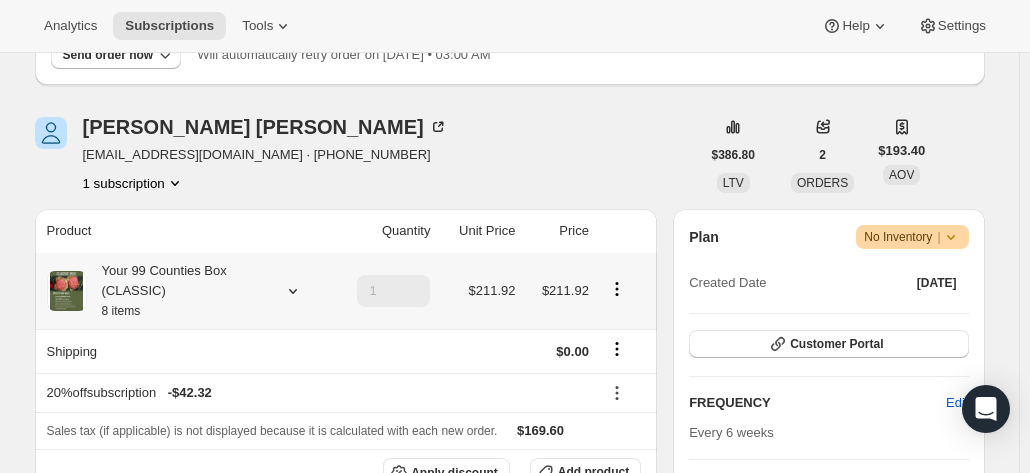 click 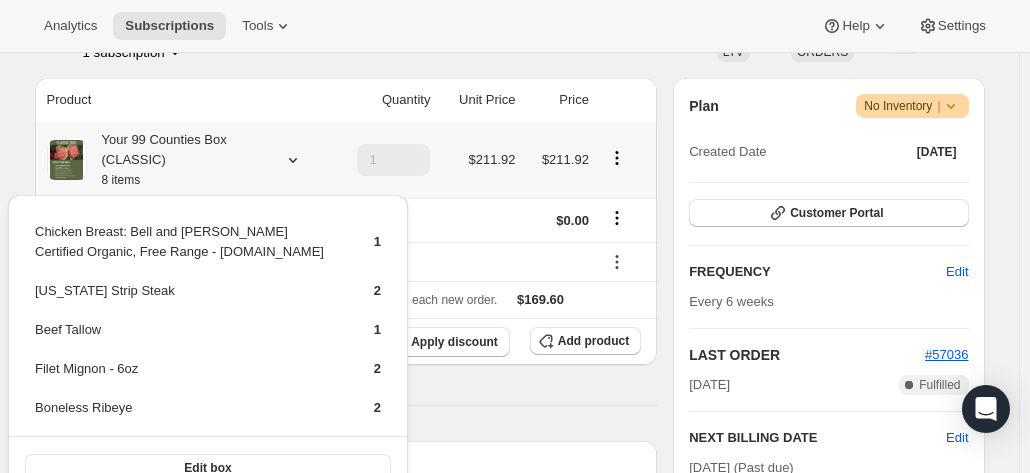 scroll, scrollTop: 300, scrollLeft: 0, axis: vertical 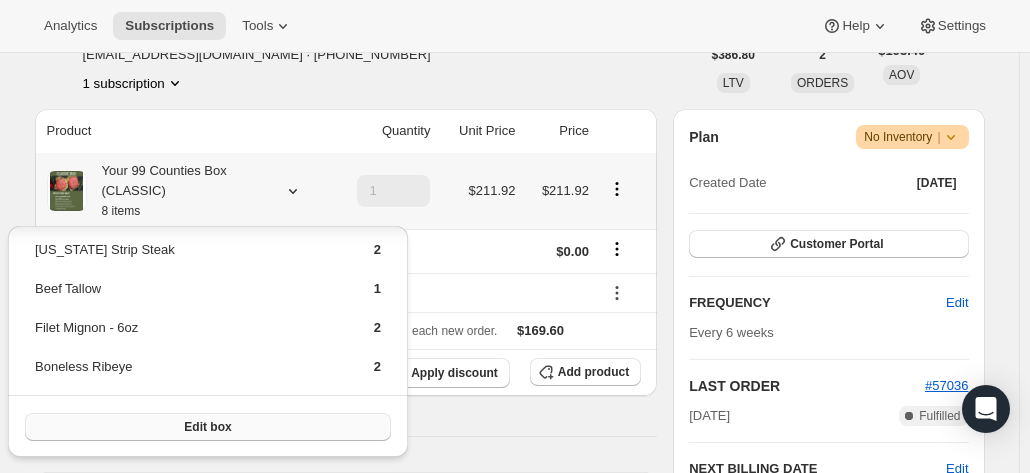 click on "Edit box" at bounding box center [207, 427] 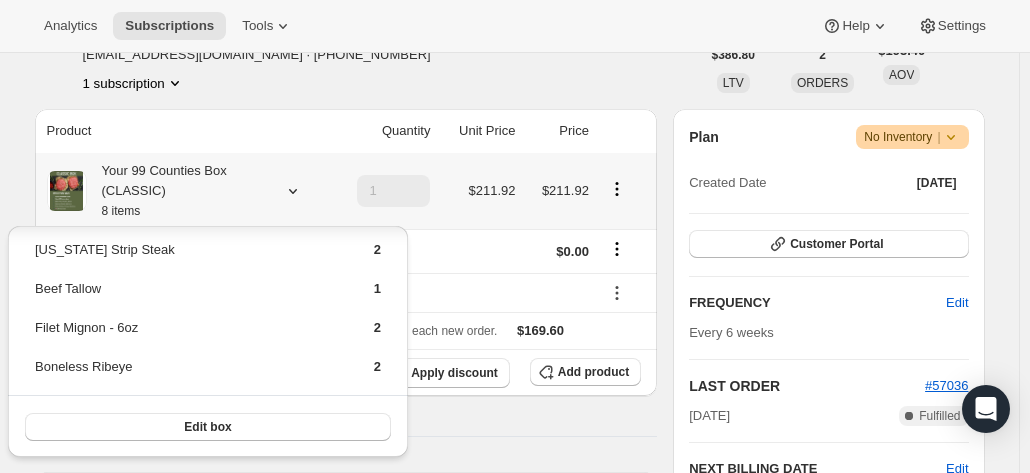 scroll, scrollTop: 0, scrollLeft: 0, axis: both 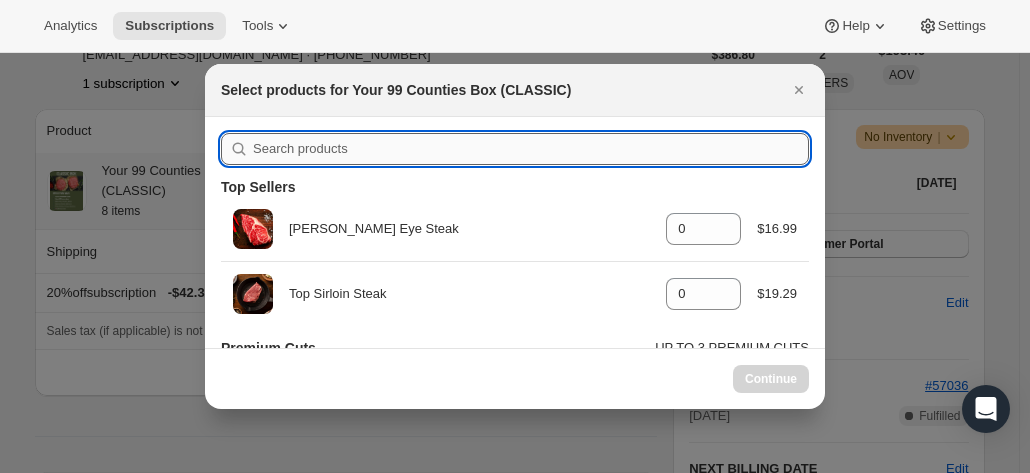 click at bounding box center [531, 149] 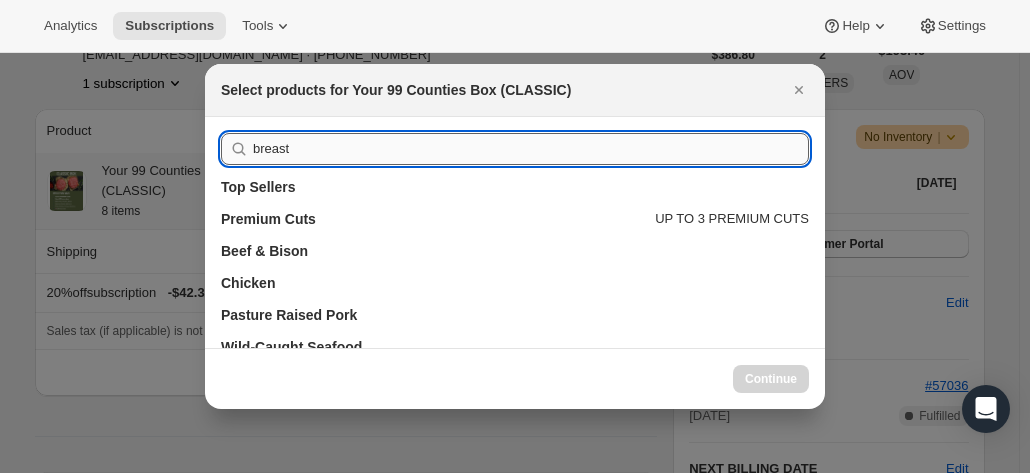 type on "breast" 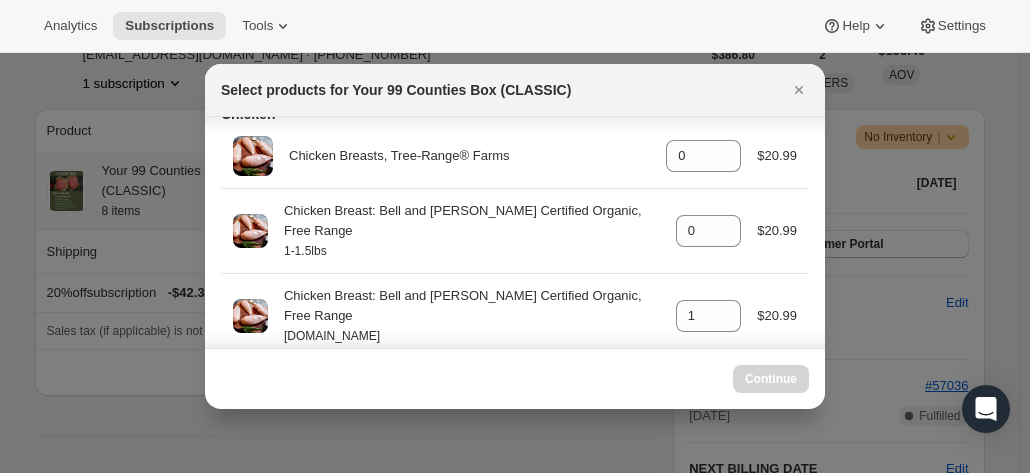 scroll, scrollTop: 200, scrollLeft: 0, axis: vertical 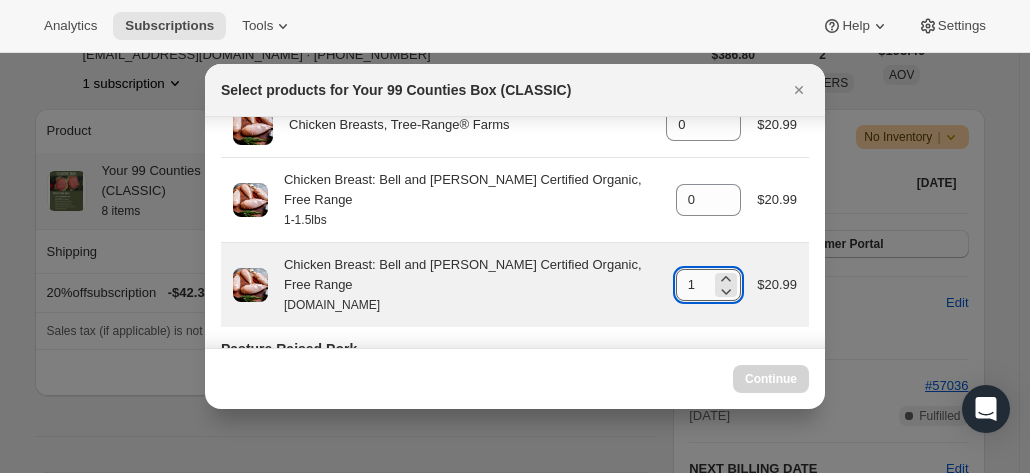 click on "1" at bounding box center [694, 285] 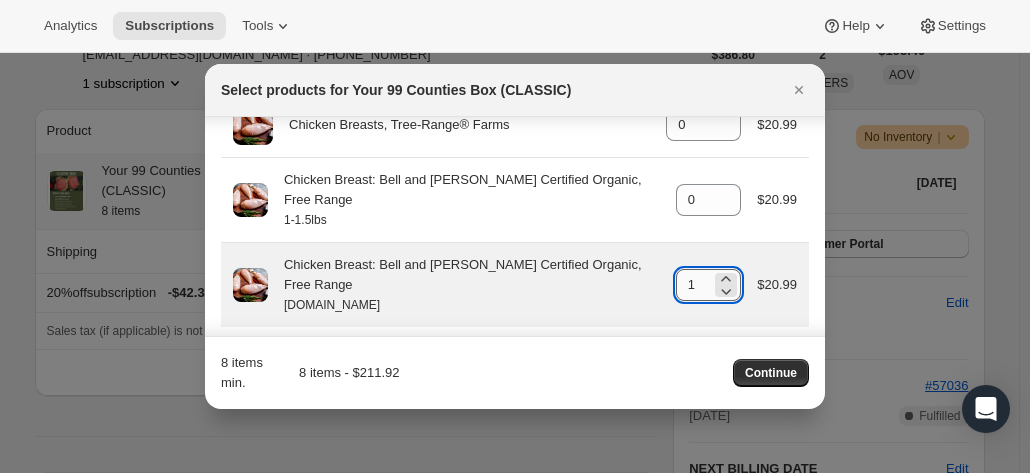 click on "1" at bounding box center (694, 285) 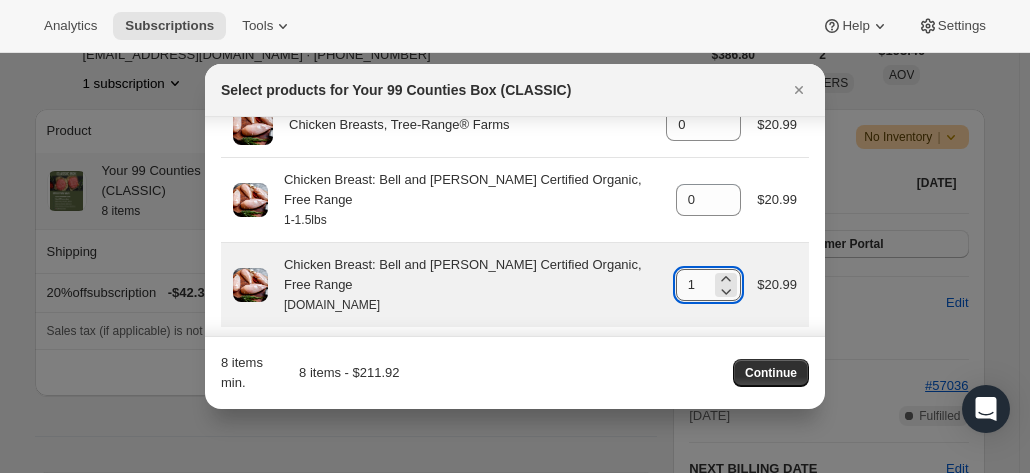 click on "1" at bounding box center [694, 285] 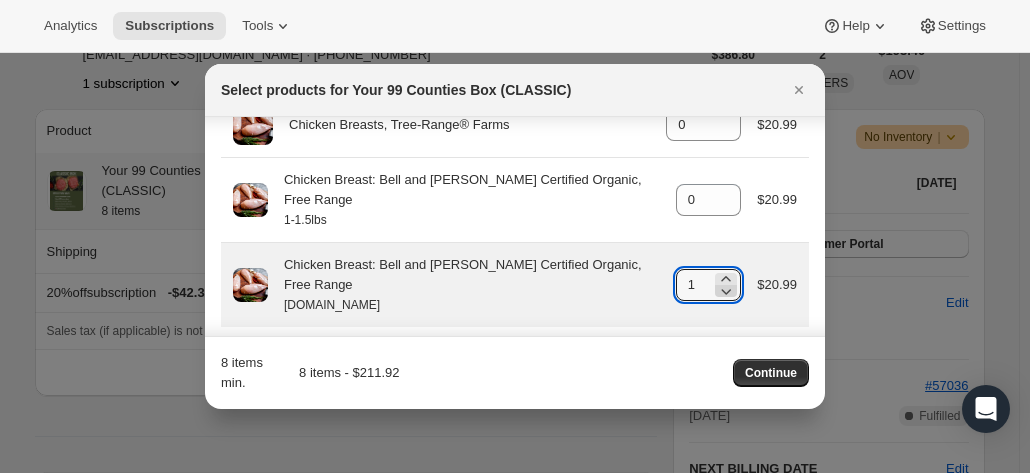 click 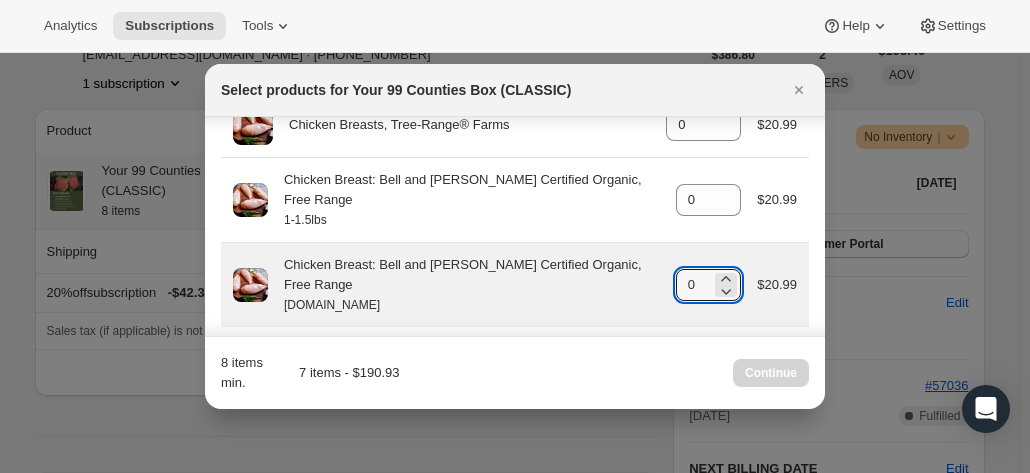 scroll, scrollTop: 100, scrollLeft: 0, axis: vertical 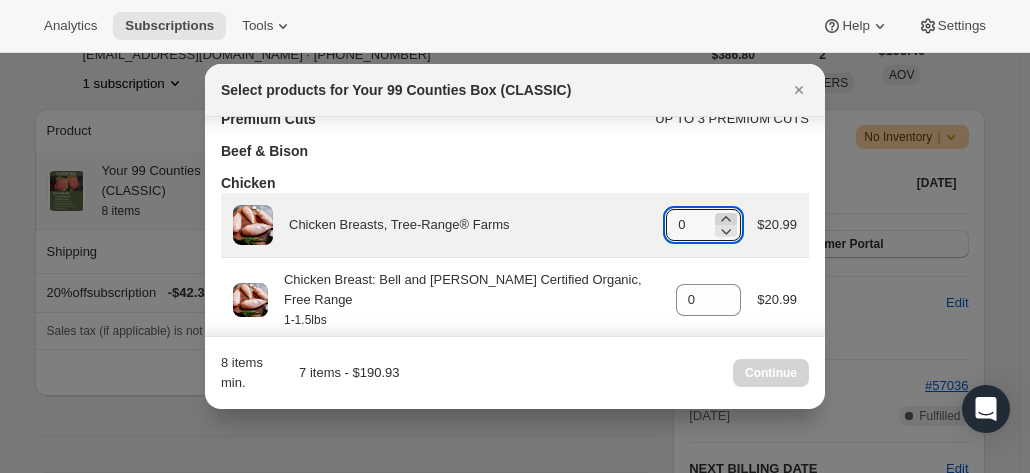 click 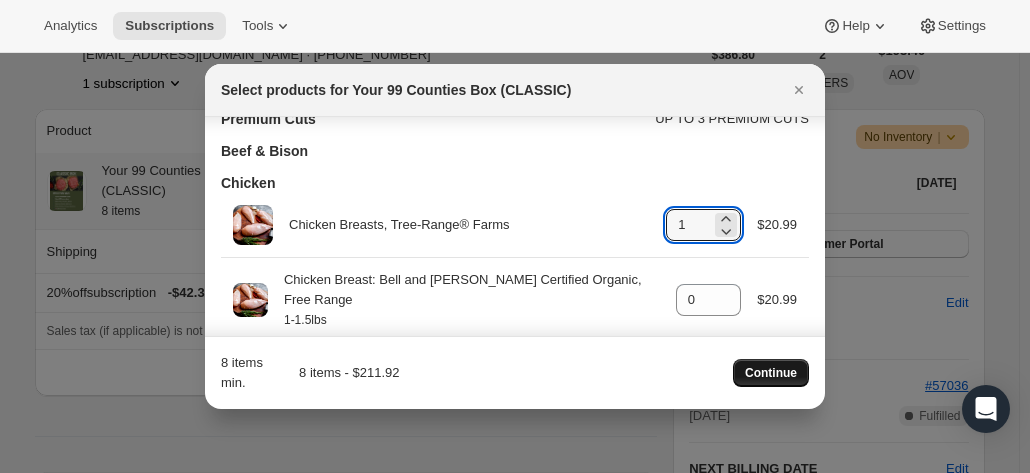 click on "Continue" at bounding box center [771, 373] 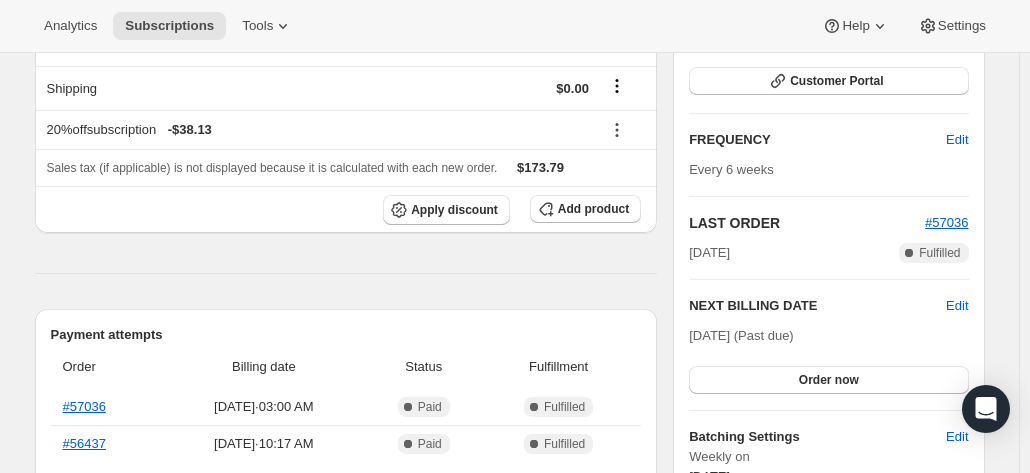 scroll, scrollTop: 600, scrollLeft: 0, axis: vertical 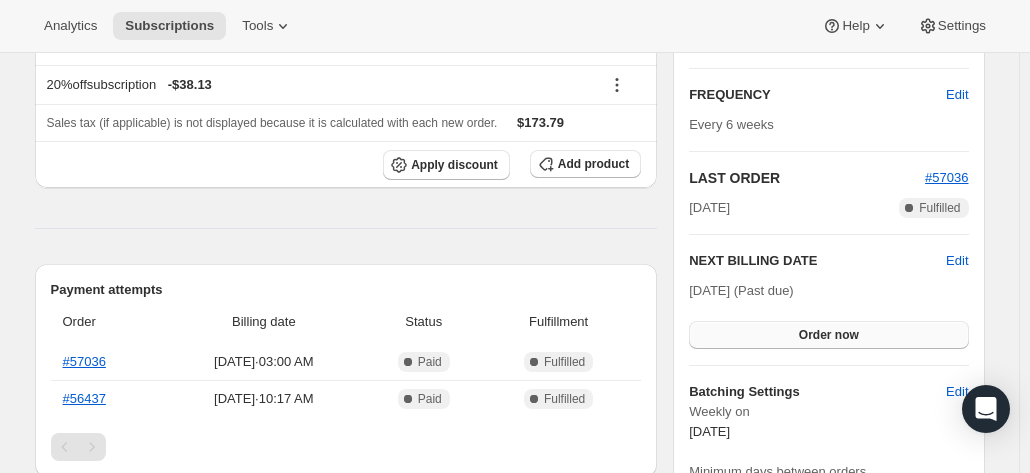 click on "Order now" at bounding box center [828, 335] 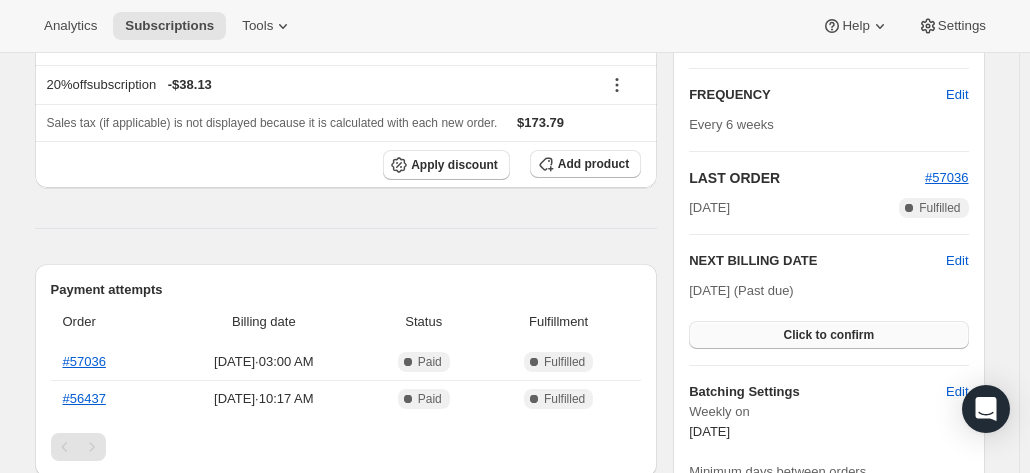 click on "Click to confirm" at bounding box center [828, 335] 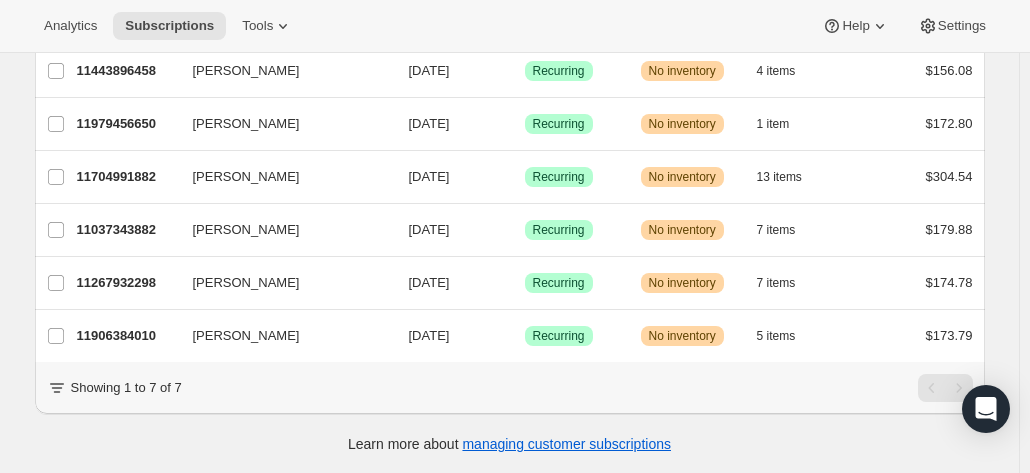 scroll, scrollTop: 240, scrollLeft: 0, axis: vertical 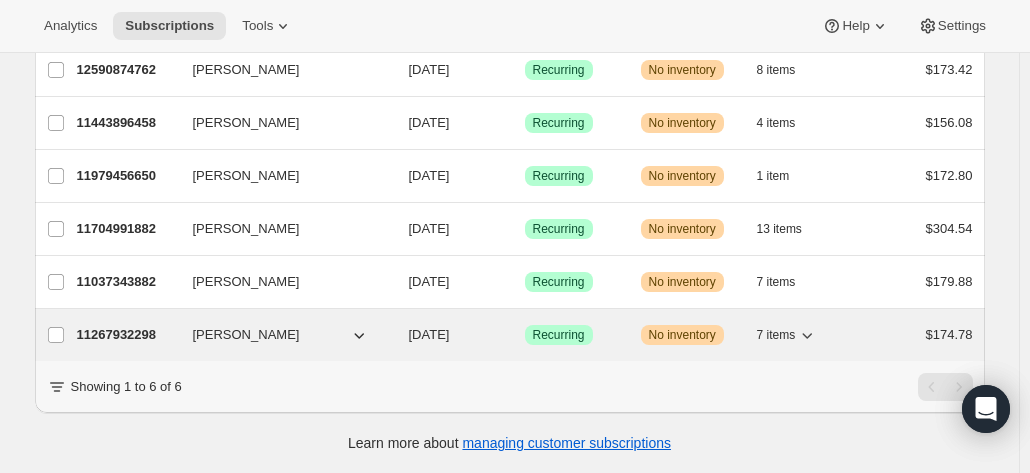 click on "11267932298" at bounding box center [127, 335] 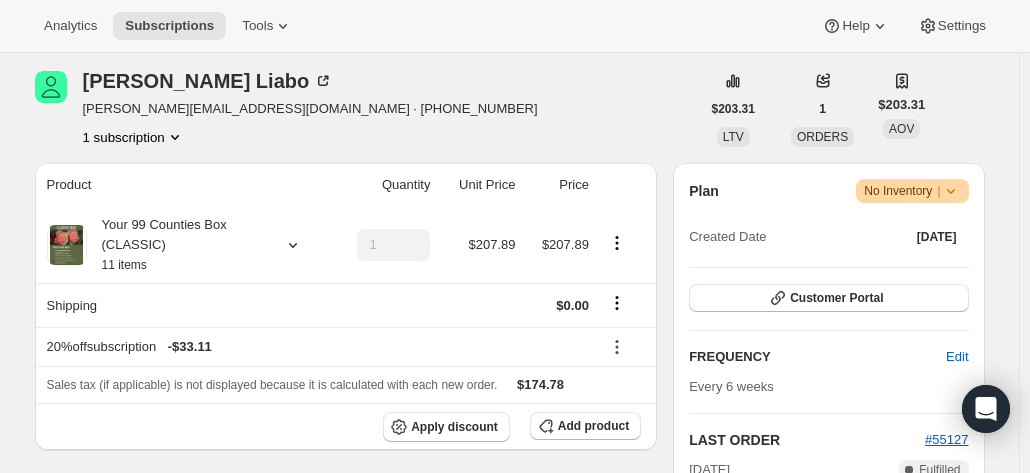 scroll, scrollTop: 300, scrollLeft: 0, axis: vertical 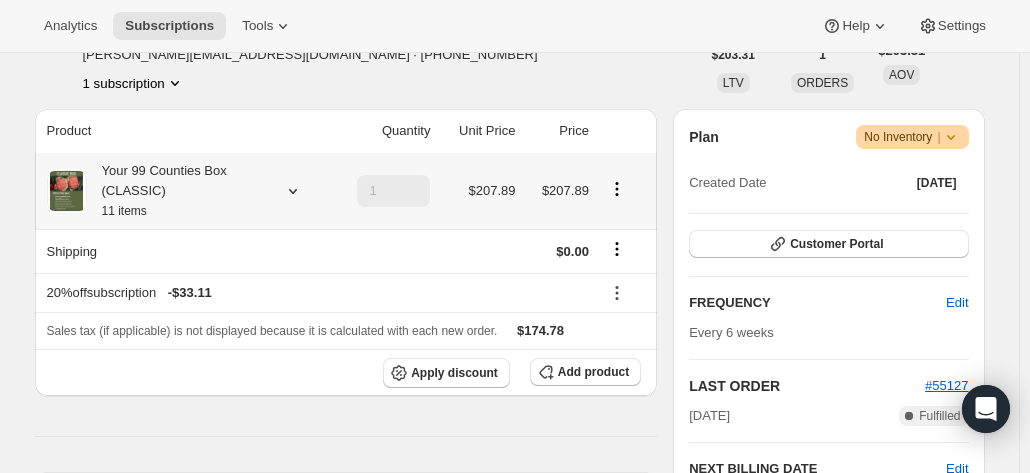 click 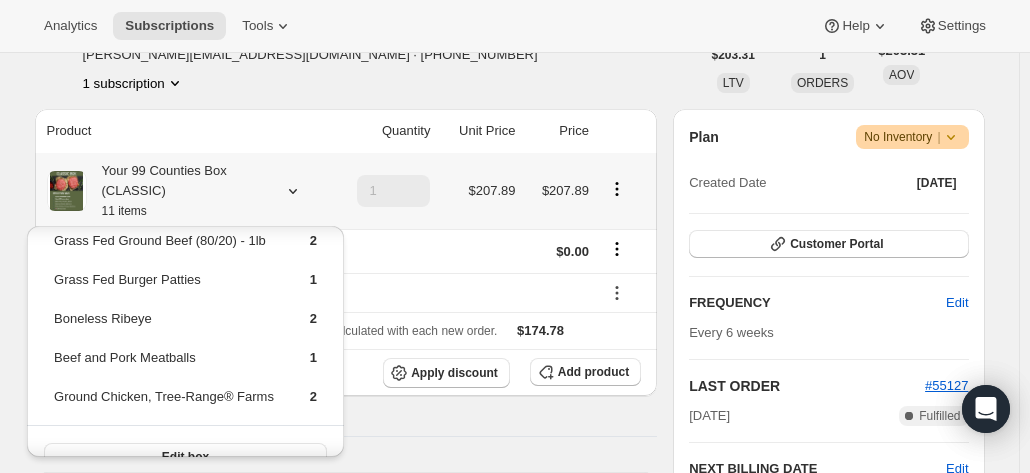 scroll, scrollTop: 130, scrollLeft: 0, axis: vertical 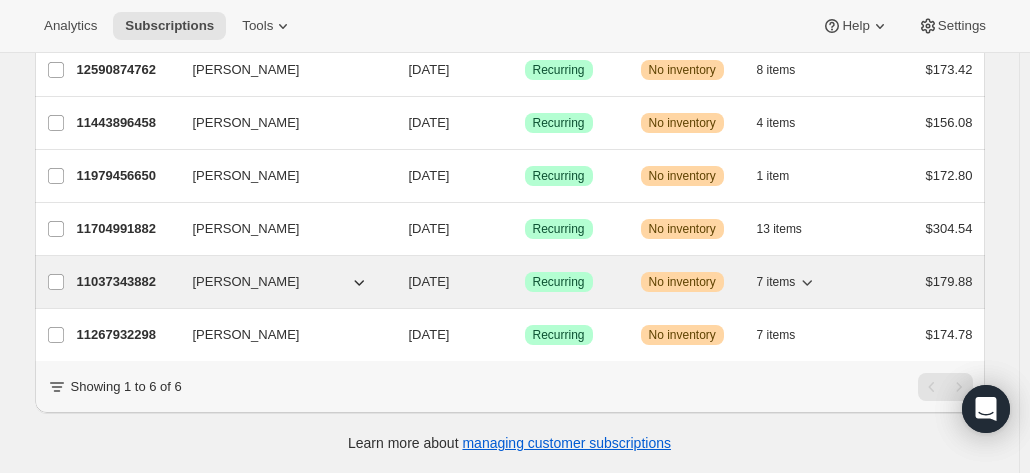 click on "11037343882" at bounding box center (127, 282) 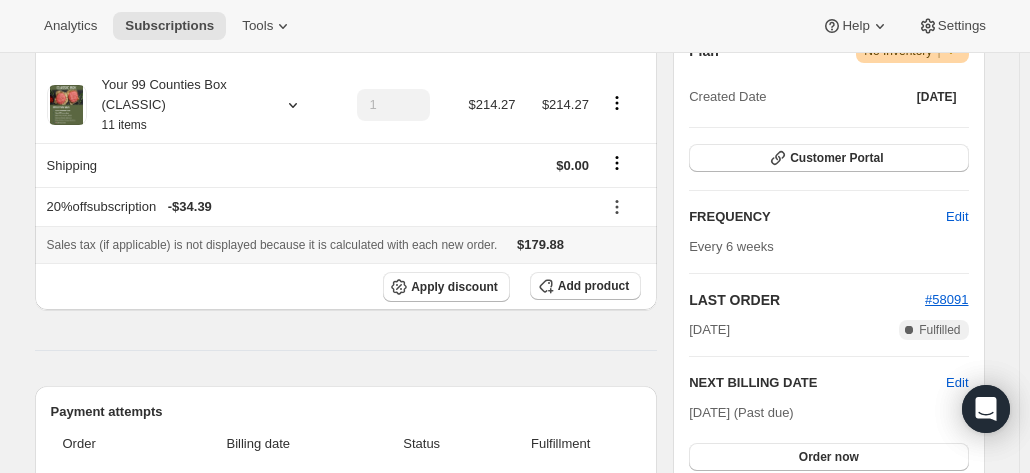scroll, scrollTop: 400, scrollLeft: 0, axis: vertical 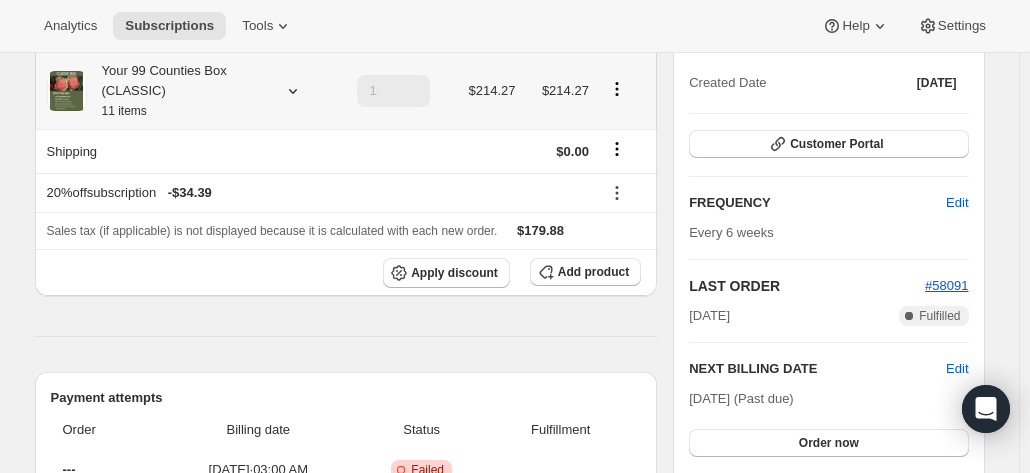 click 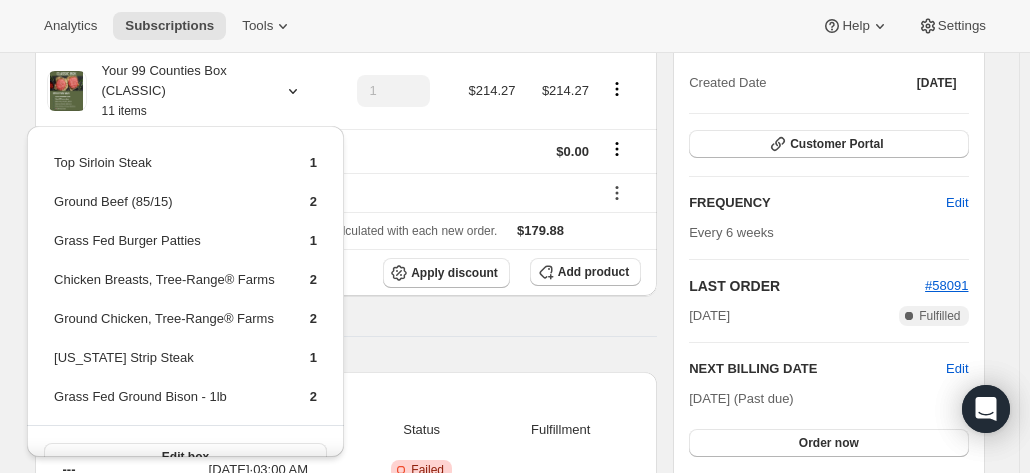 drag, startPoint x: 376, startPoint y: 31, endPoint x: 737, endPoint y: 273, distance: 434.609 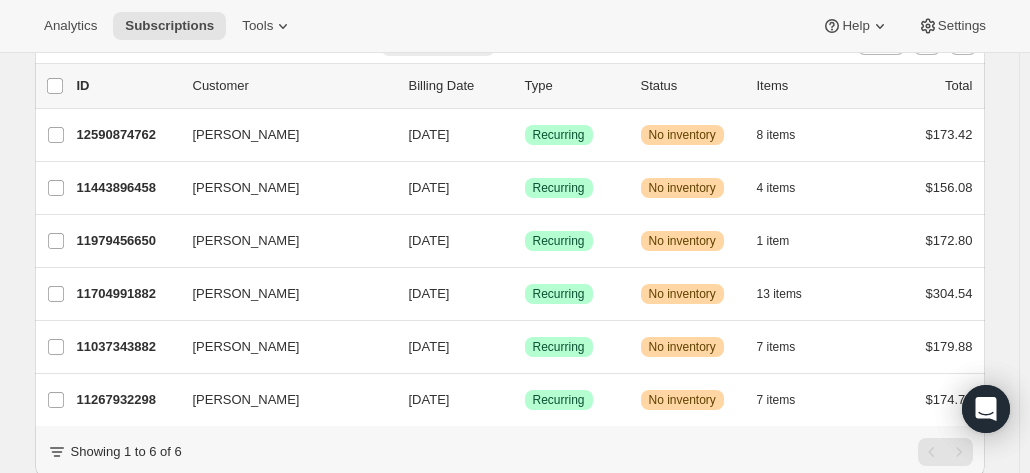 scroll, scrollTop: 0, scrollLeft: 0, axis: both 